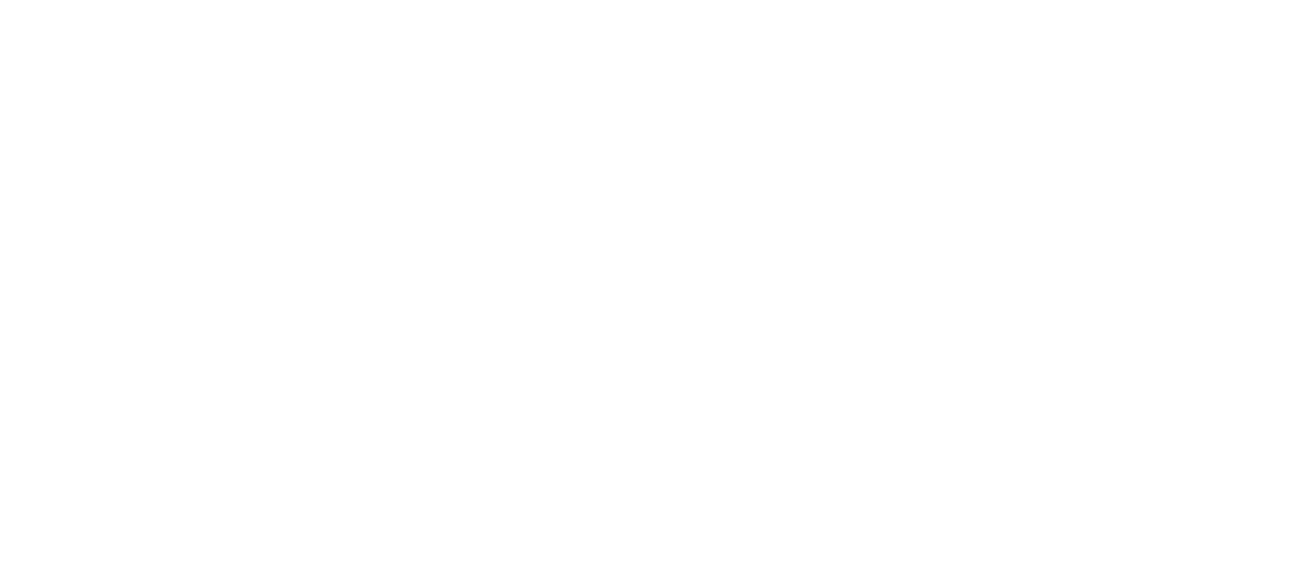 scroll, scrollTop: 0, scrollLeft: 0, axis: both 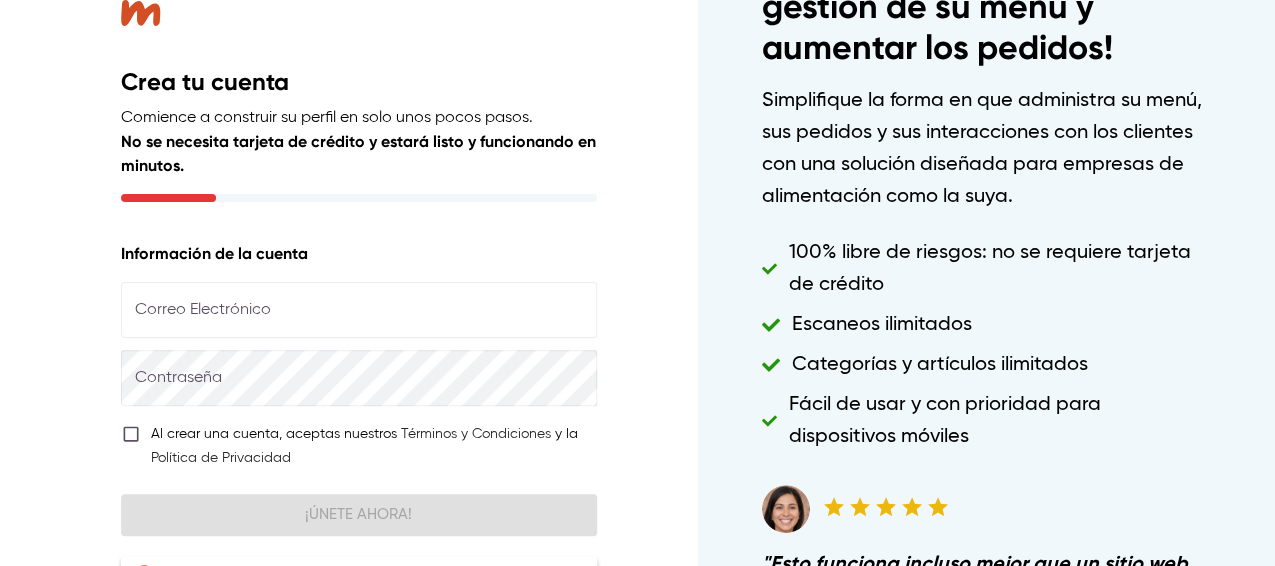click at bounding box center [359, 310] 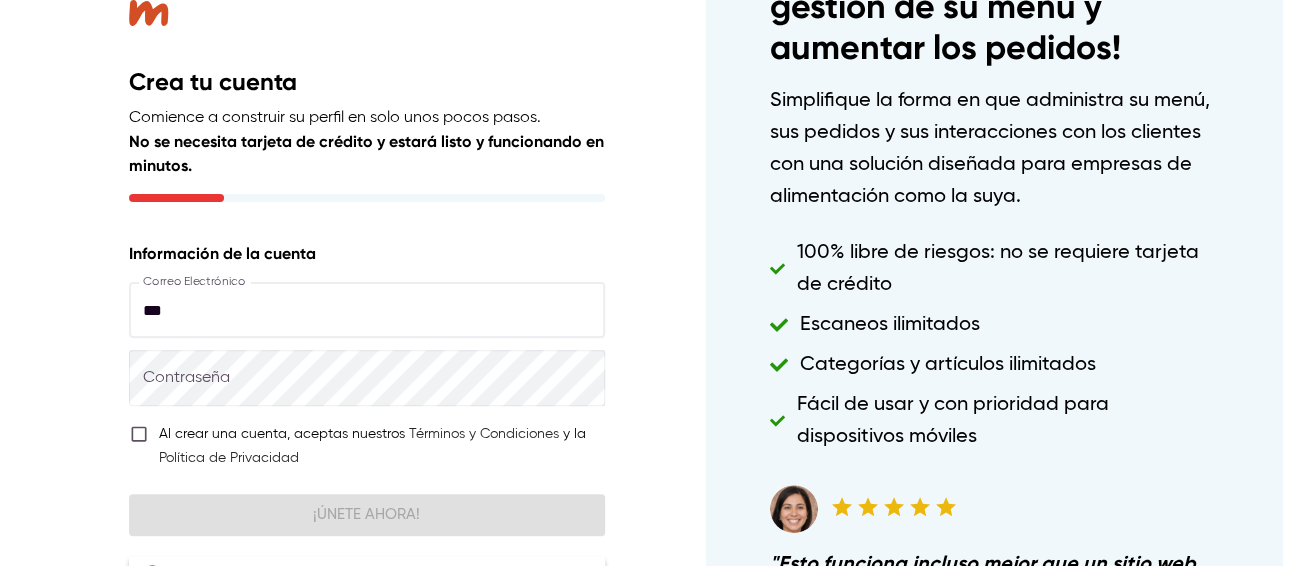 scroll, scrollTop: 11861, scrollLeft: 0, axis: vertical 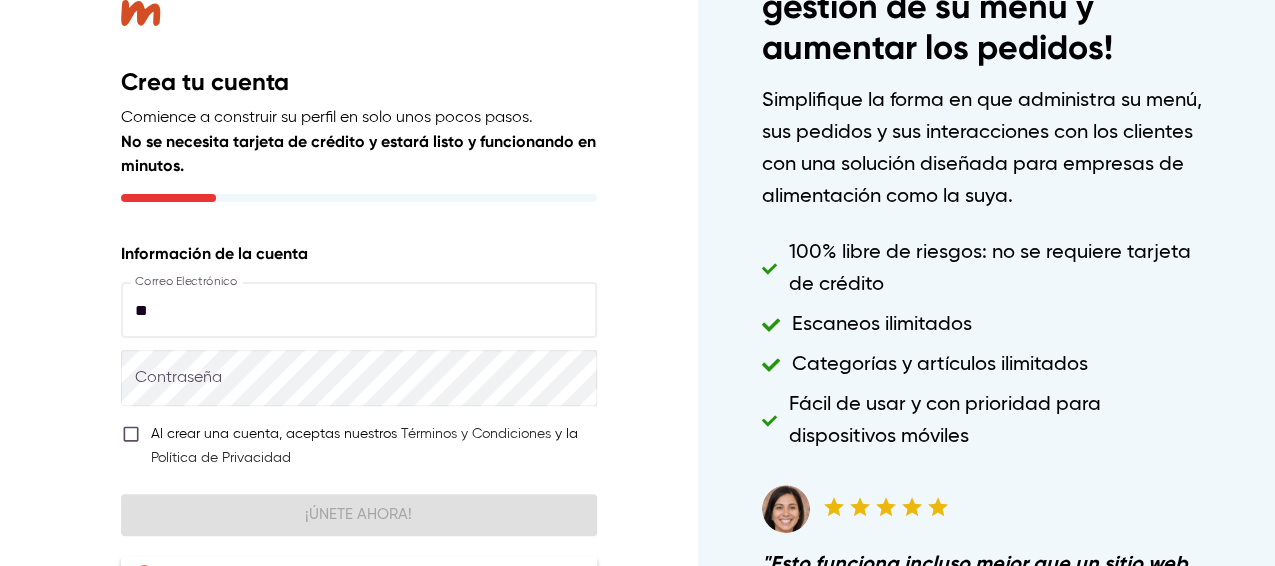type on "*" 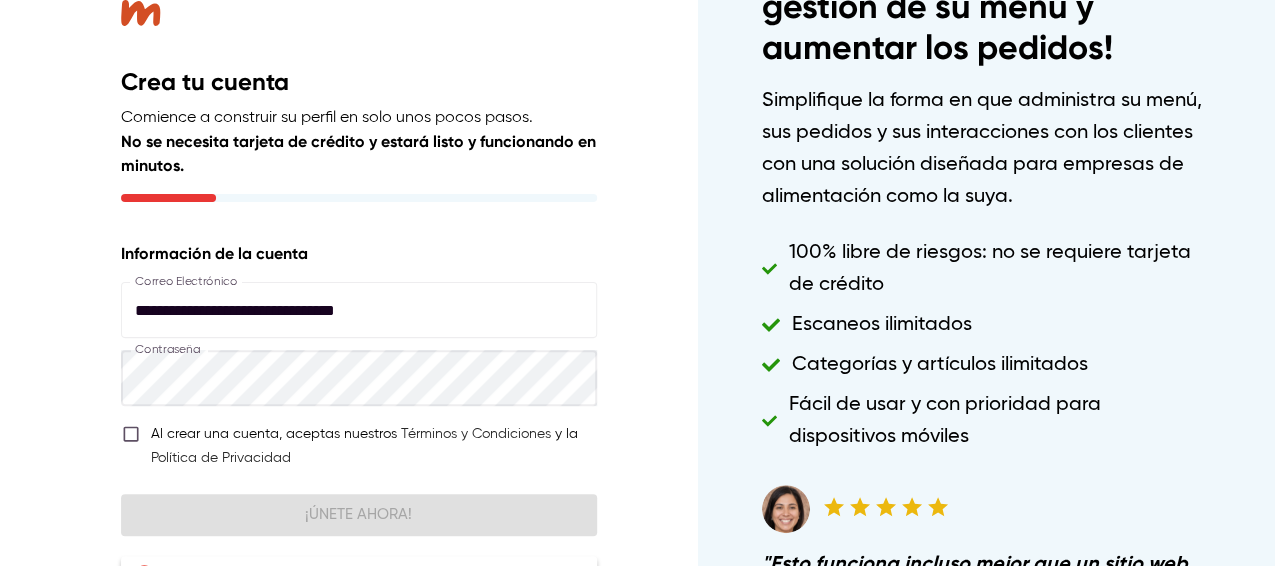 click on "**********" at bounding box center [359, 325] 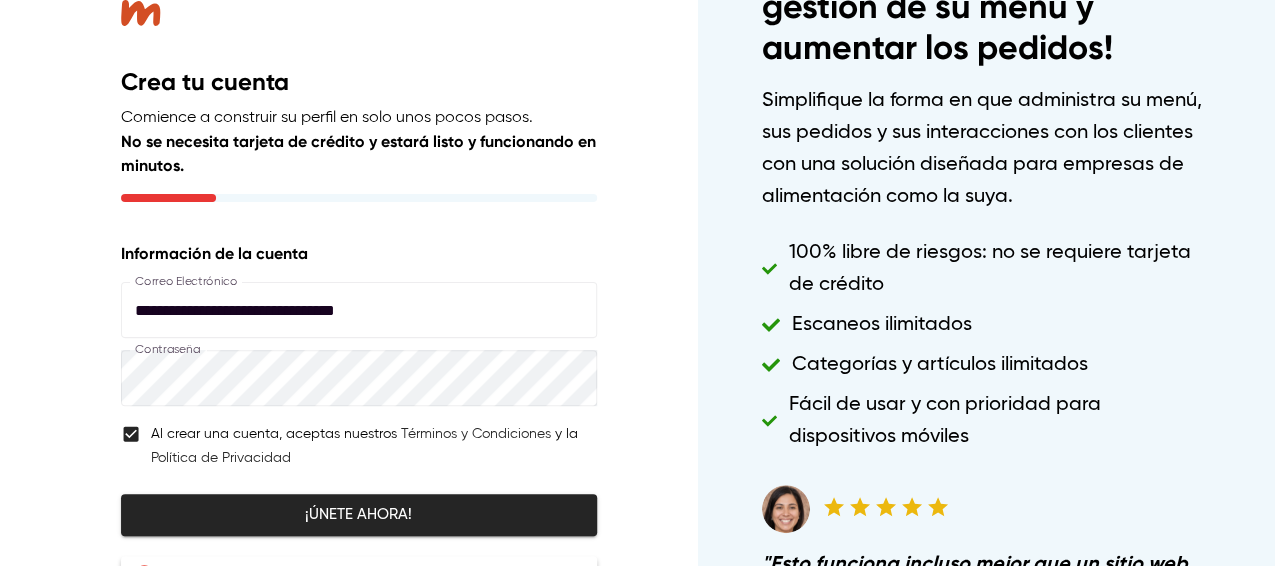 click on "¡Únete ahora!" at bounding box center (359, 515) 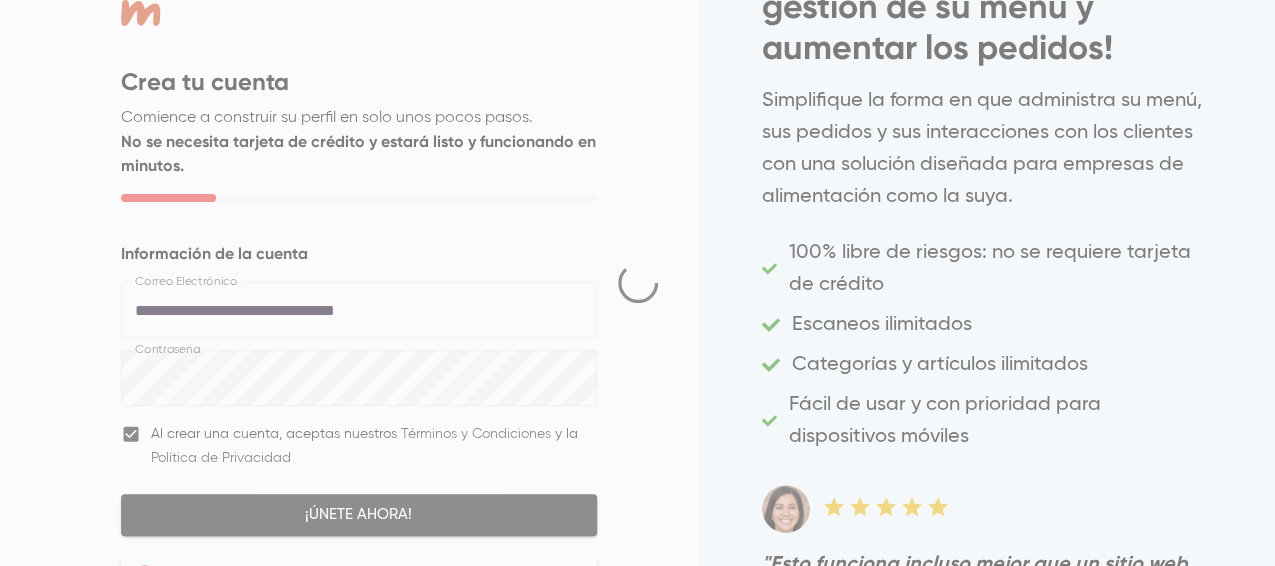 select on "***" 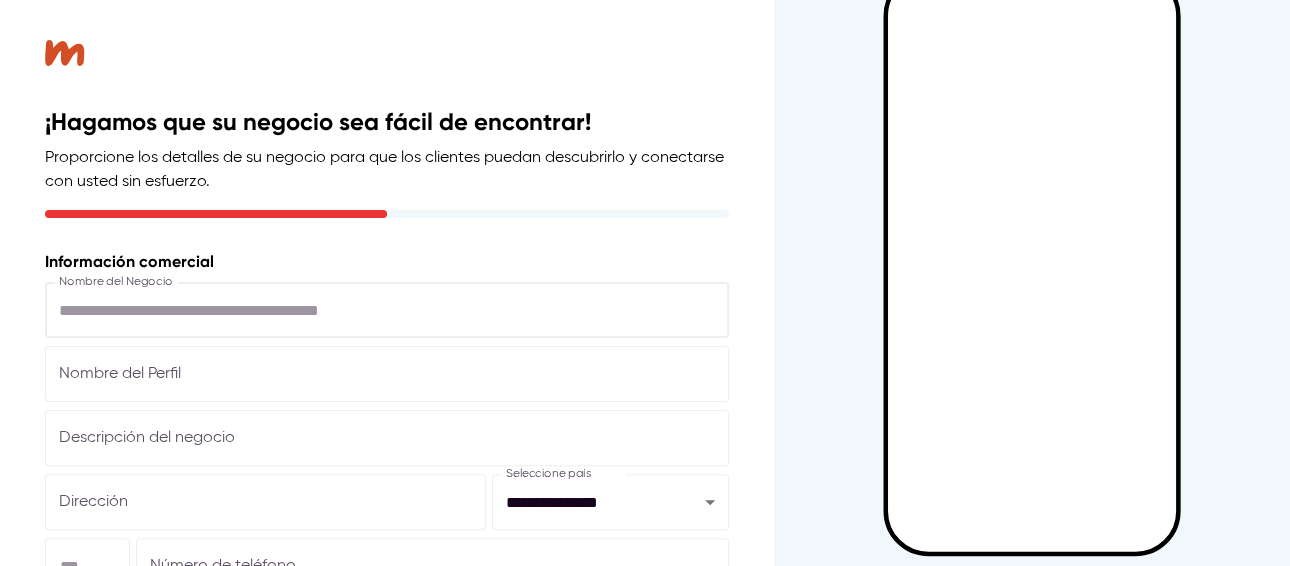 click at bounding box center [387, 310] 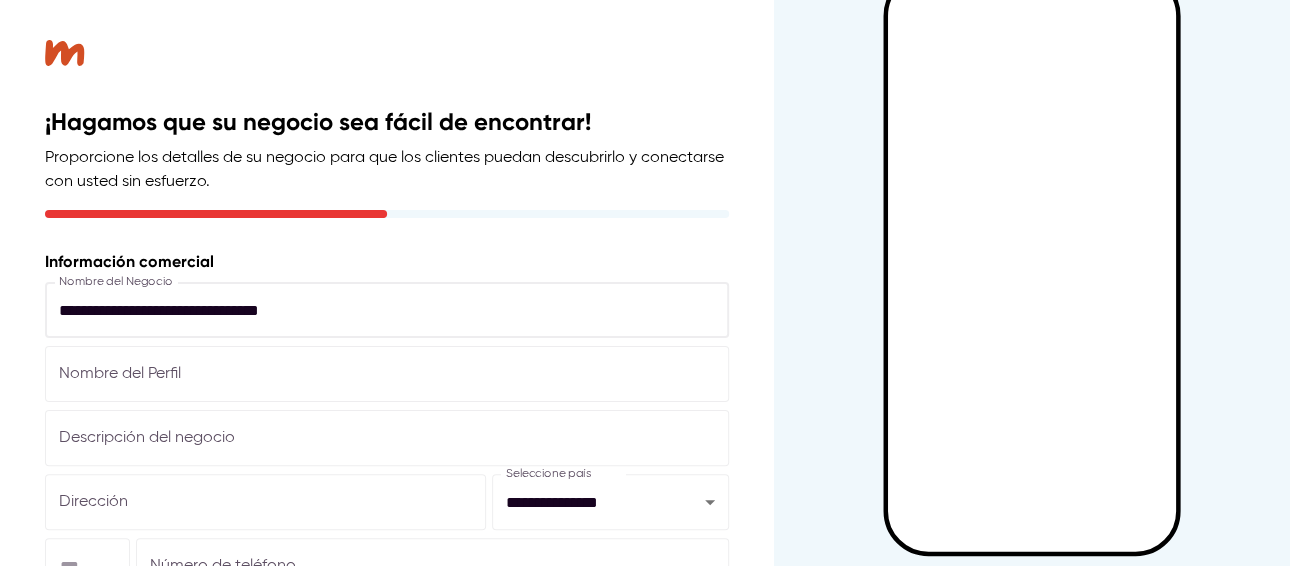 type on "**********" 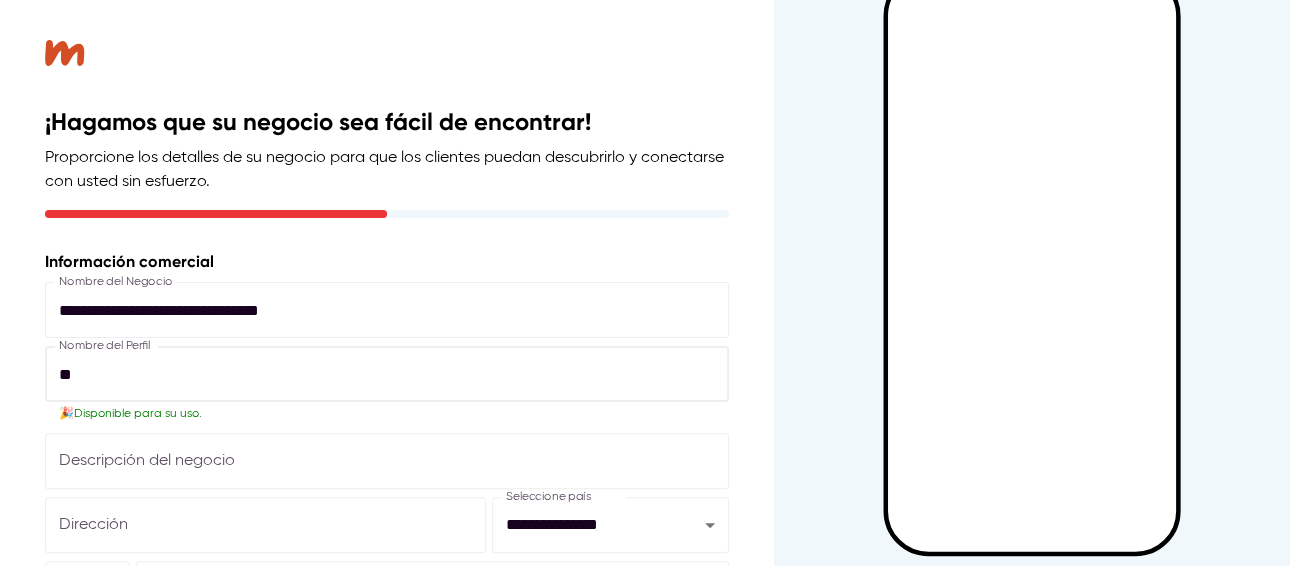 type on "*" 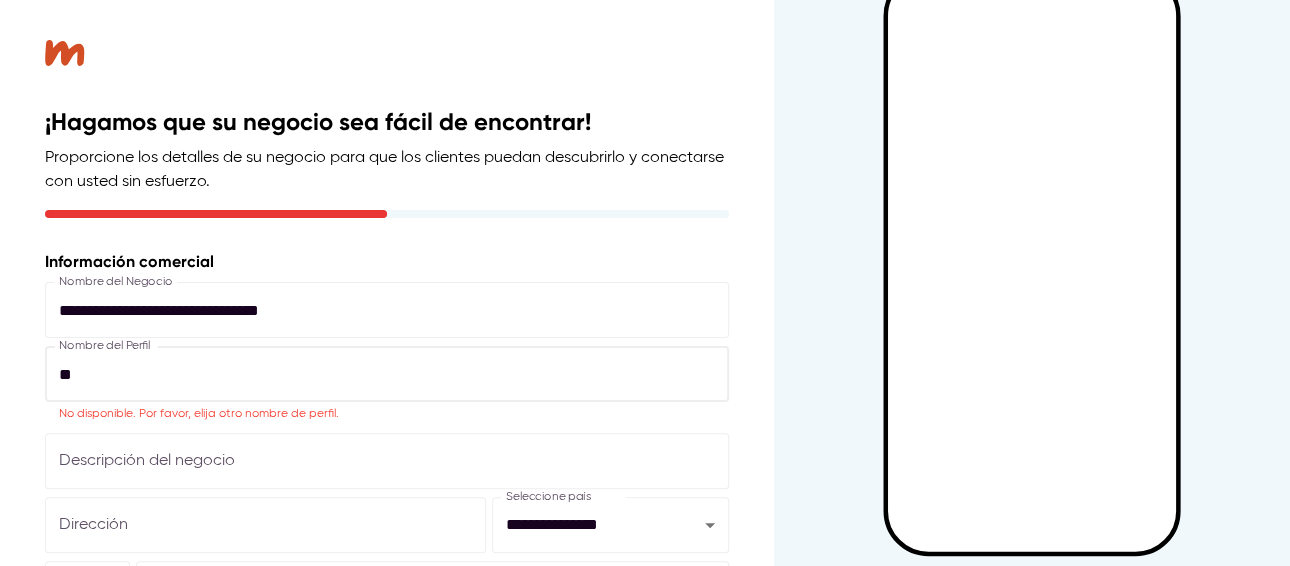 type on "*" 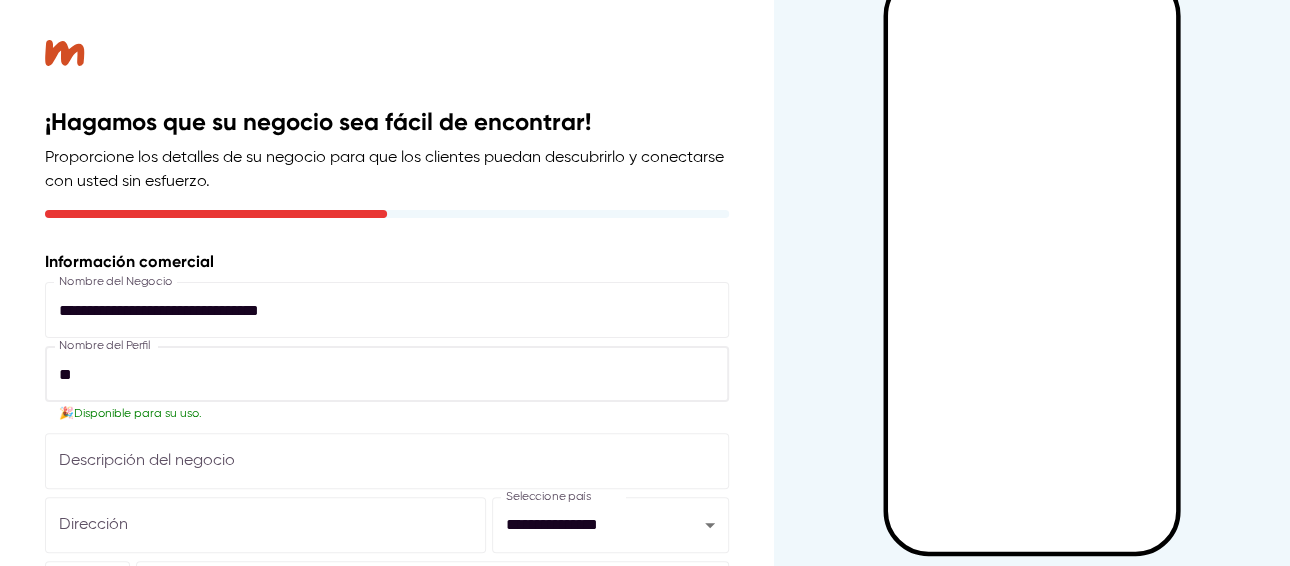 type on "*" 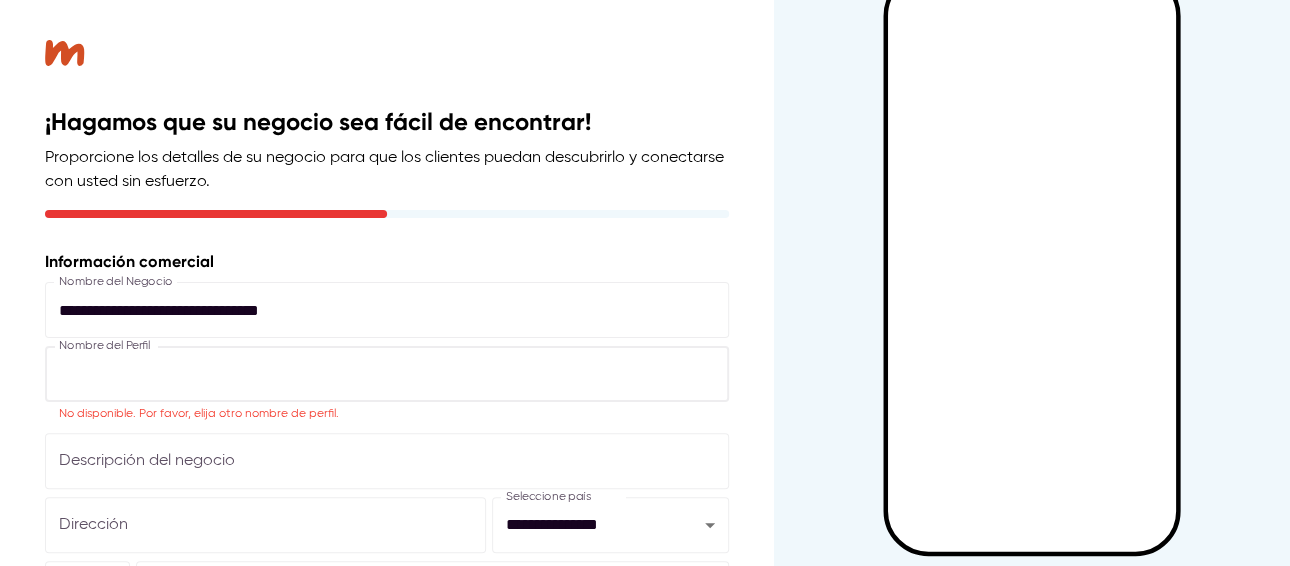 type on "*" 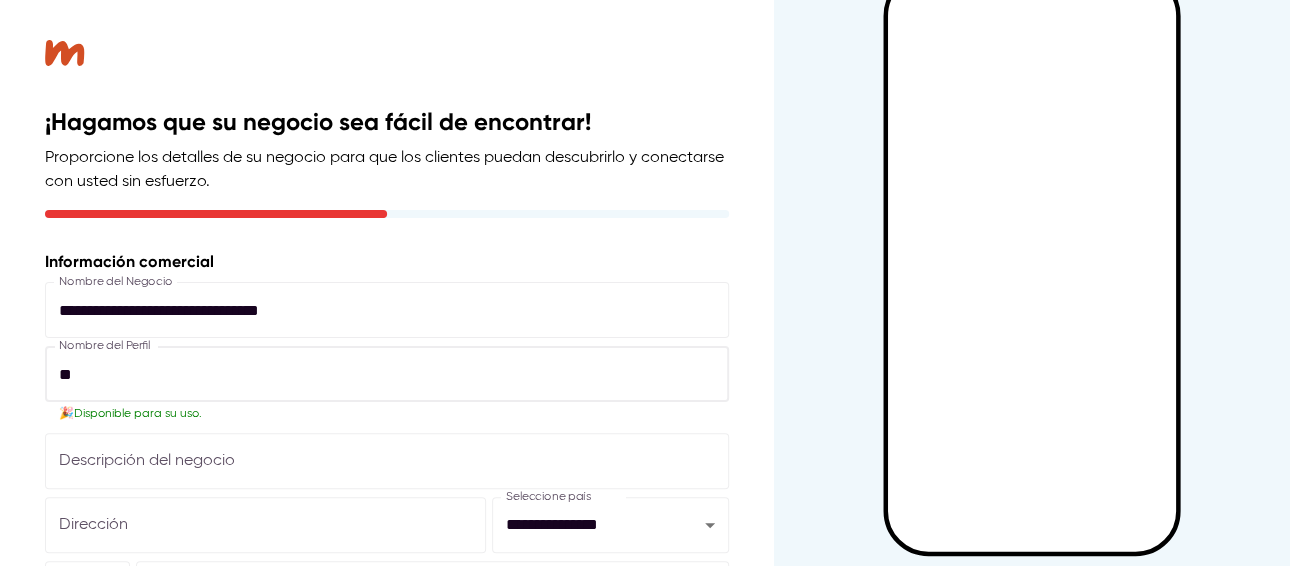 type on "*" 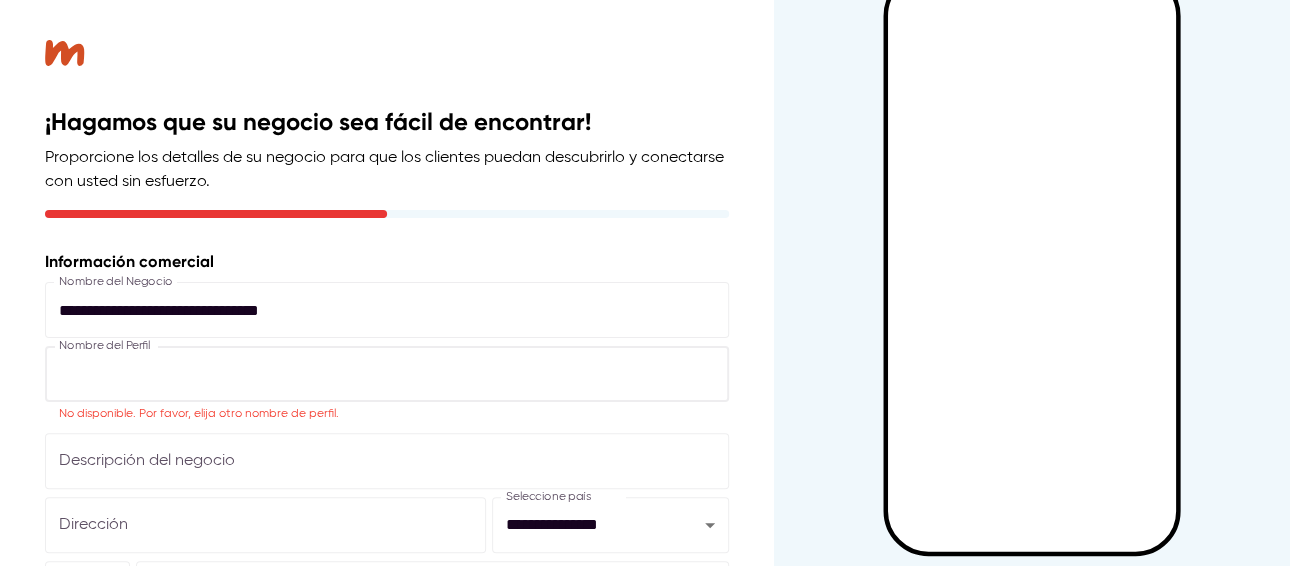 type on "*" 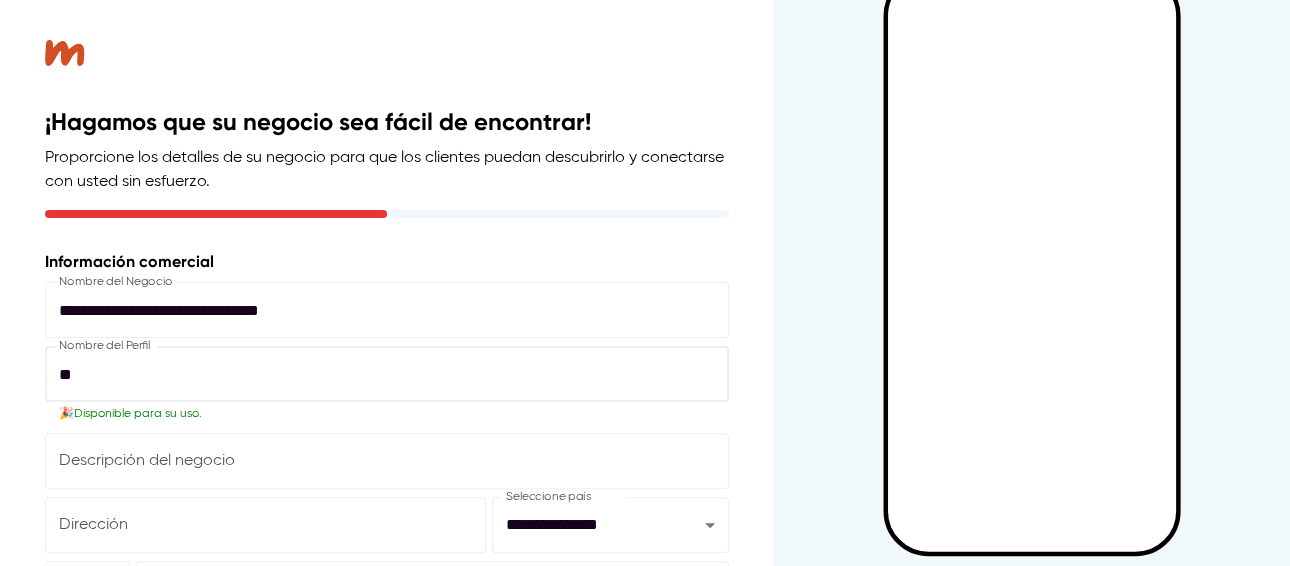 type on "*" 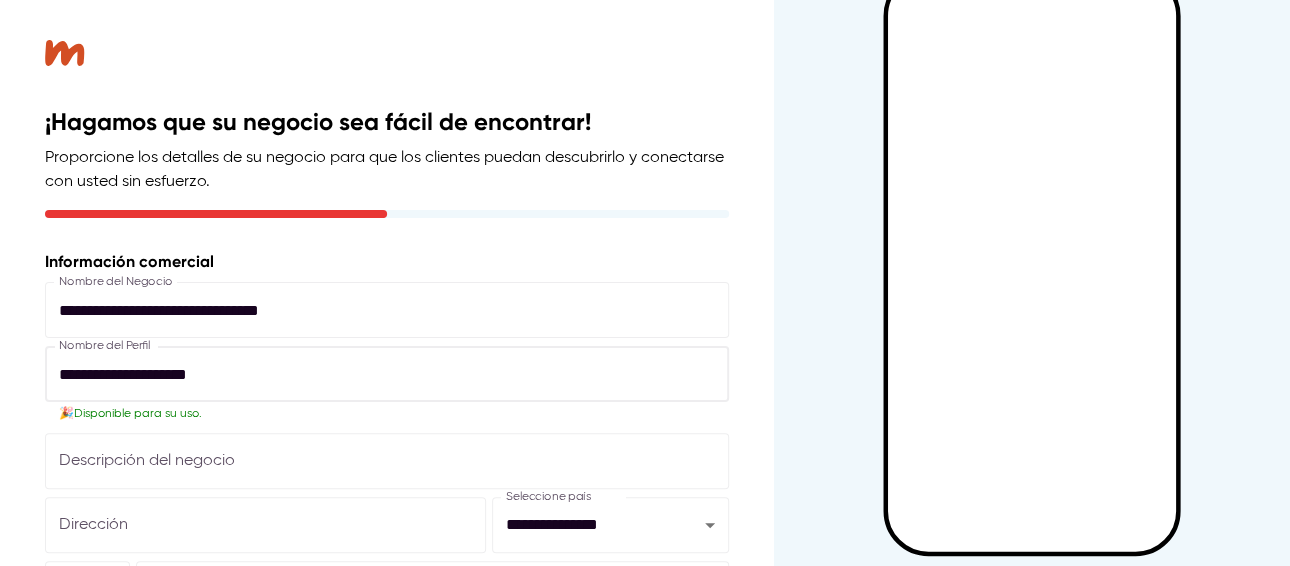 click at bounding box center (387, 461) 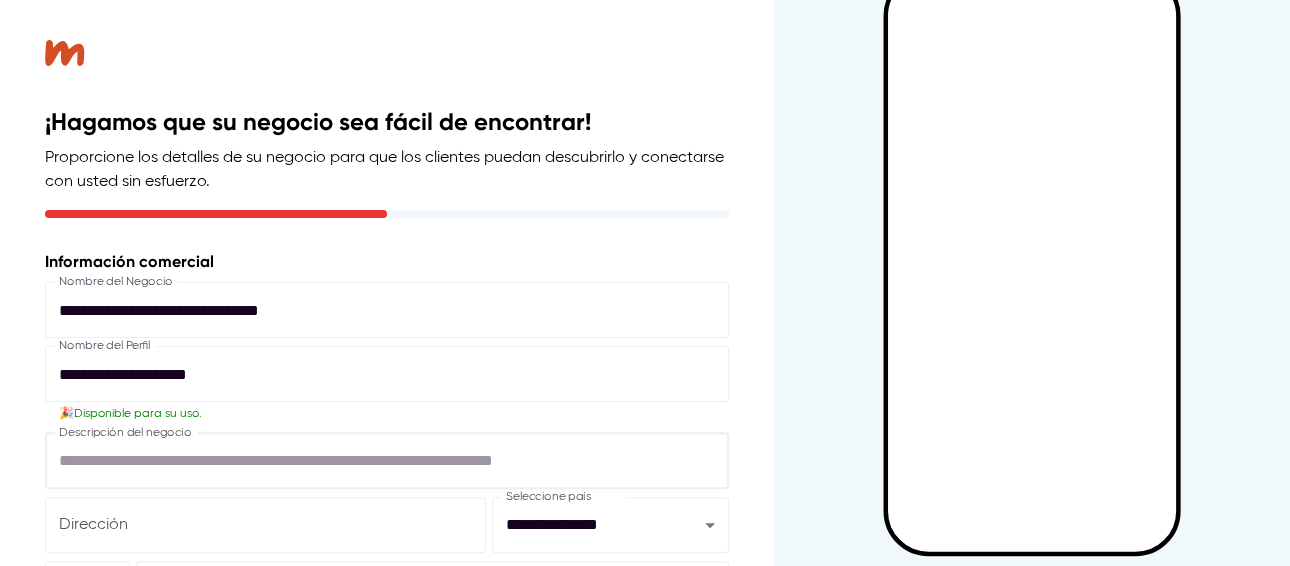 click on "**********" at bounding box center (387, 374) 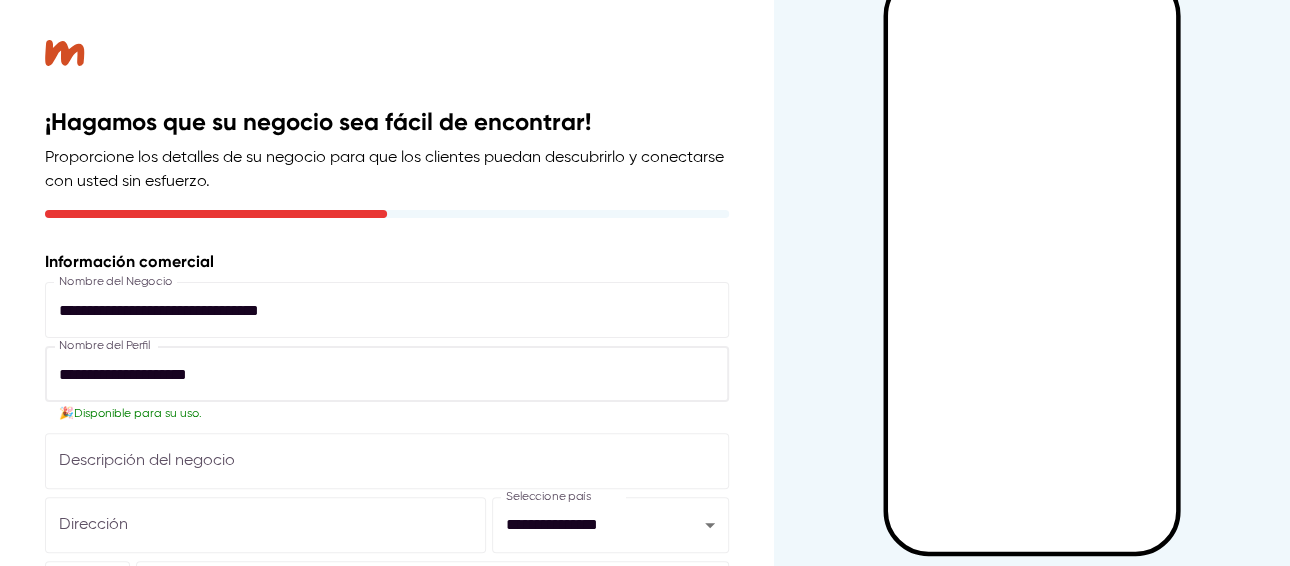 click on "**********" at bounding box center [387, 374] 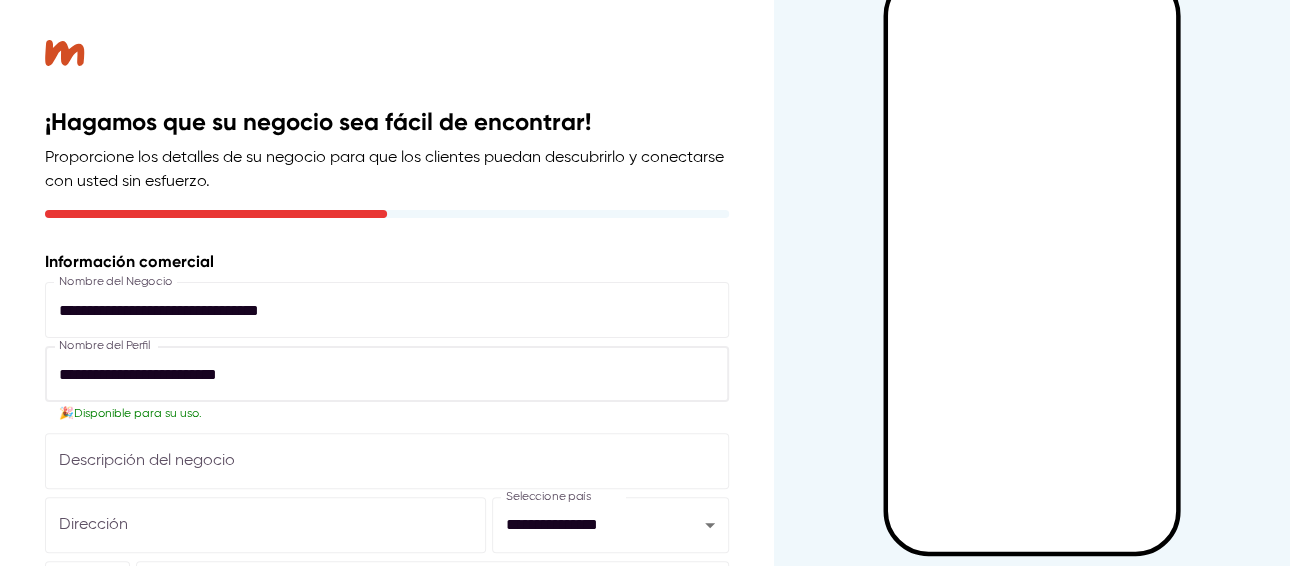 type on "**********" 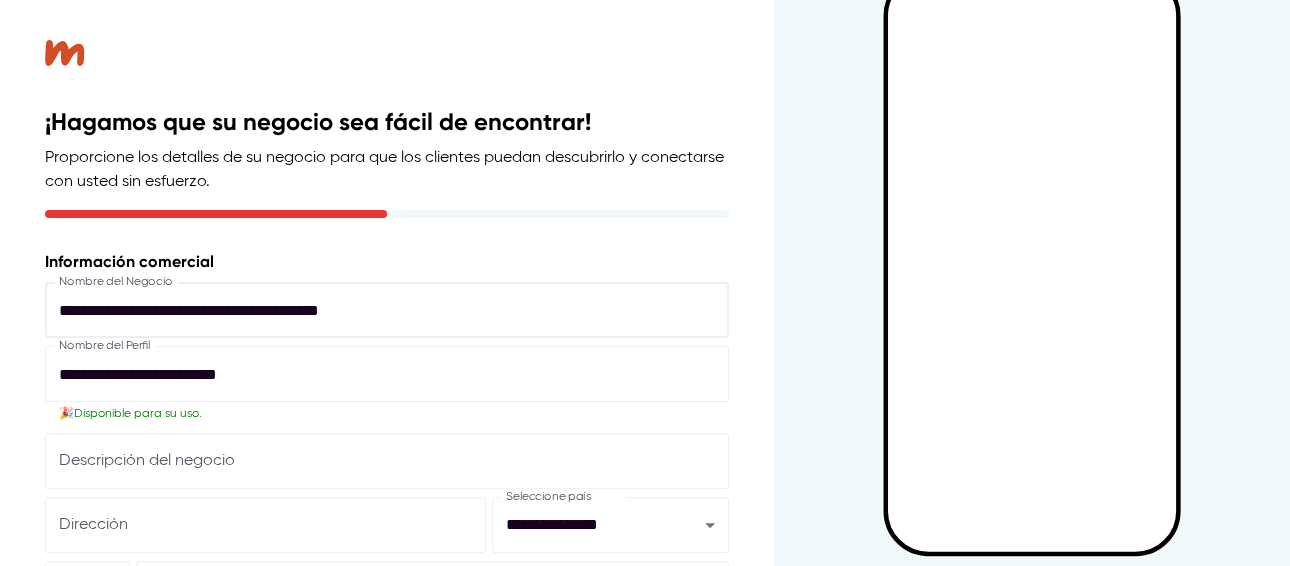 type on "**********" 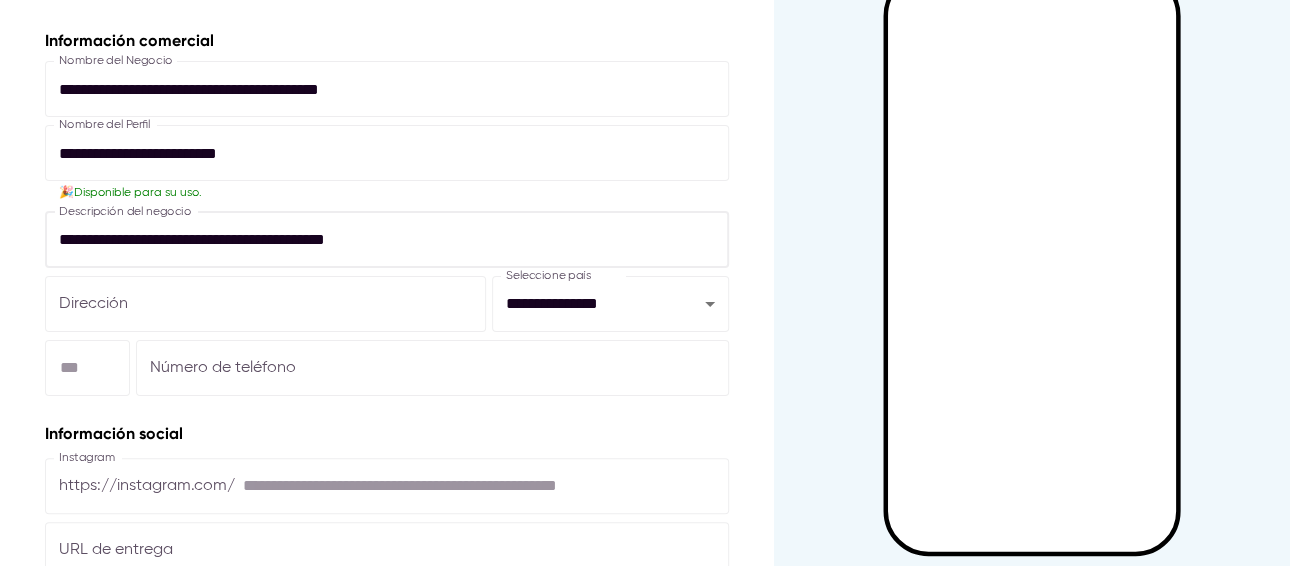 scroll, scrollTop: 224, scrollLeft: 0, axis: vertical 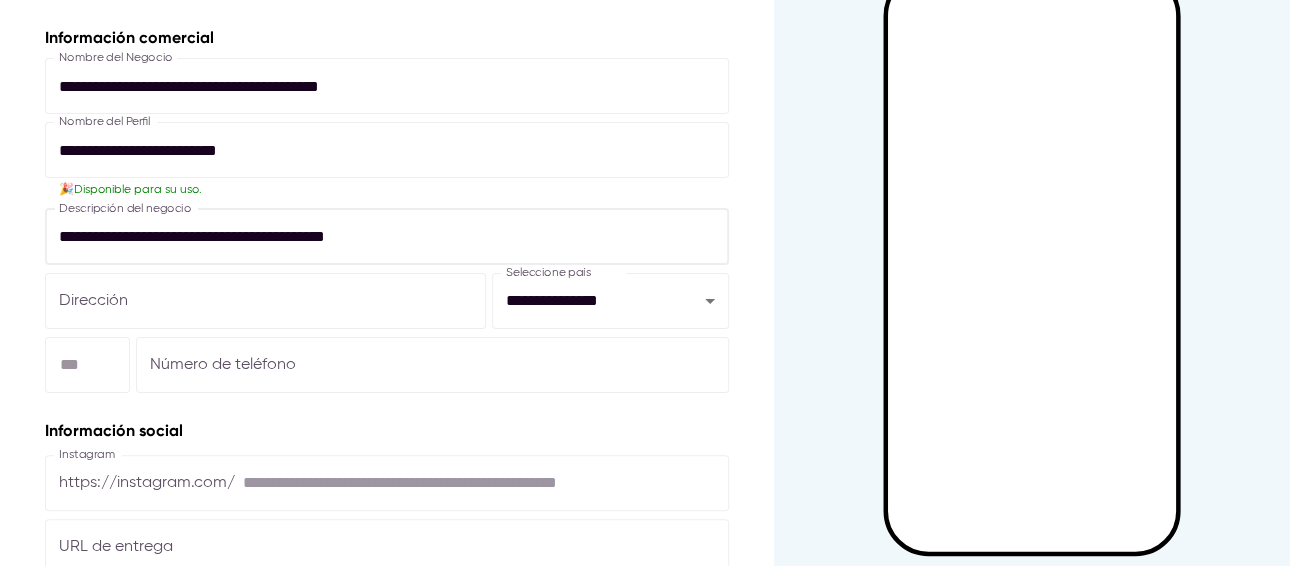 type on "**********" 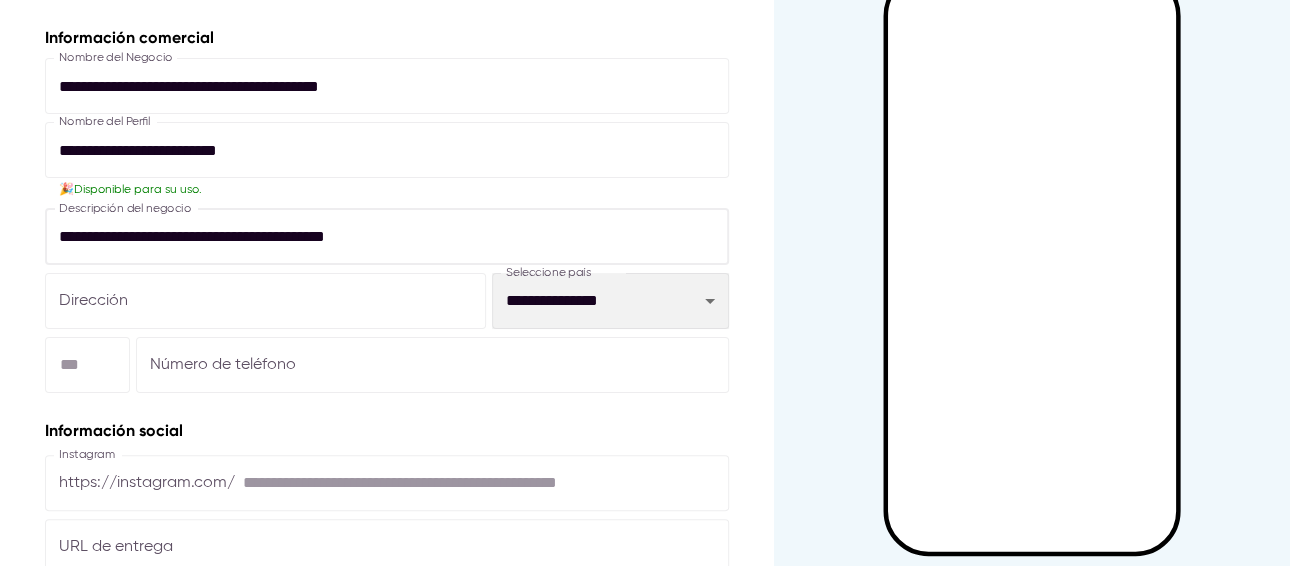 click on "**********" at bounding box center [610, 301] 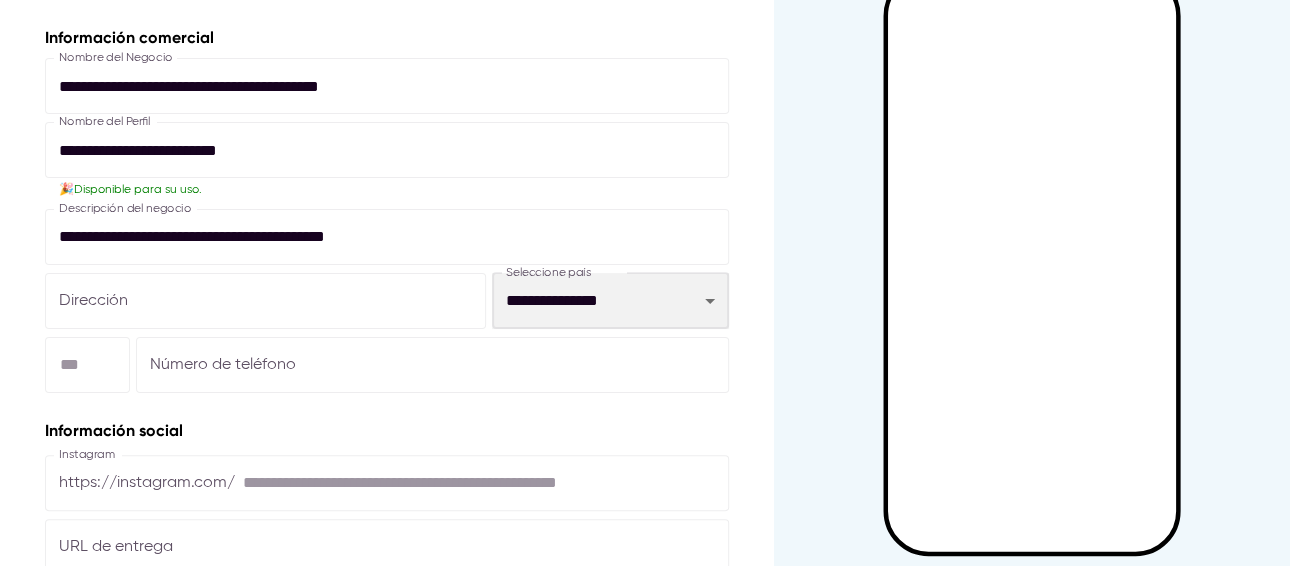 click on "**********" at bounding box center [610, 301] 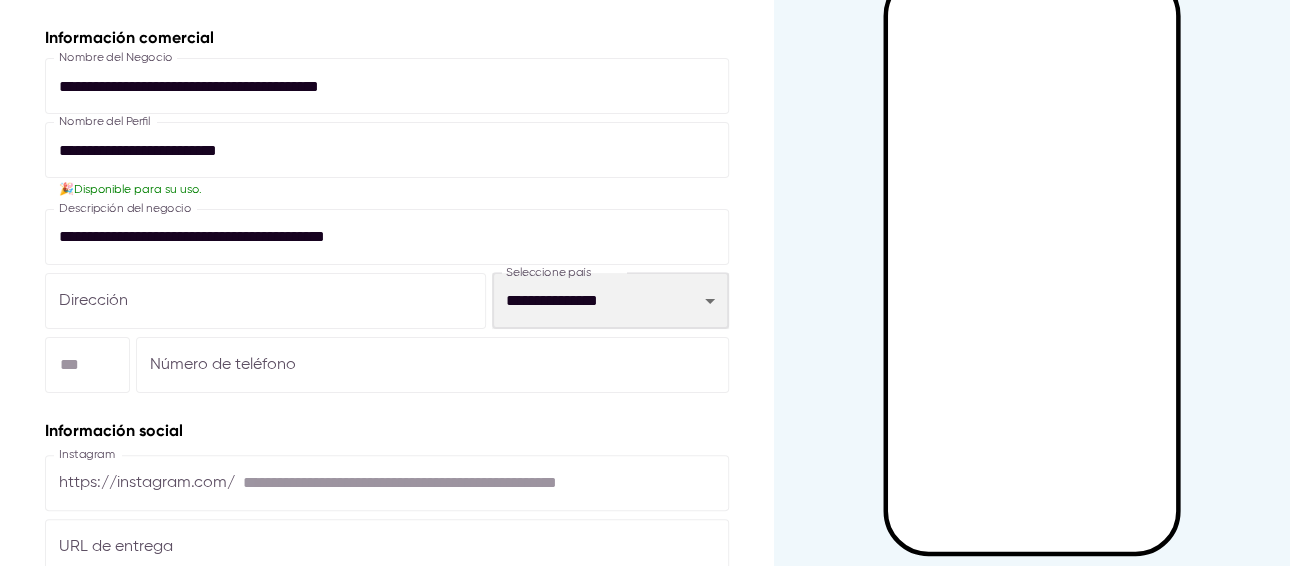 select on "***" 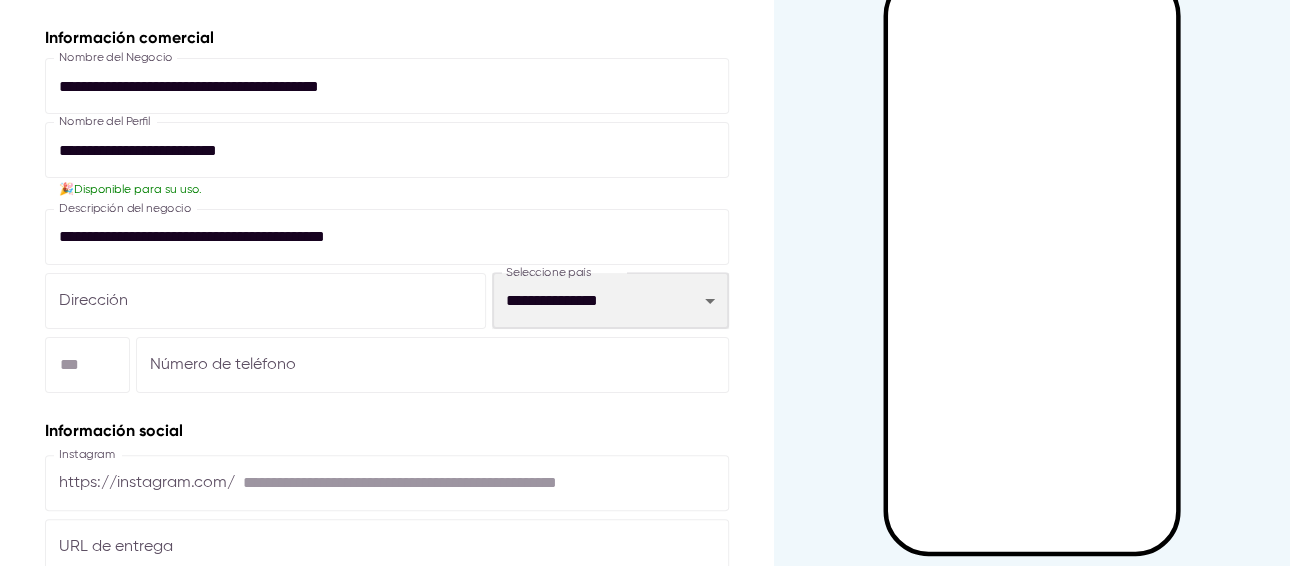 click on "**********" at bounding box center [610, 301] 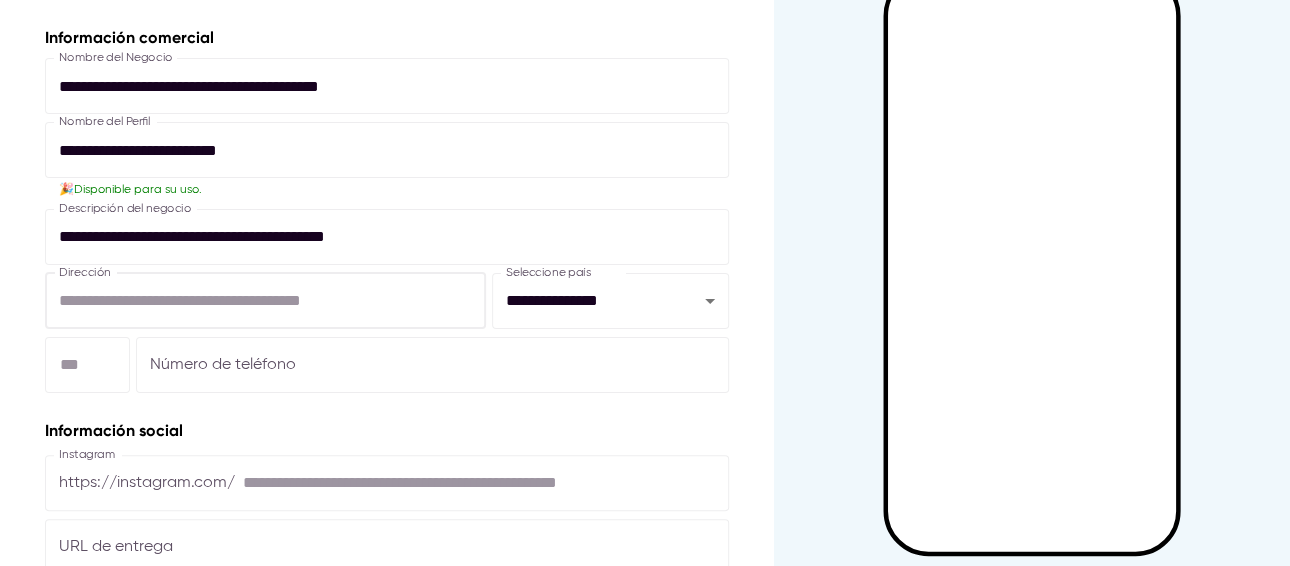 click at bounding box center (265, 301) 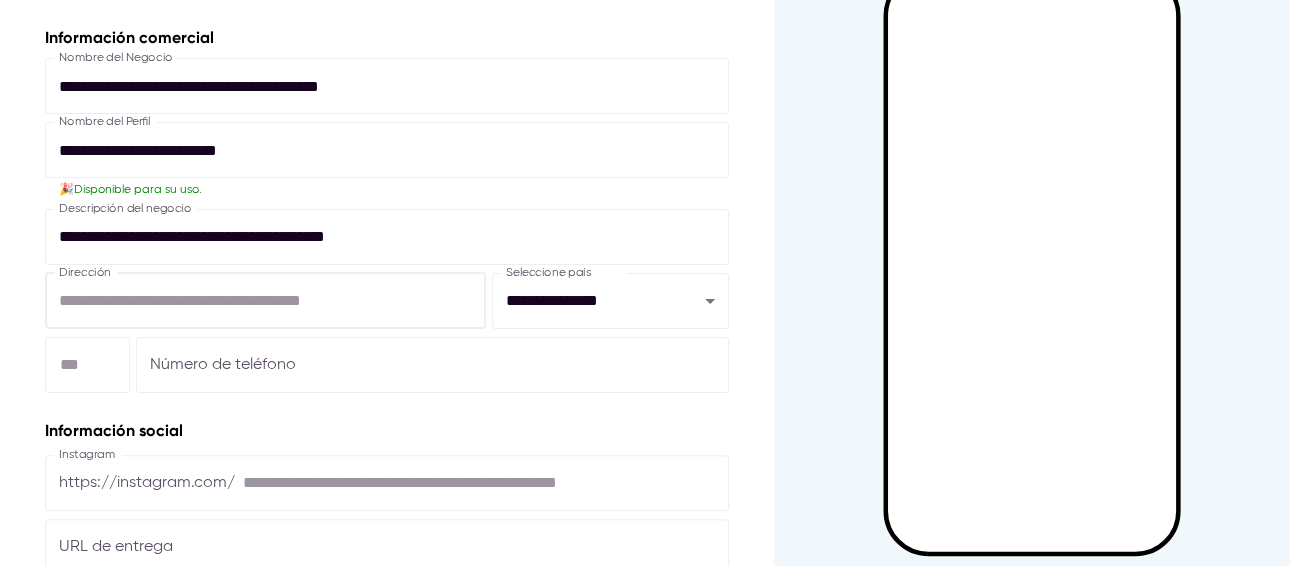 type on "**********" 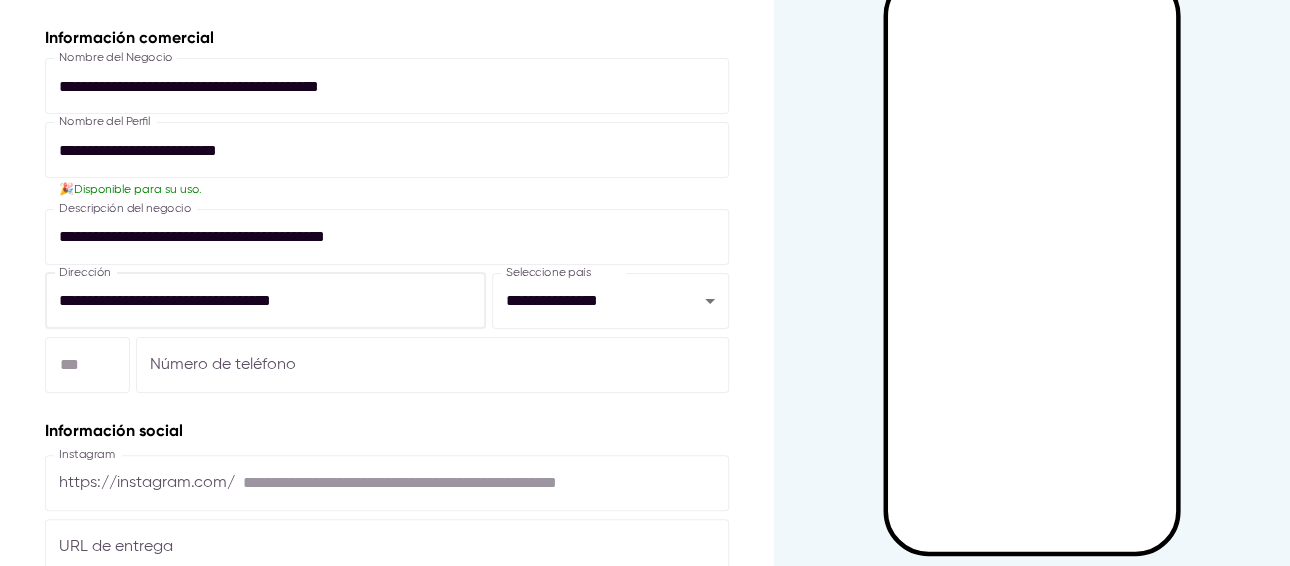 type on "**********" 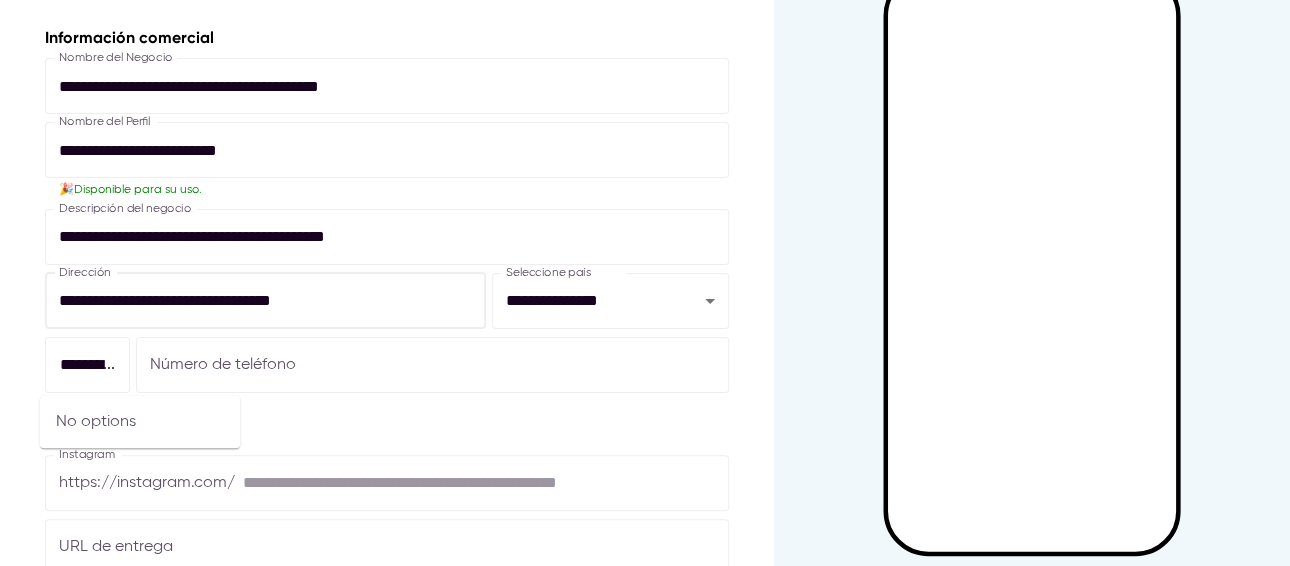 click at bounding box center (432, 365) 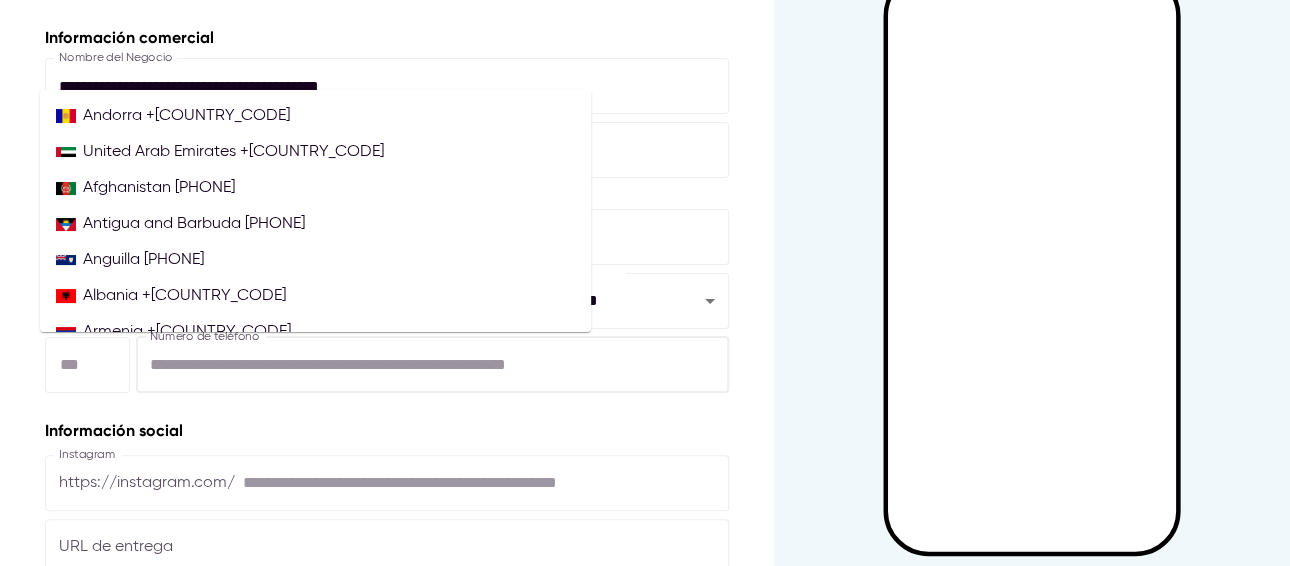 click at bounding box center (87, 365) 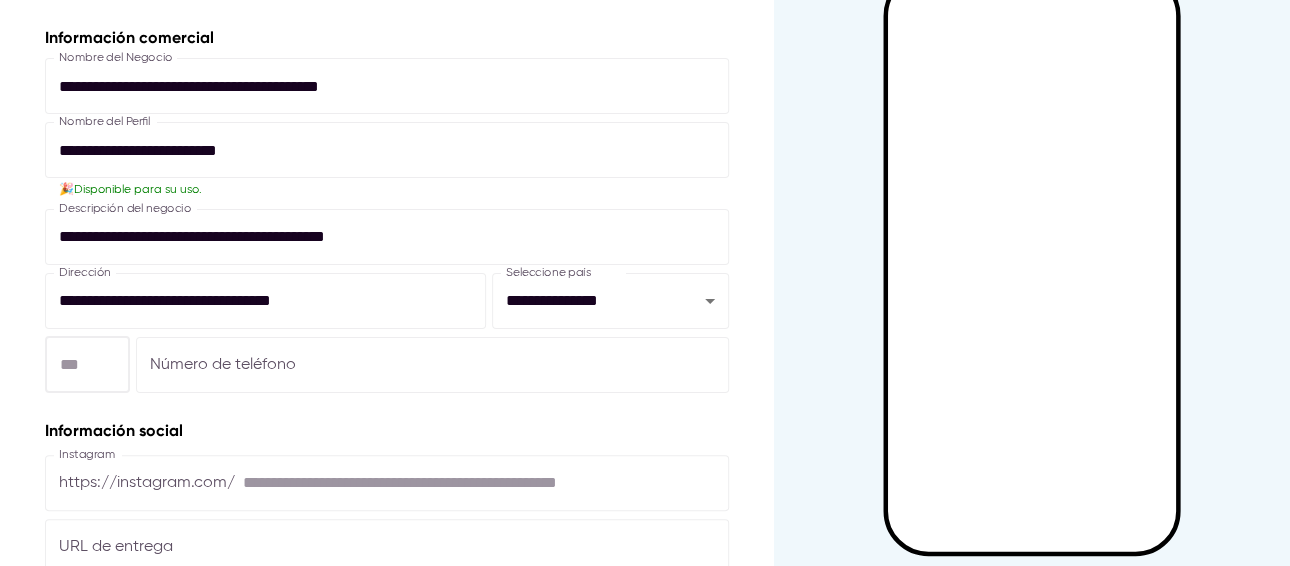 click at bounding box center (87, 365) 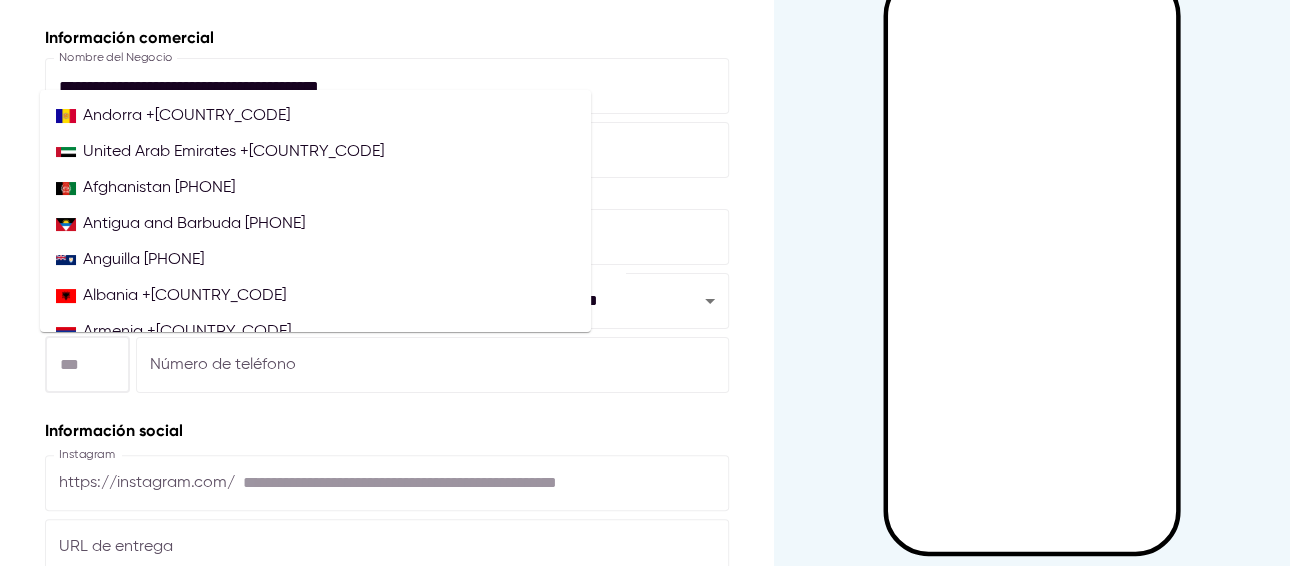 type on "**********" 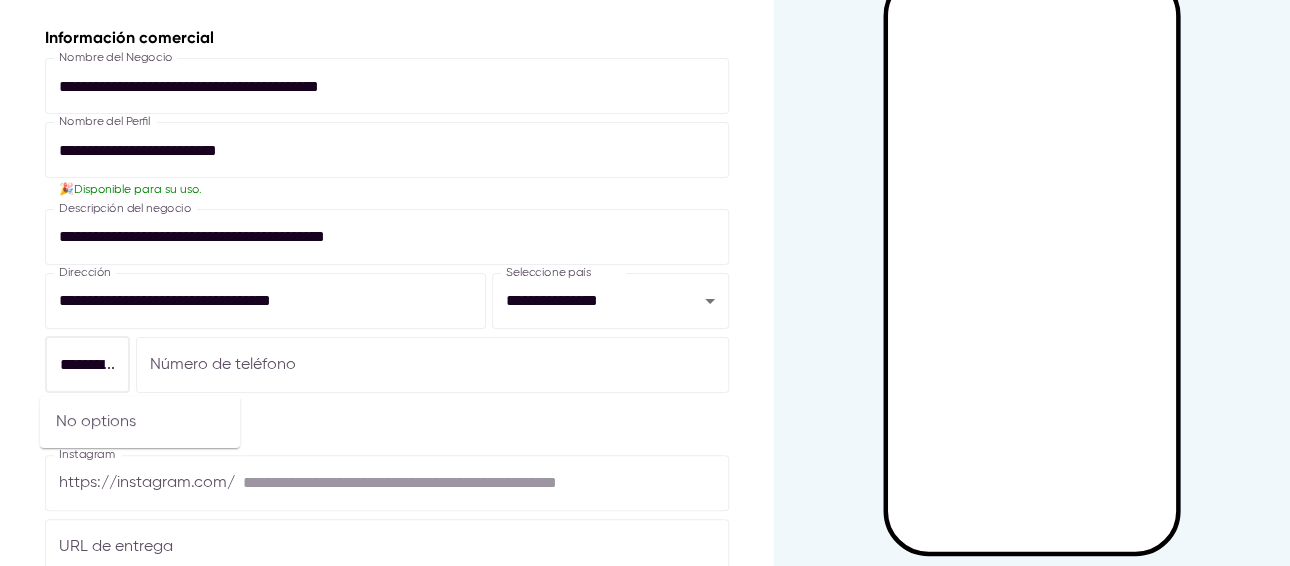 scroll, scrollTop: 0, scrollLeft: 48, axis: horizontal 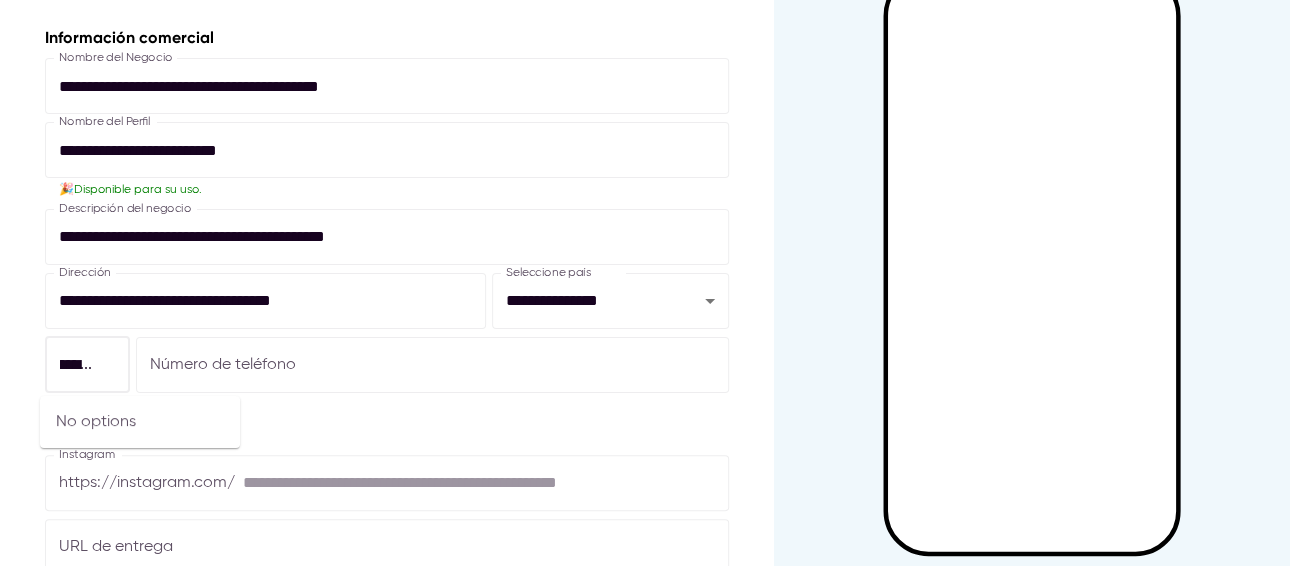 drag, startPoint x: 97, startPoint y: 364, endPoint x: 147, endPoint y: 357, distance: 50.48762 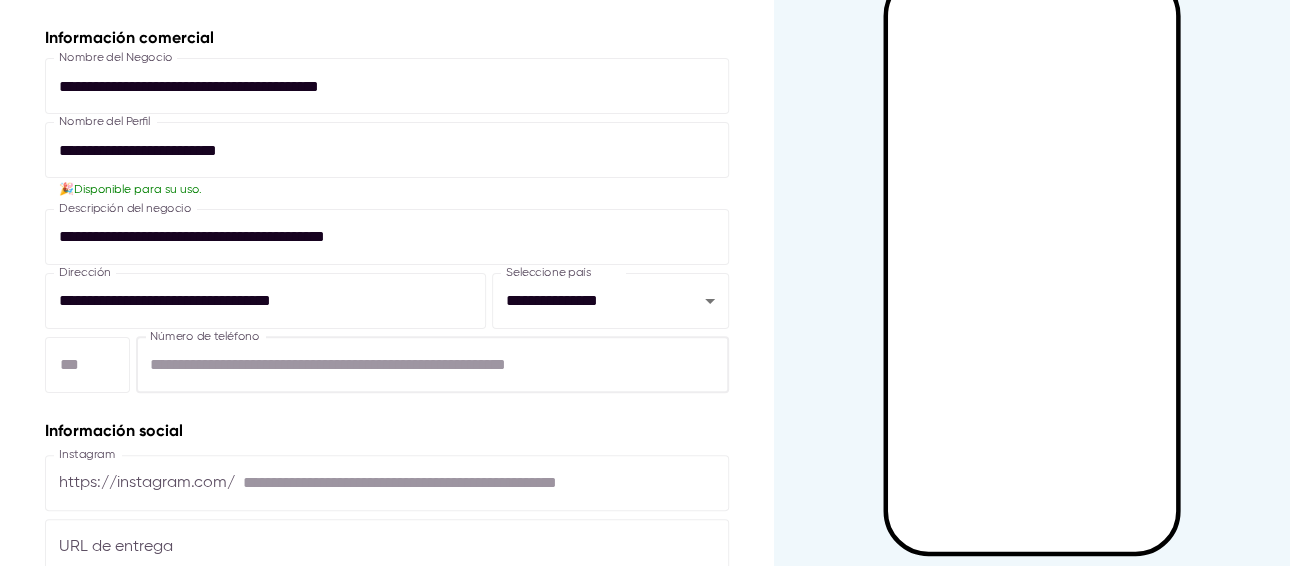 scroll, scrollTop: 0, scrollLeft: 0, axis: both 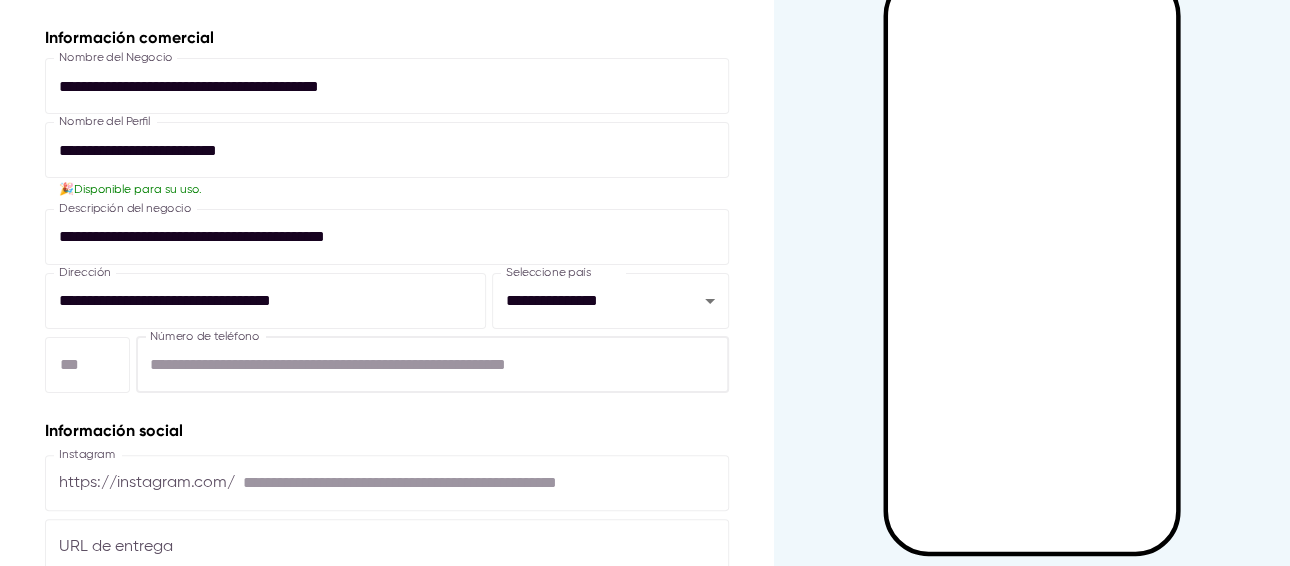 drag, startPoint x: 147, startPoint y: 357, endPoint x: 195, endPoint y: 346, distance: 49.24429 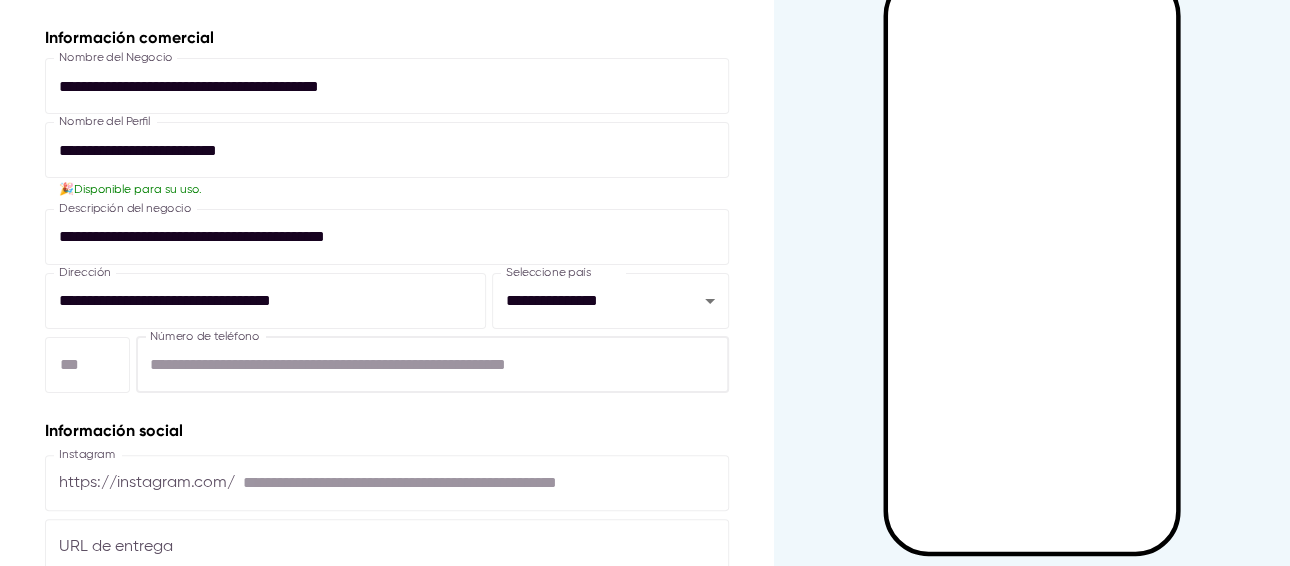 type on "**********" 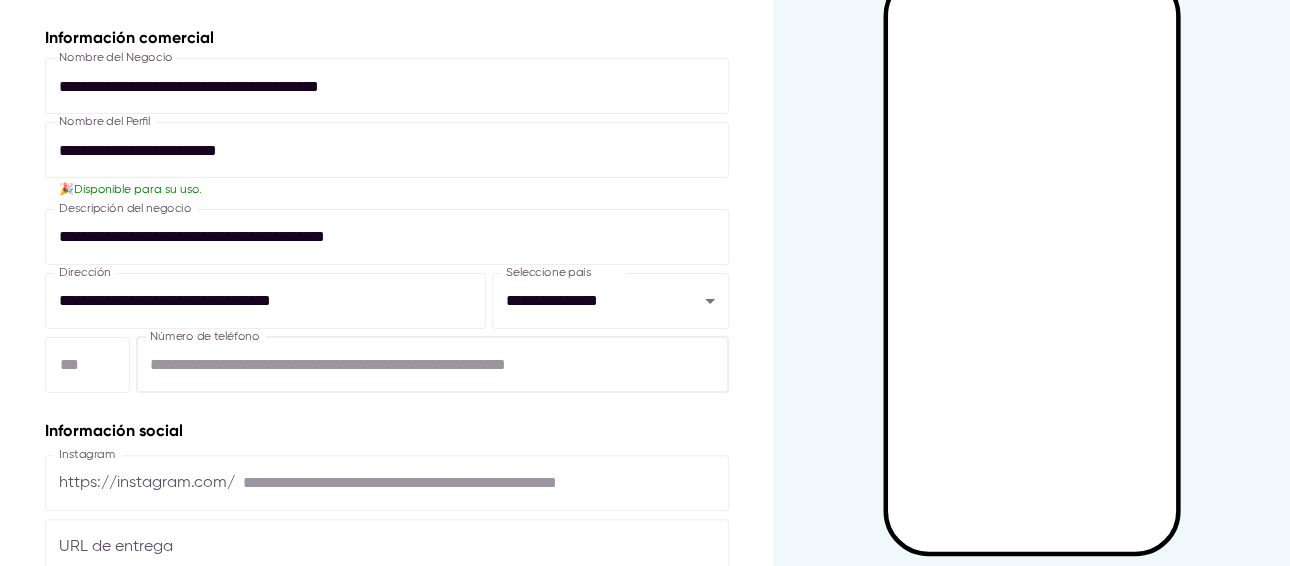 type on "**********" 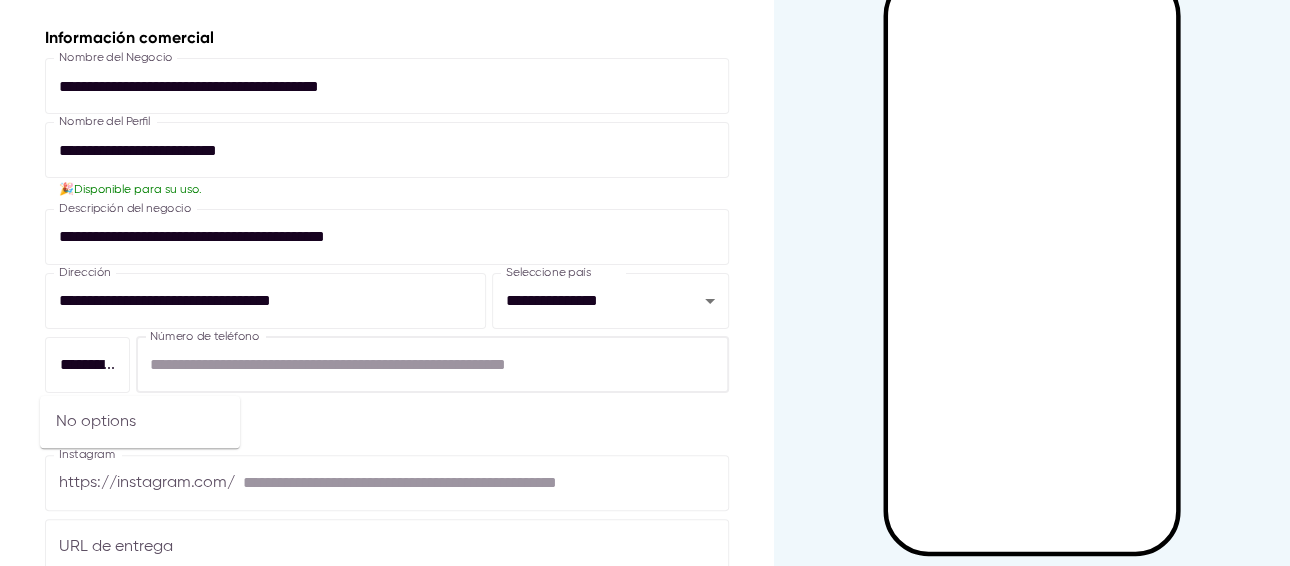 click on "**********" at bounding box center [432, 365] 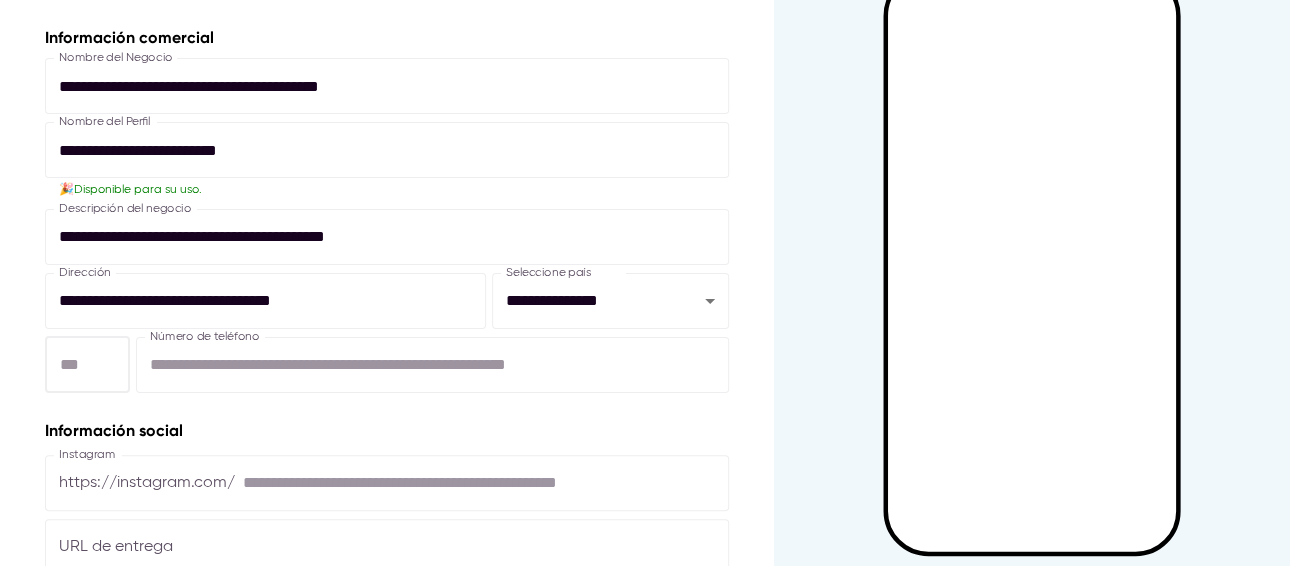 click at bounding box center [87, 365] 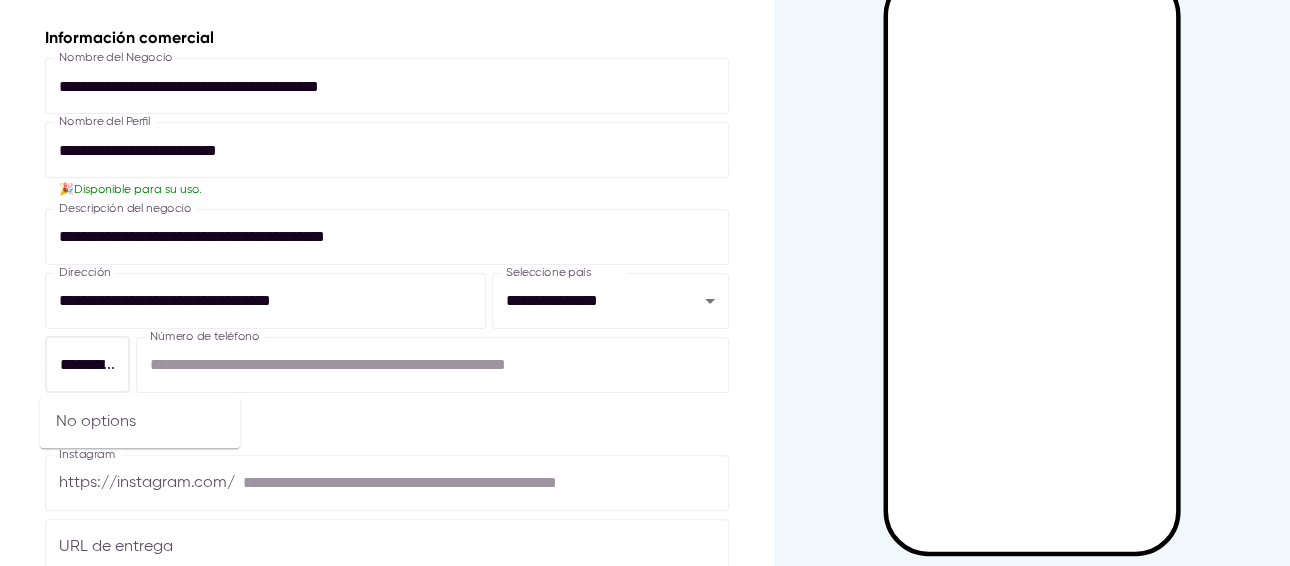 scroll, scrollTop: 0, scrollLeft: 47, axis: horizontal 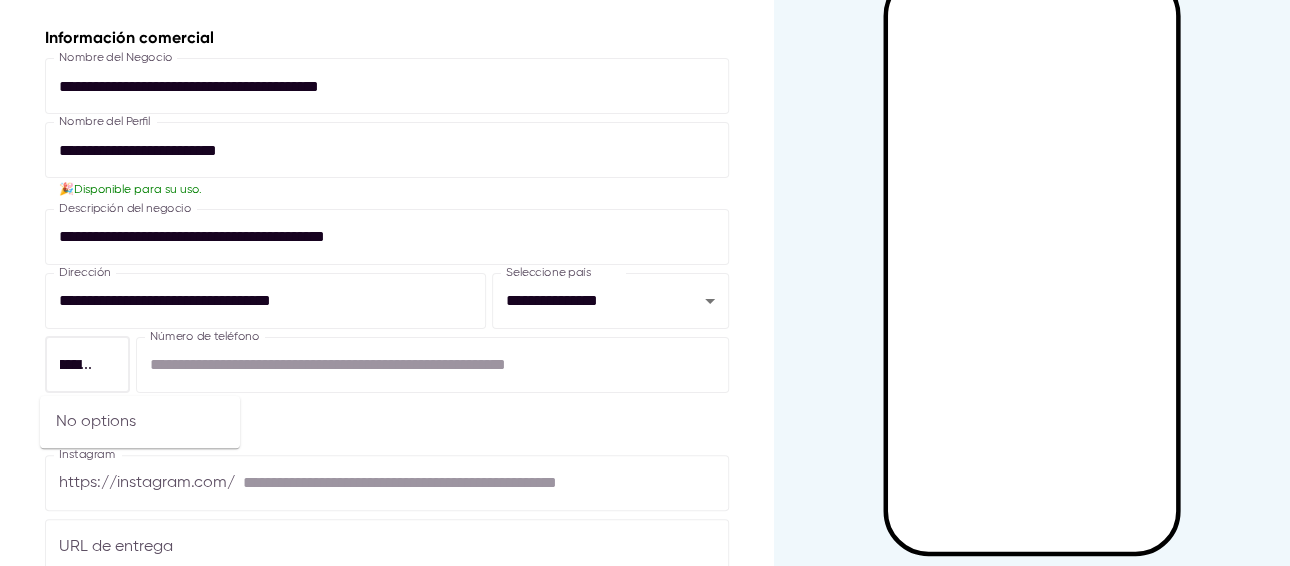 drag, startPoint x: 83, startPoint y: 359, endPoint x: 153, endPoint y: 362, distance: 70.064255 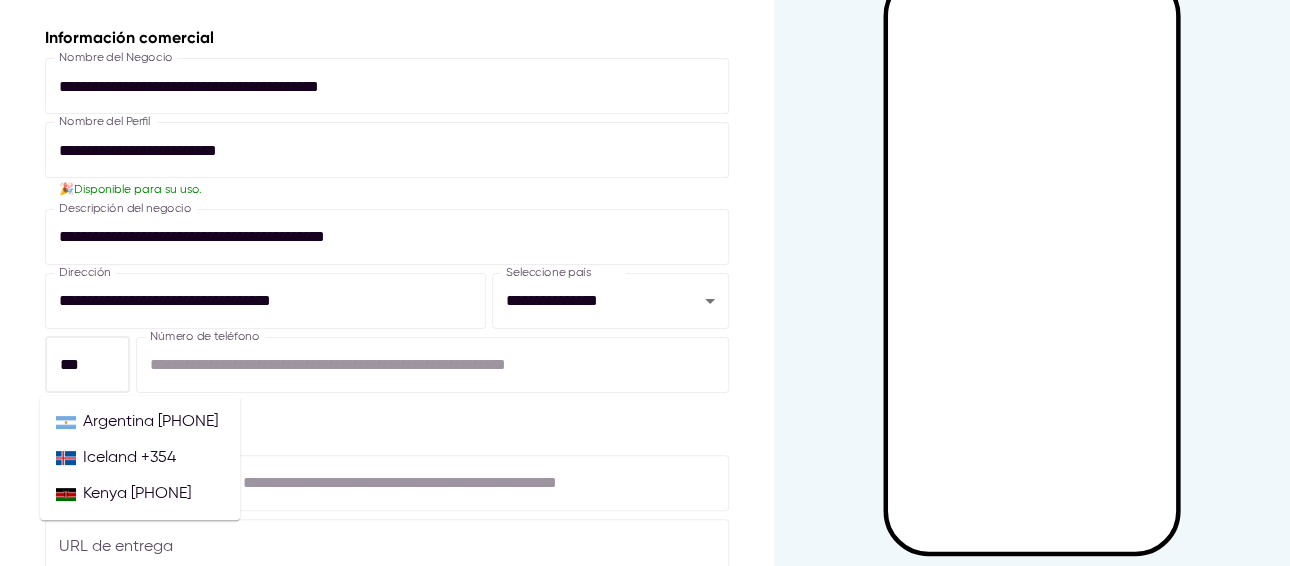 scroll, scrollTop: 0, scrollLeft: 0, axis: both 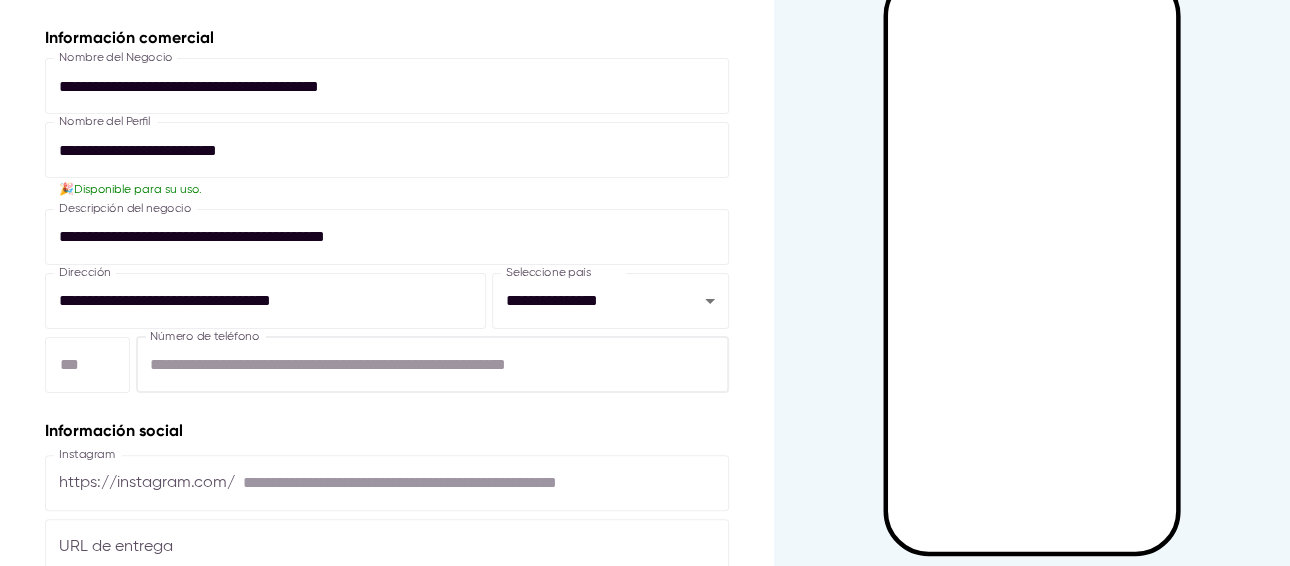 click on "**********" at bounding box center (432, 365) 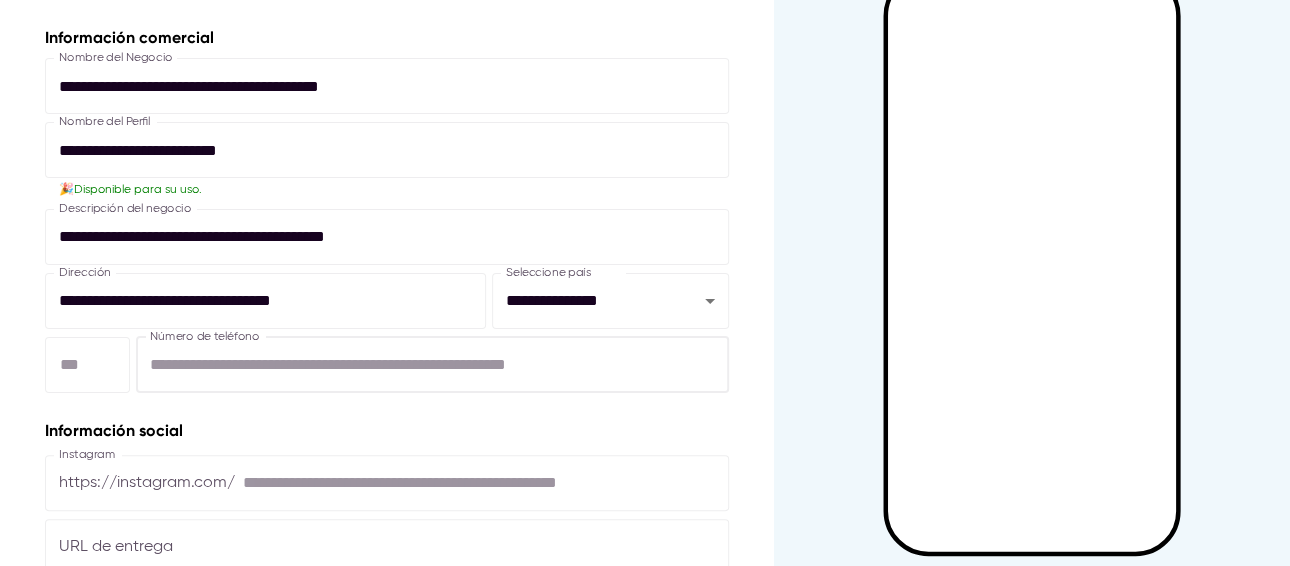 click on "​" at bounding box center [87, 365] 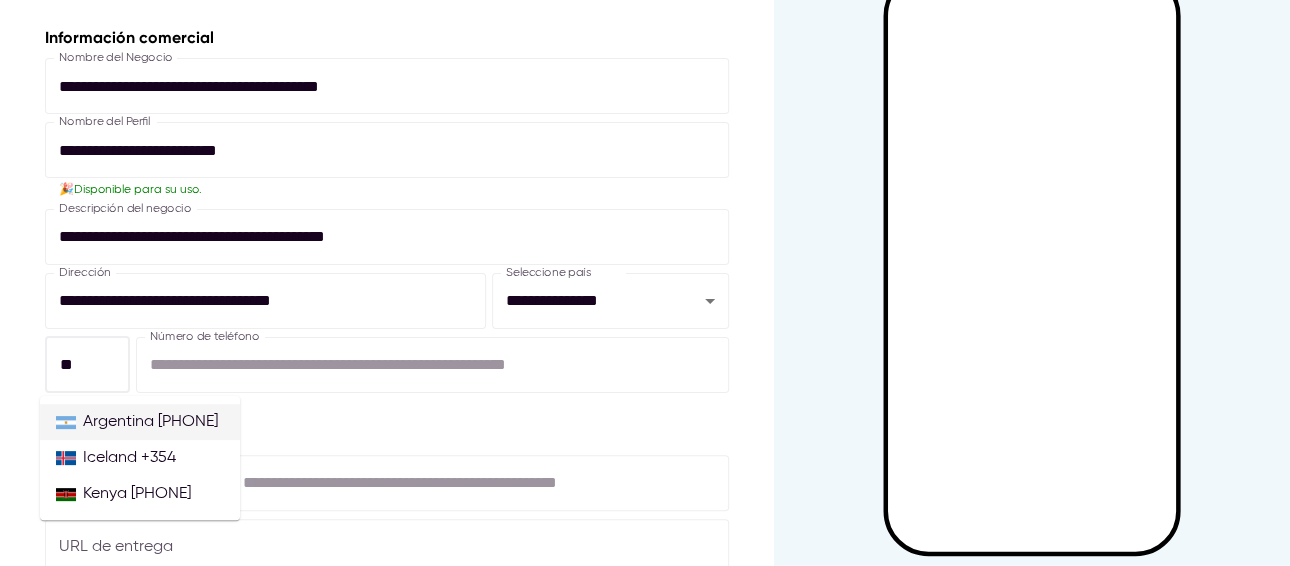 click on "Argentina +54" at bounding box center [140, 422] 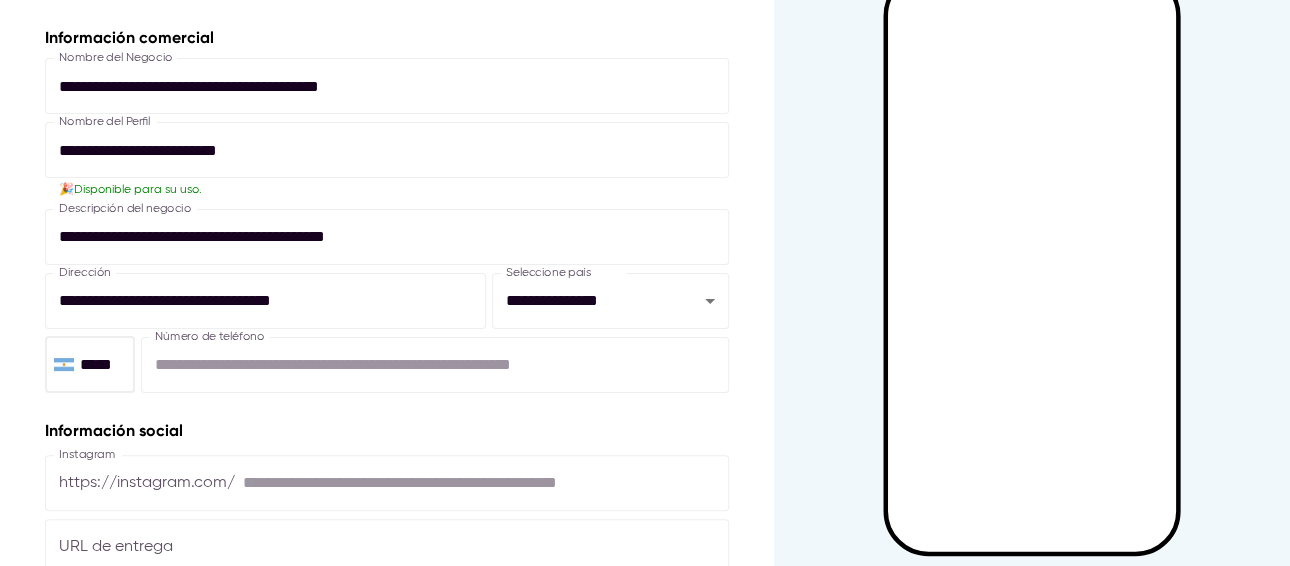 type on "*****" 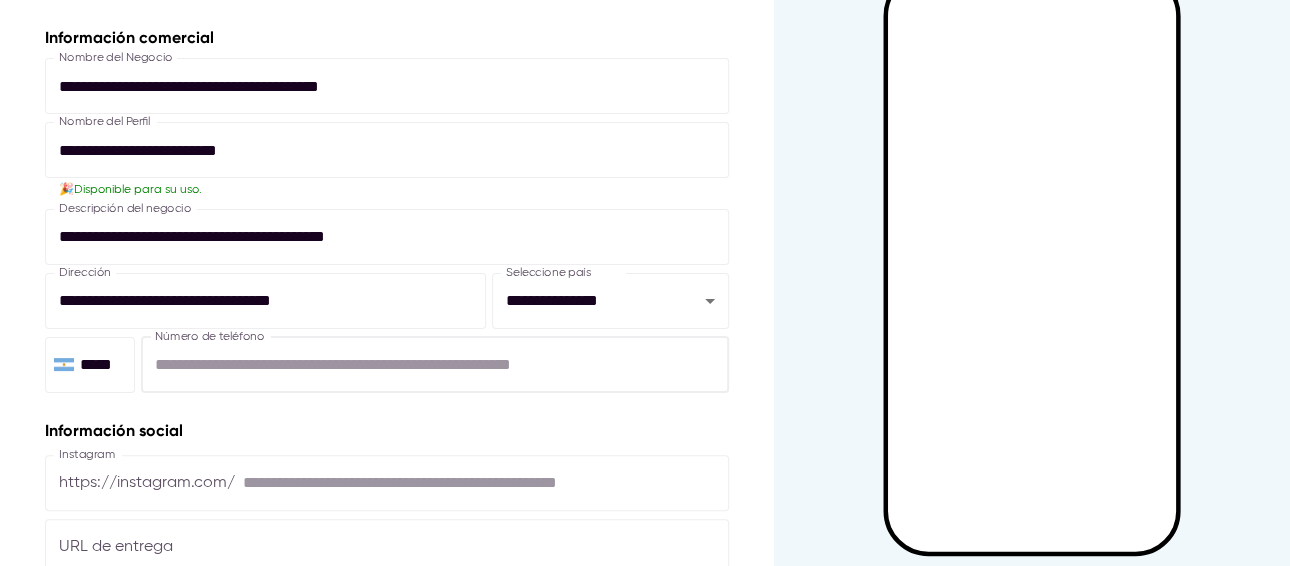 click on "**********" at bounding box center [435, 365] 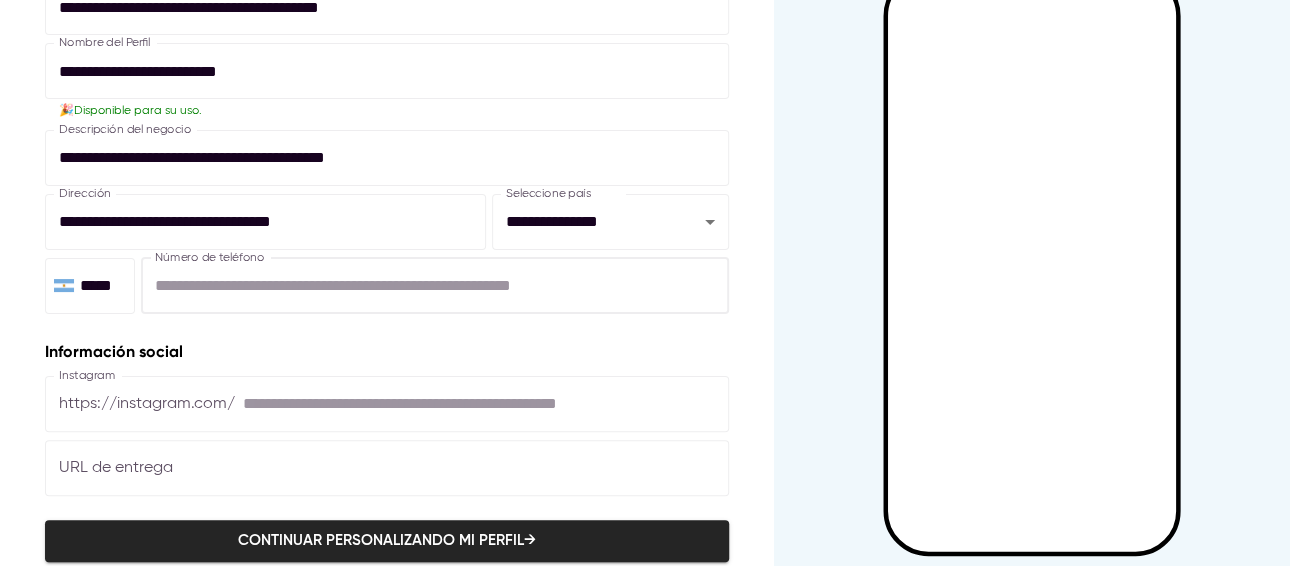 scroll, scrollTop: 338, scrollLeft: 0, axis: vertical 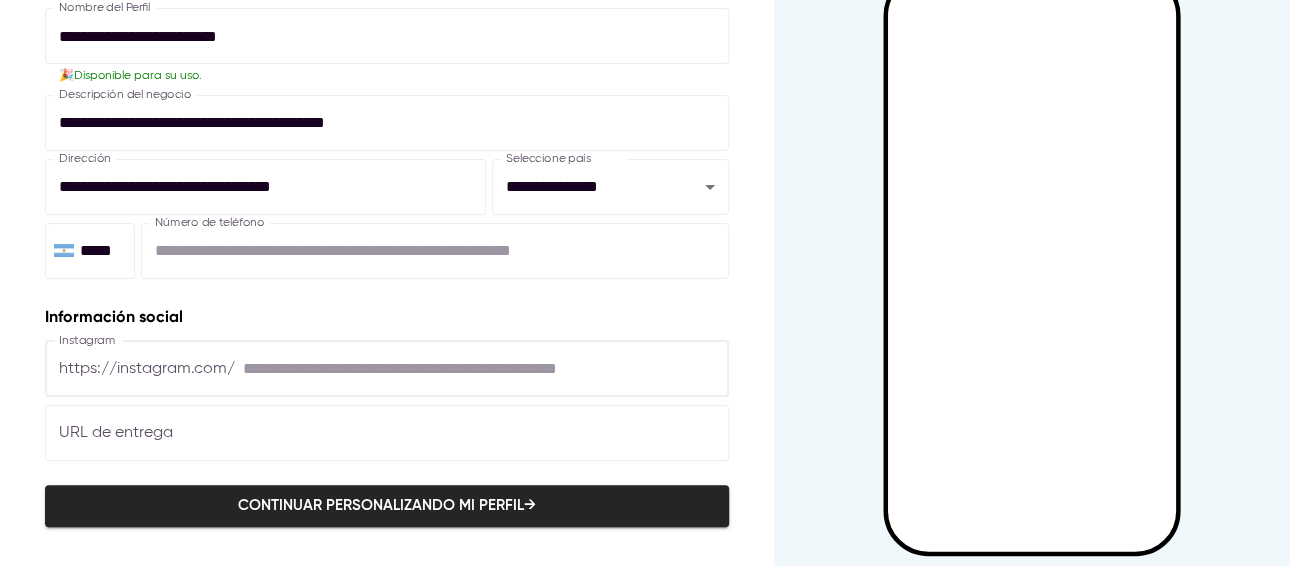 click at bounding box center [486, 369] 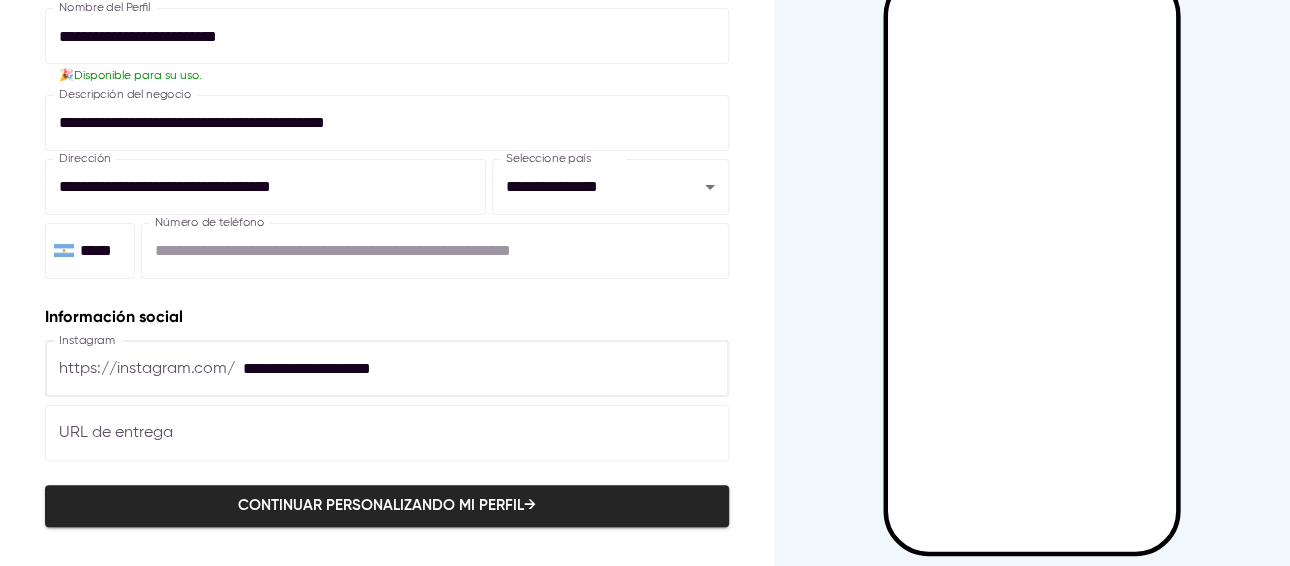 type on "**********" 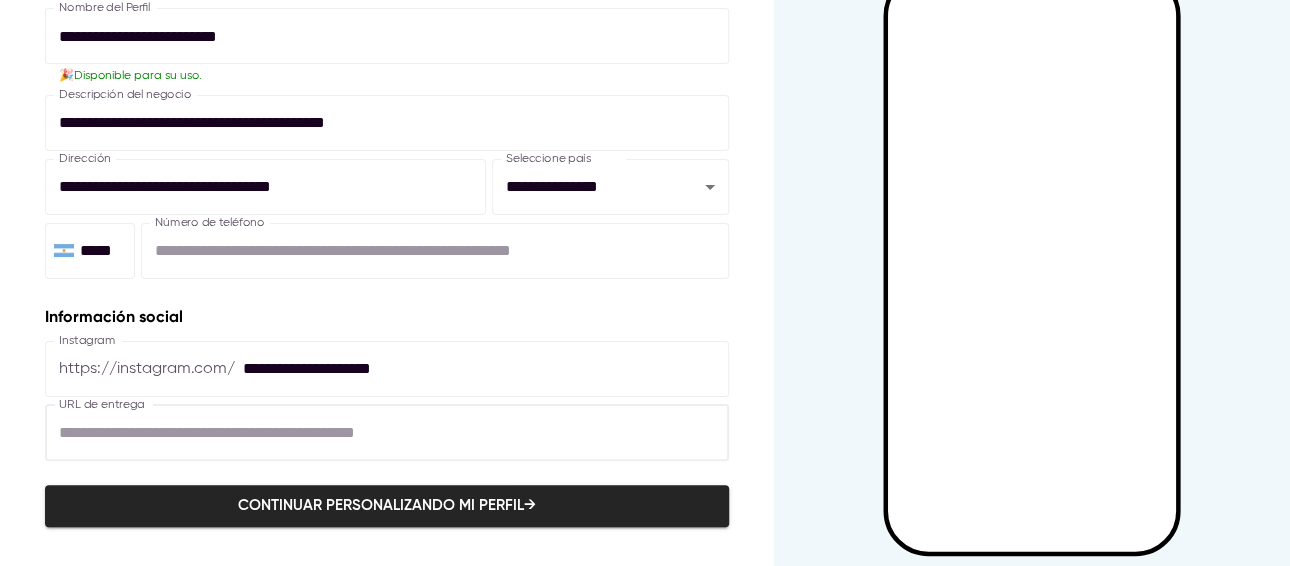 click at bounding box center [387, 433] 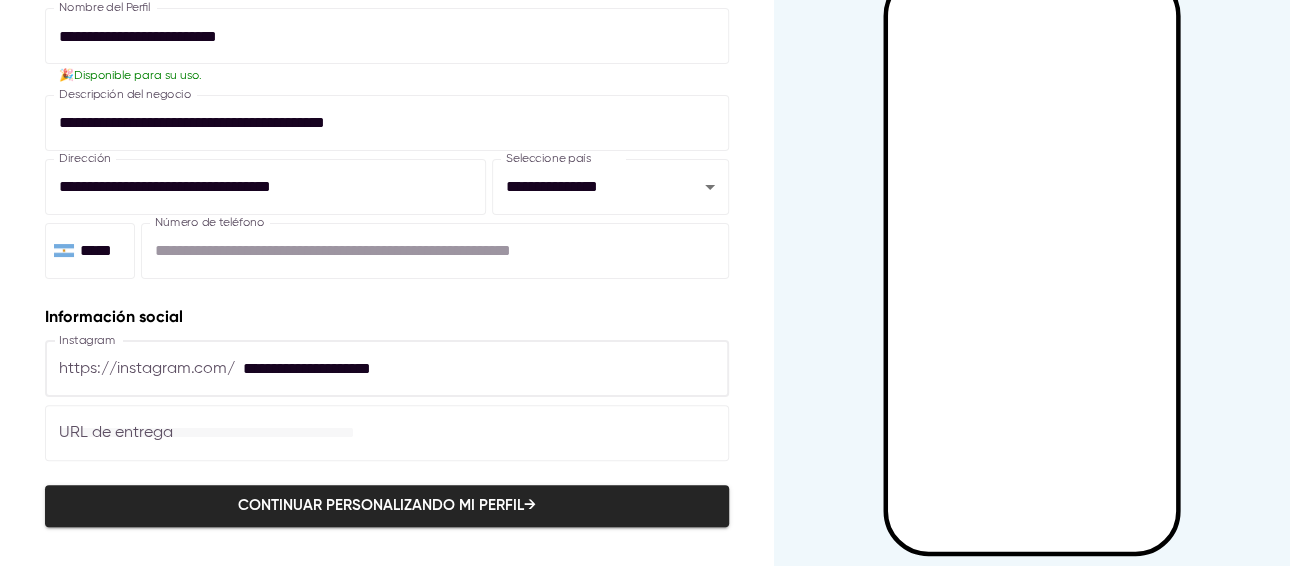drag, startPoint x: 254, startPoint y: 379, endPoint x: 229, endPoint y: 368, distance: 27.313 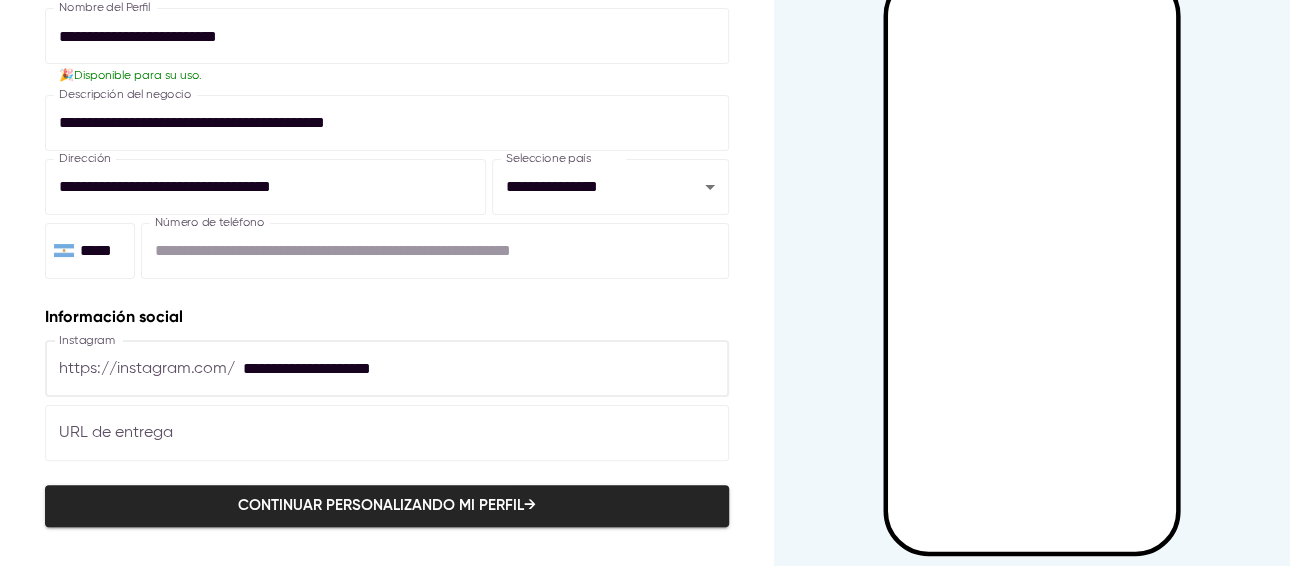 click on "**********" at bounding box center [387, 369] 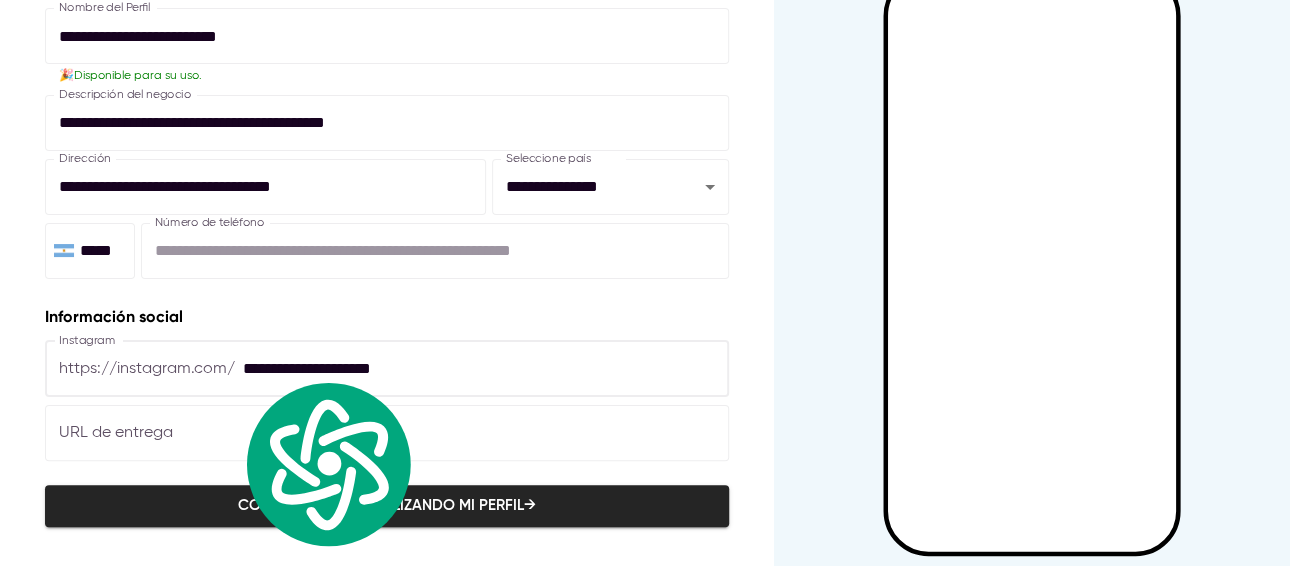 click on "**********" at bounding box center (387, 383) 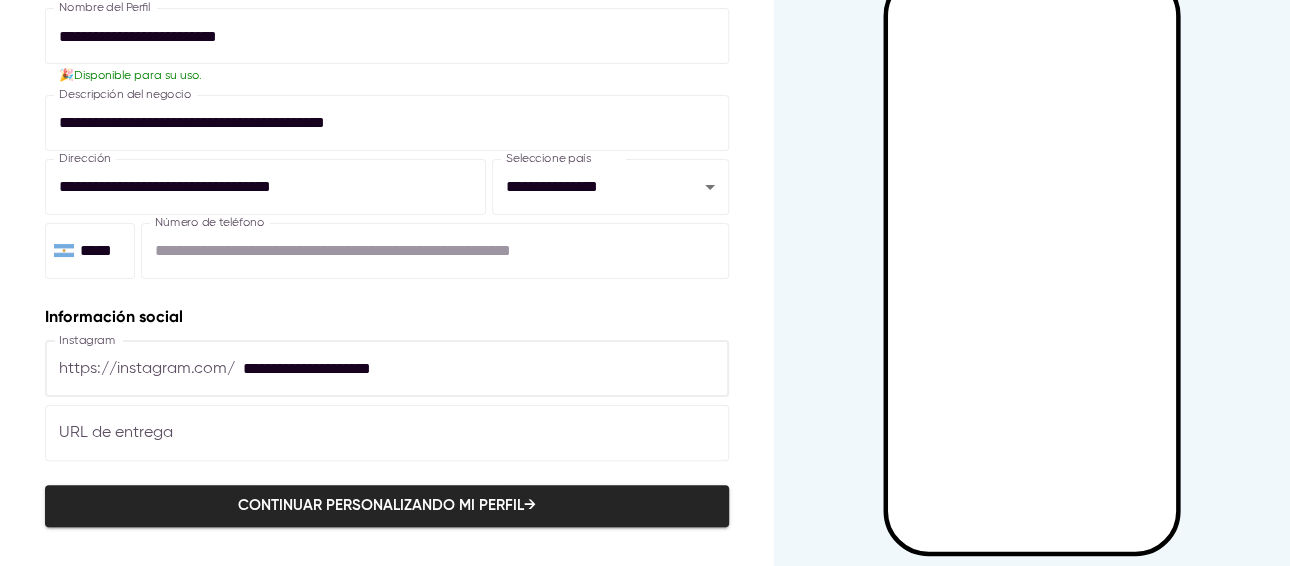 click on "**********" at bounding box center (486, 369) 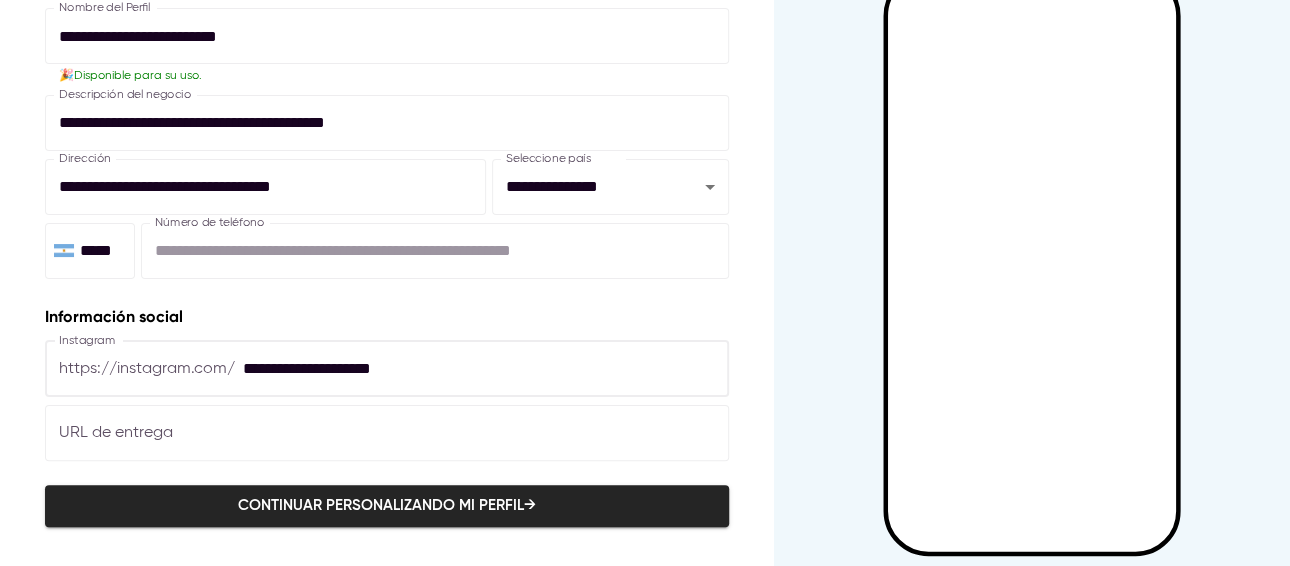 click at bounding box center (387, 433) 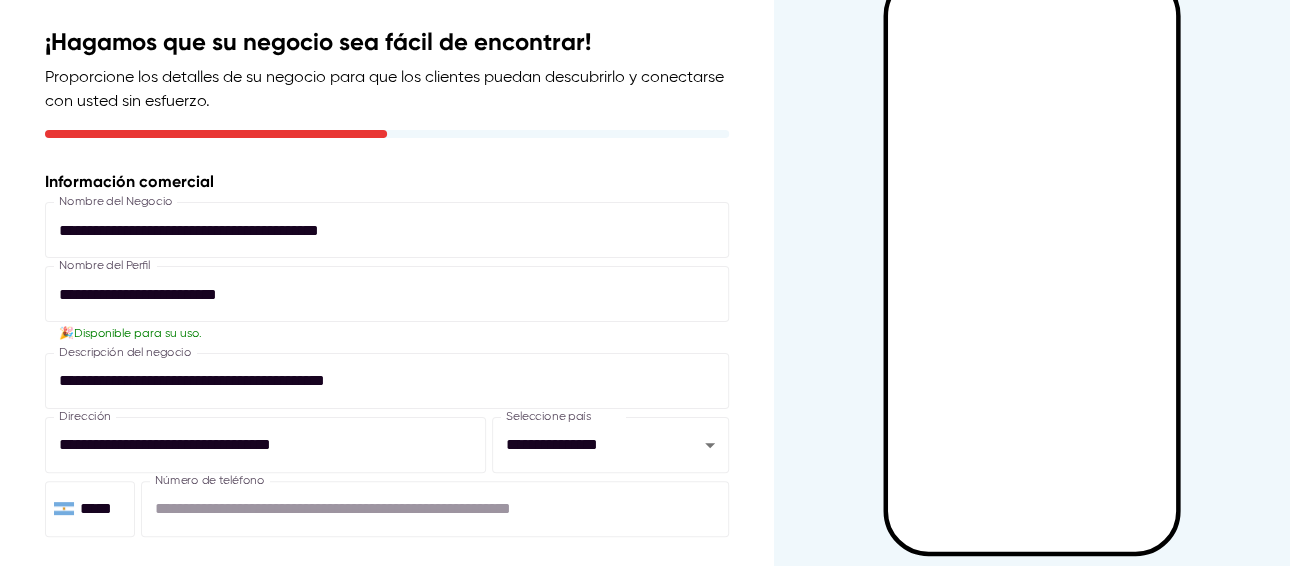 scroll, scrollTop: 57, scrollLeft: 0, axis: vertical 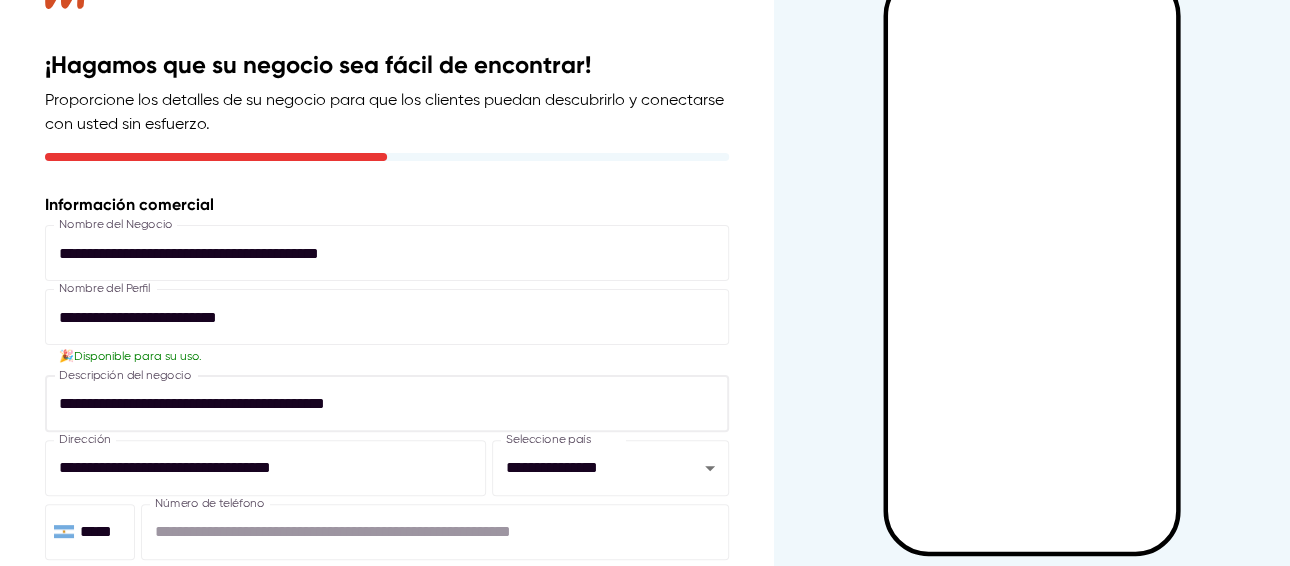 click on "**********" at bounding box center (387, 404) 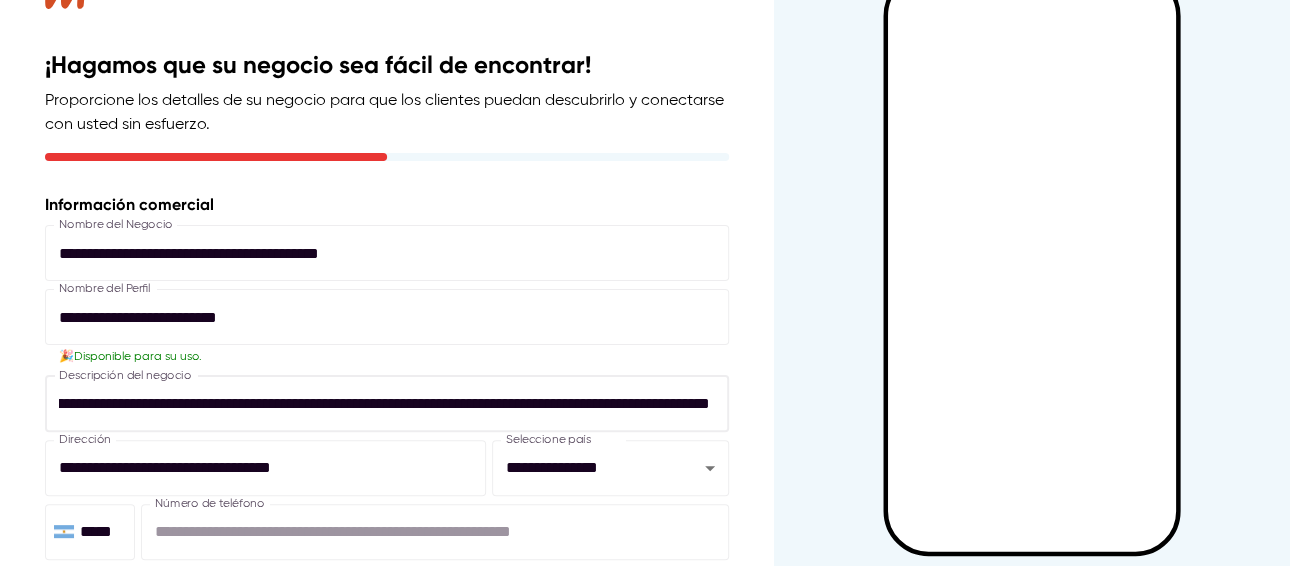 scroll, scrollTop: 0, scrollLeft: 772, axis: horizontal 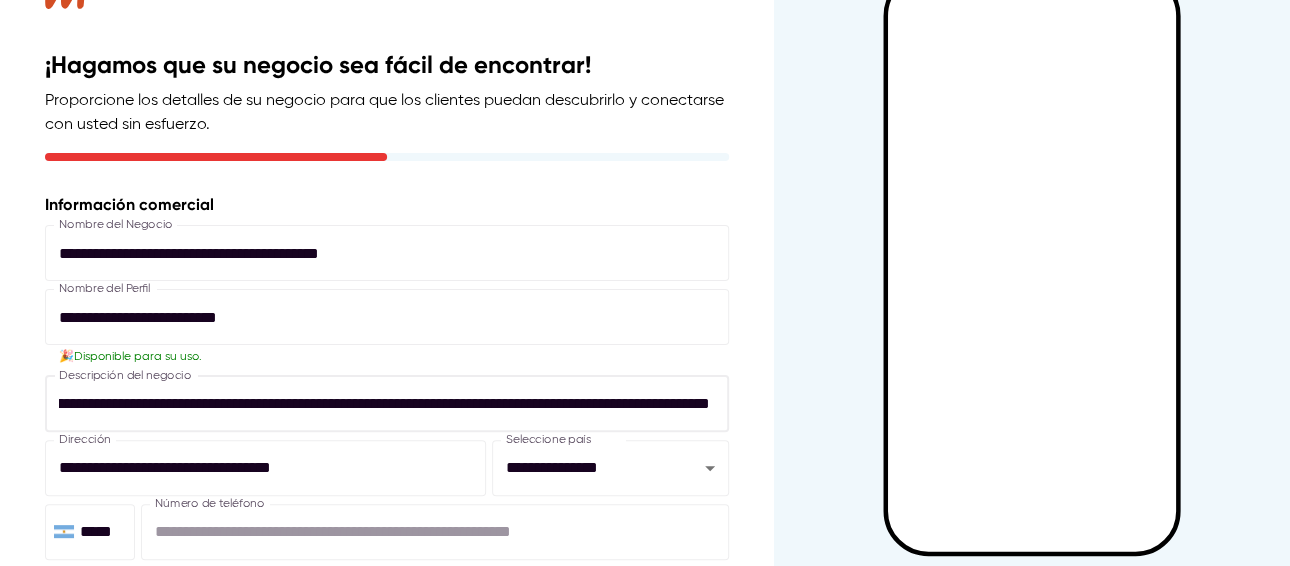 click on "**********" at bounding box center [384, 404] 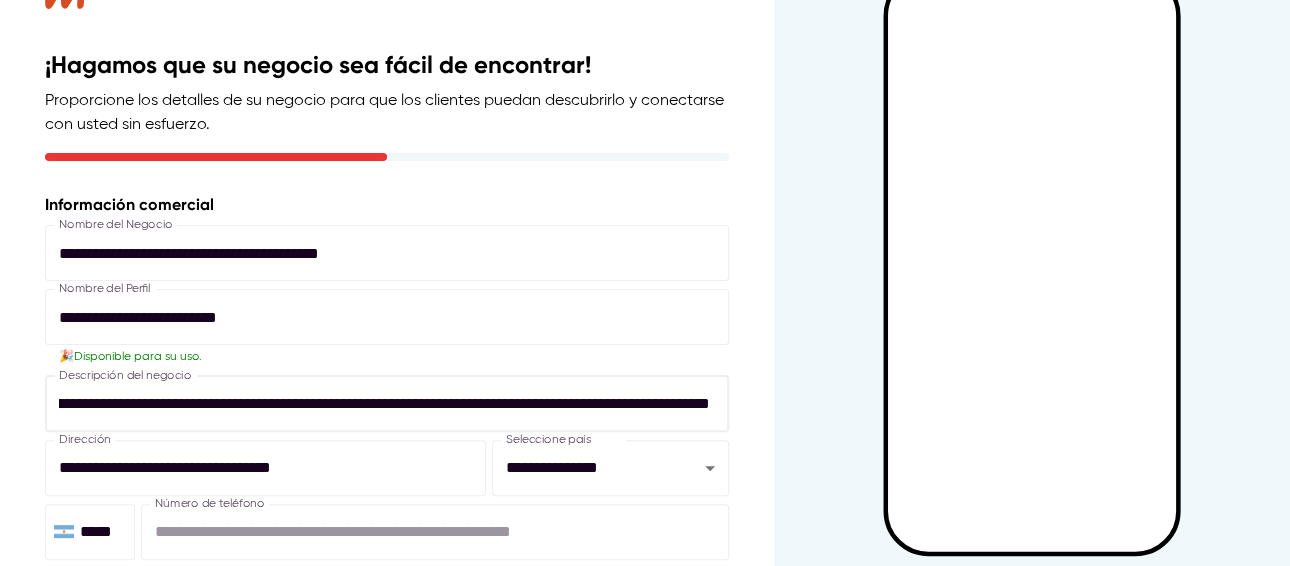 scroll, scrollTop: 0, scrollLeft: 1568, axis: horizontal 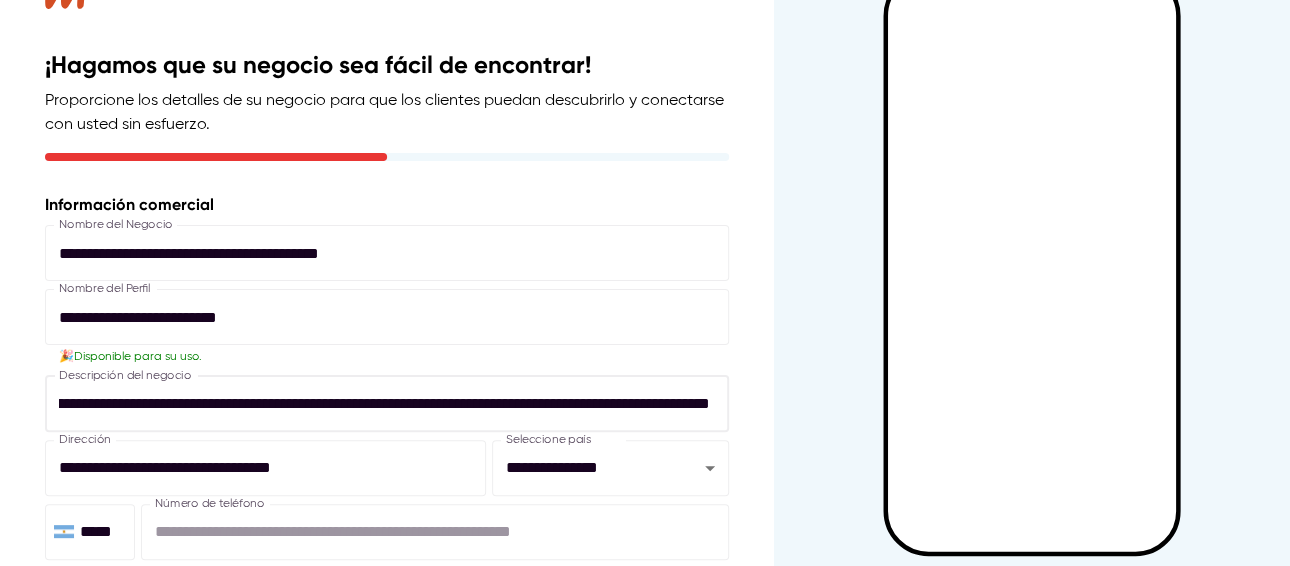 click on "**********" at bounding box center (384, 404) 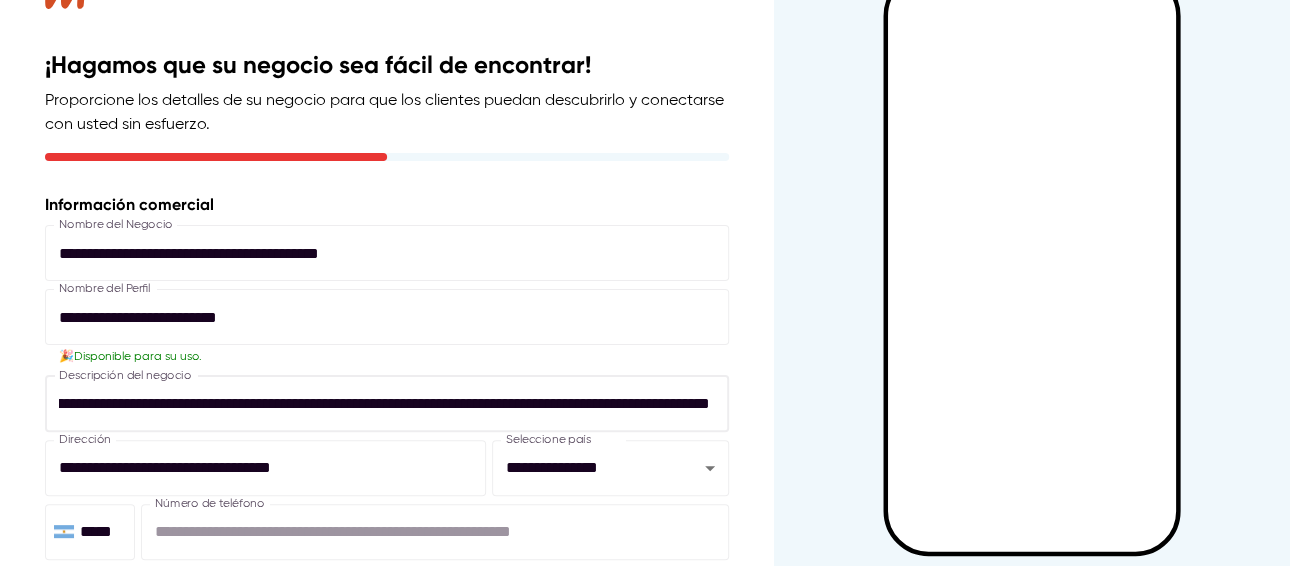 scroll, scrollTop: 0, scrollLeft: 1716, axis: horizontal 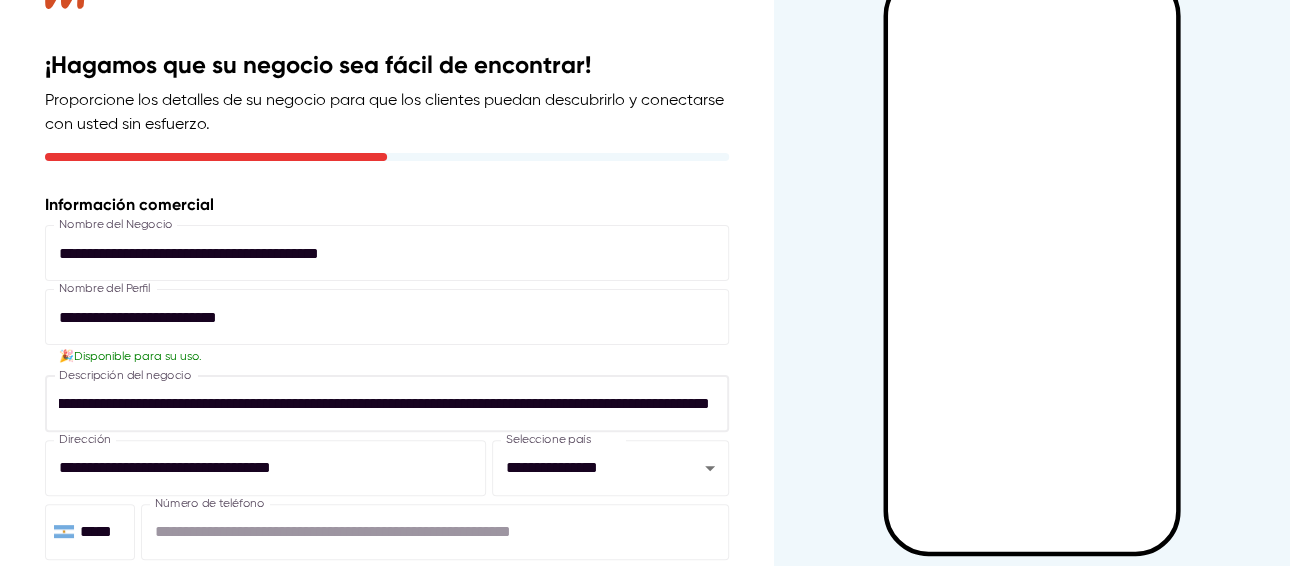 click on "**********" at bounding box center [384, 404] 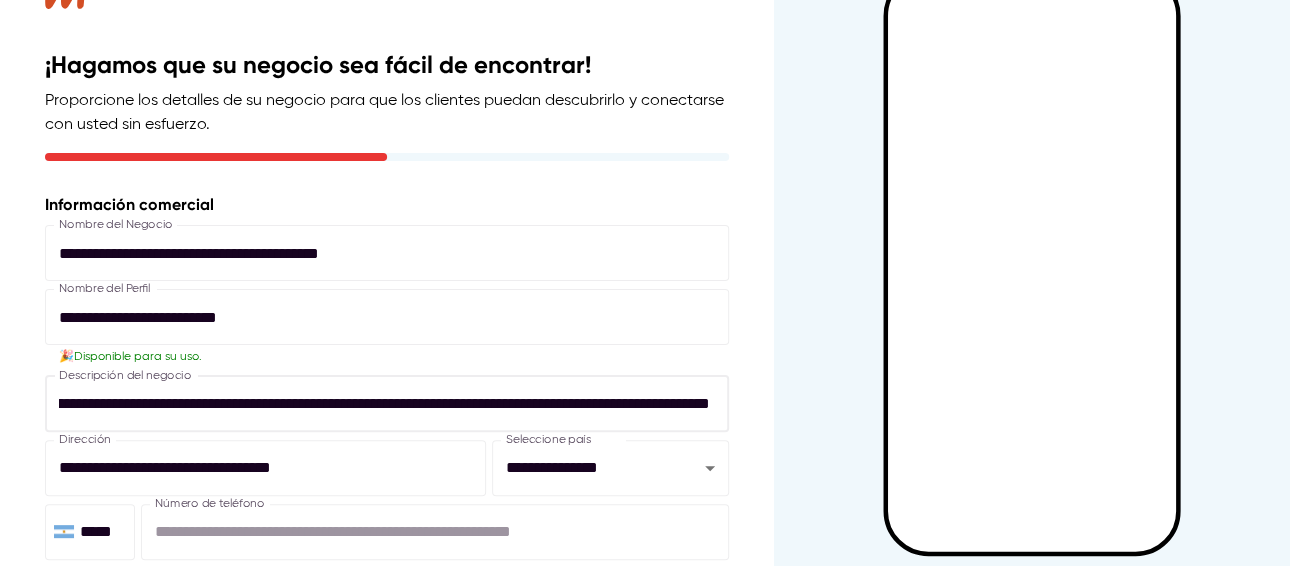 scroll, scrollTop: 0, scrollLeft: 3009, axis: horizontal 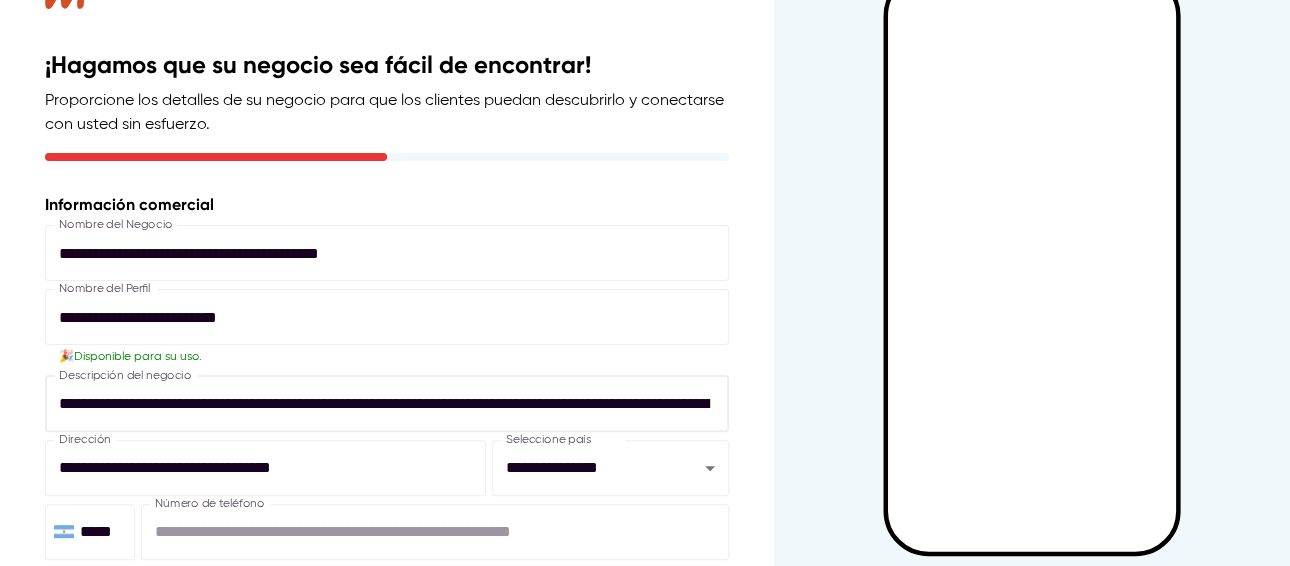 click on "**********" at bounding box center (384, 404) 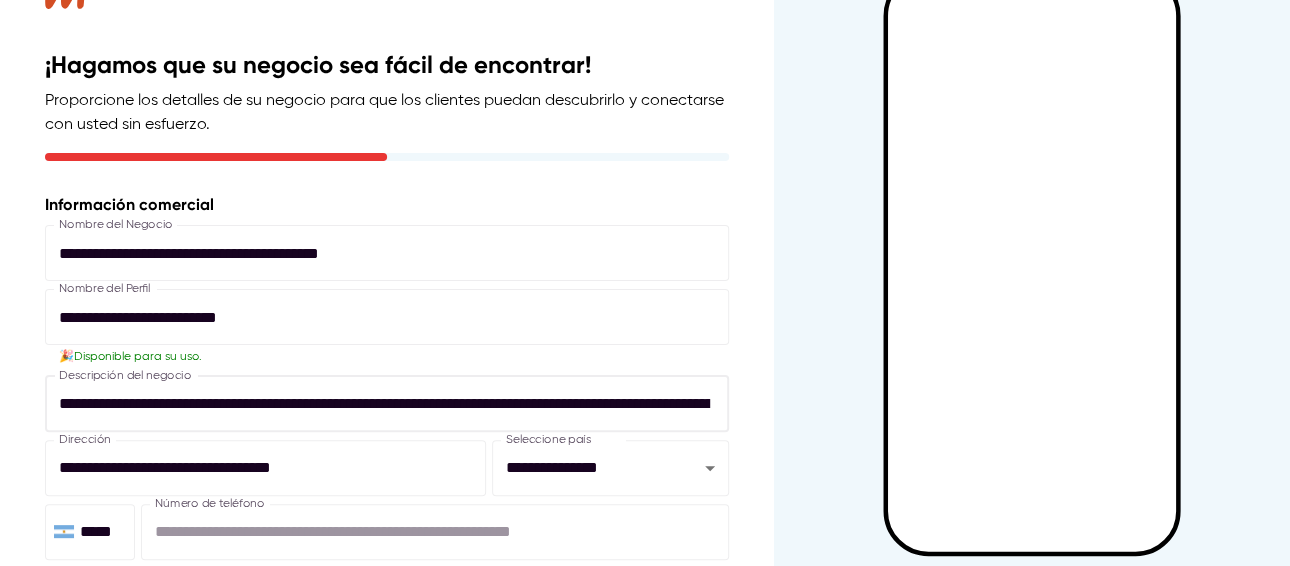 scroll, scrollTop: 0, scrollLeft: 3009, axis: horizontal 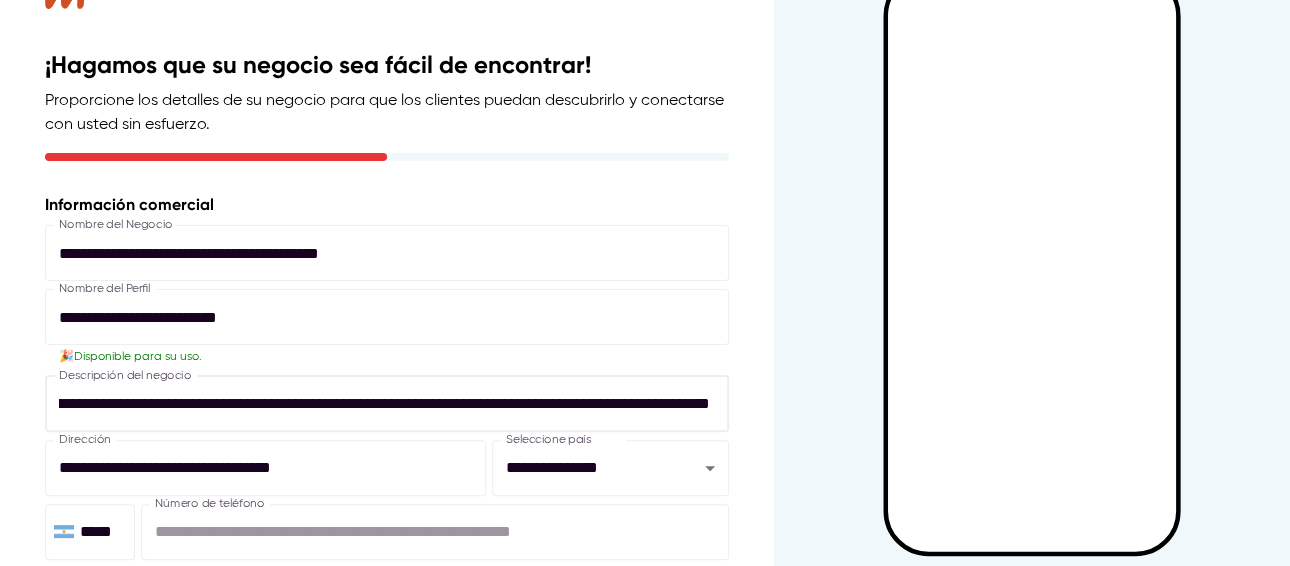 click on "**********" at bounding box center (384, 404) 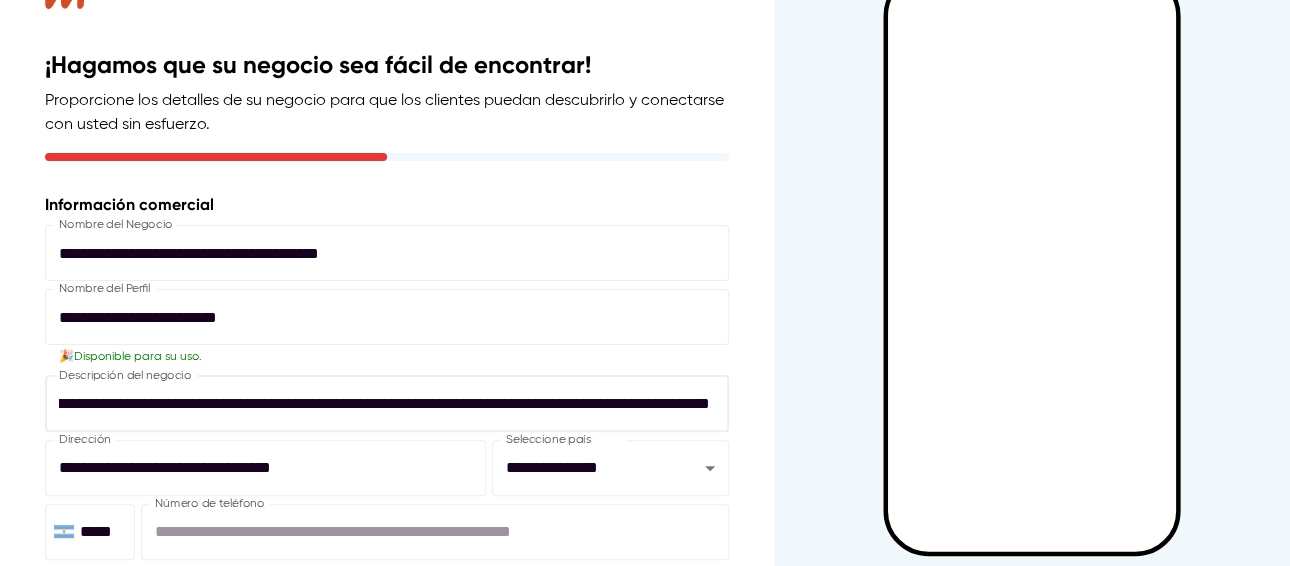 paste on "***" 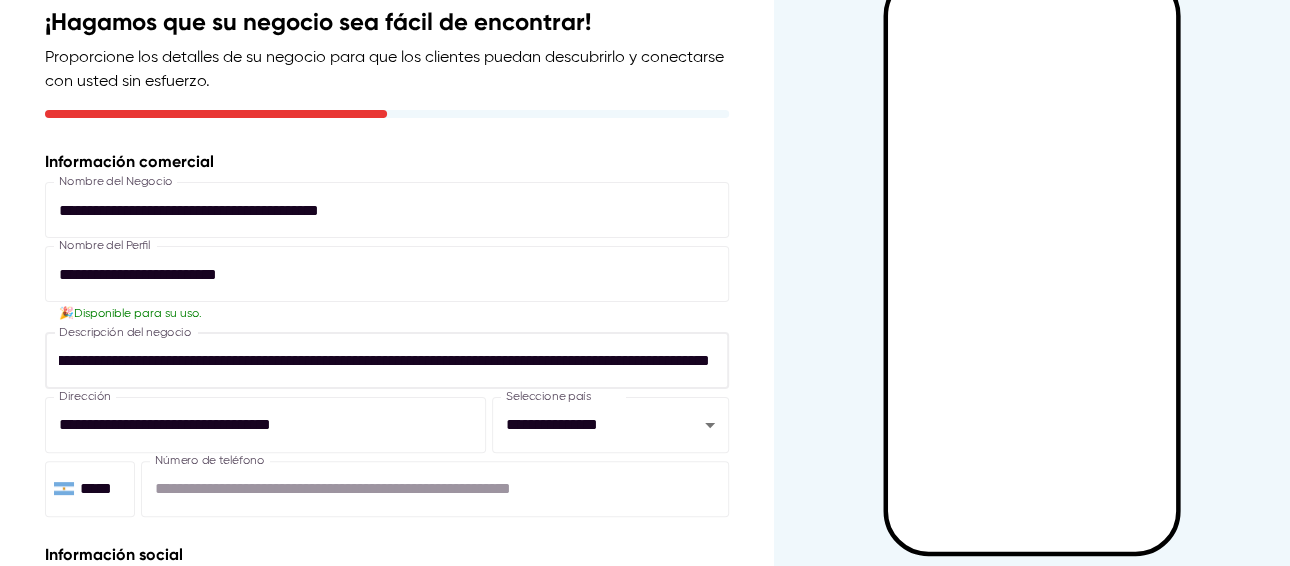 scroll, scrollTop: 100, scrollLeft: 0, axis: vertical 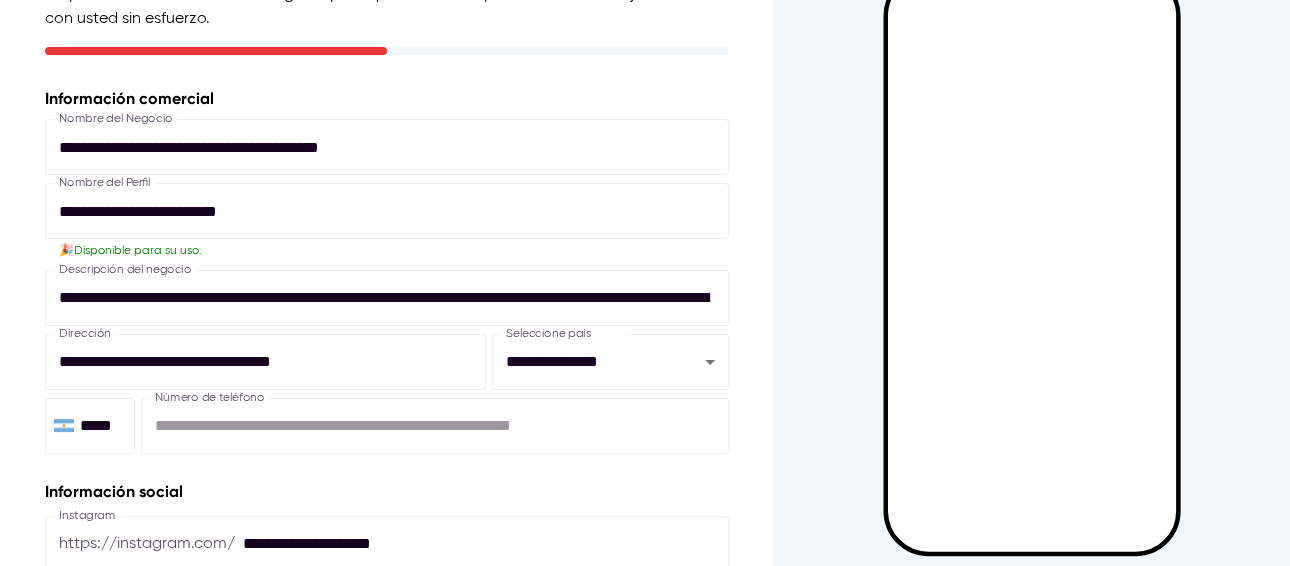 click at bounding box center (1032, 283) 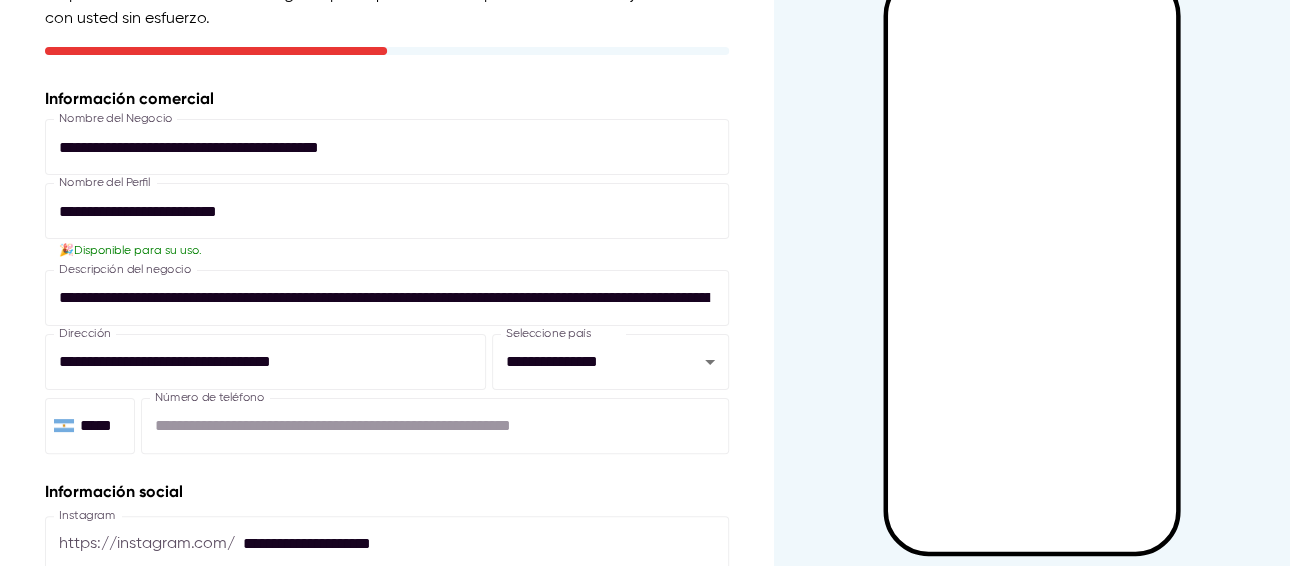 click at bounding box center (384, 298) 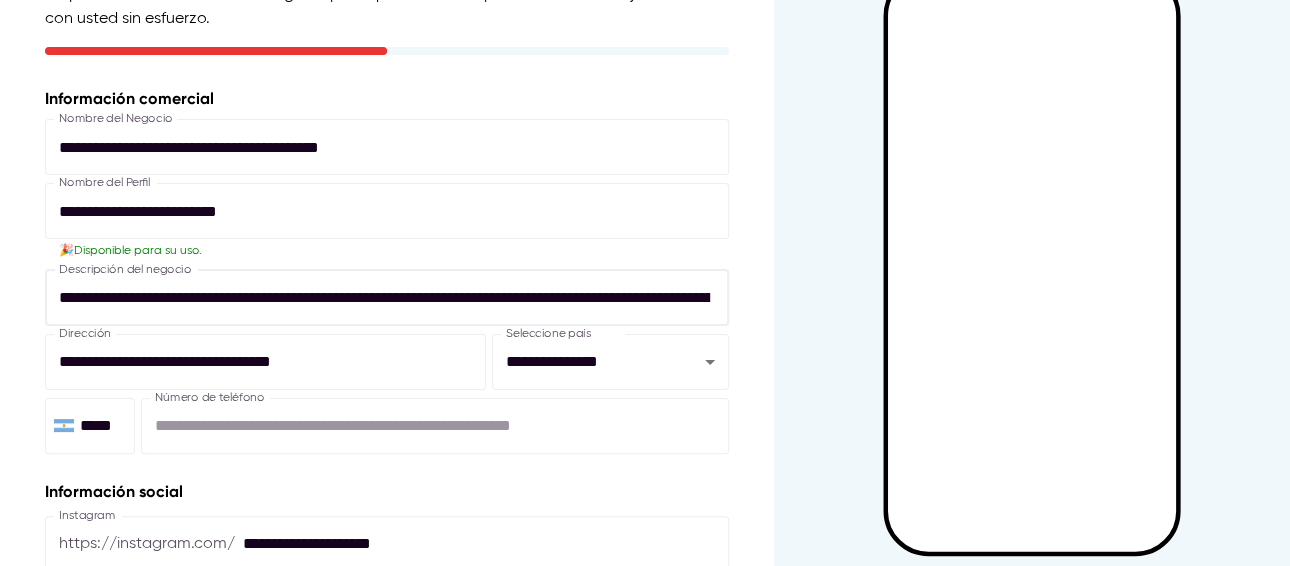 click at bounding box center [384, 298] 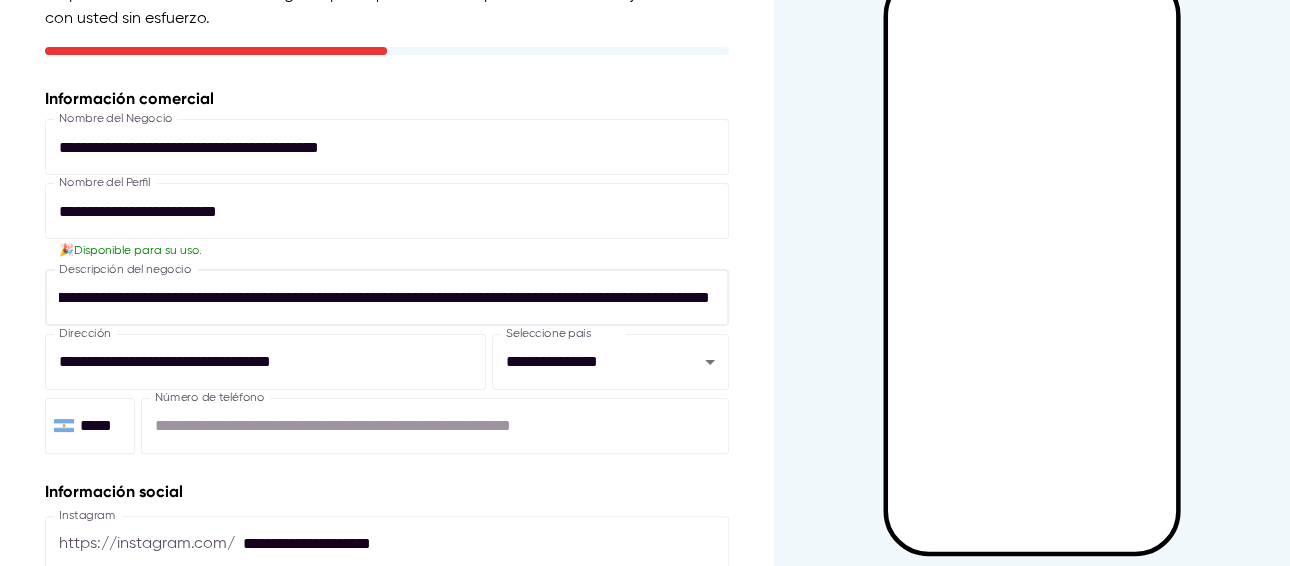 scroll, scrollTop: 0, scrollLeft: 8299, axis: horizontal 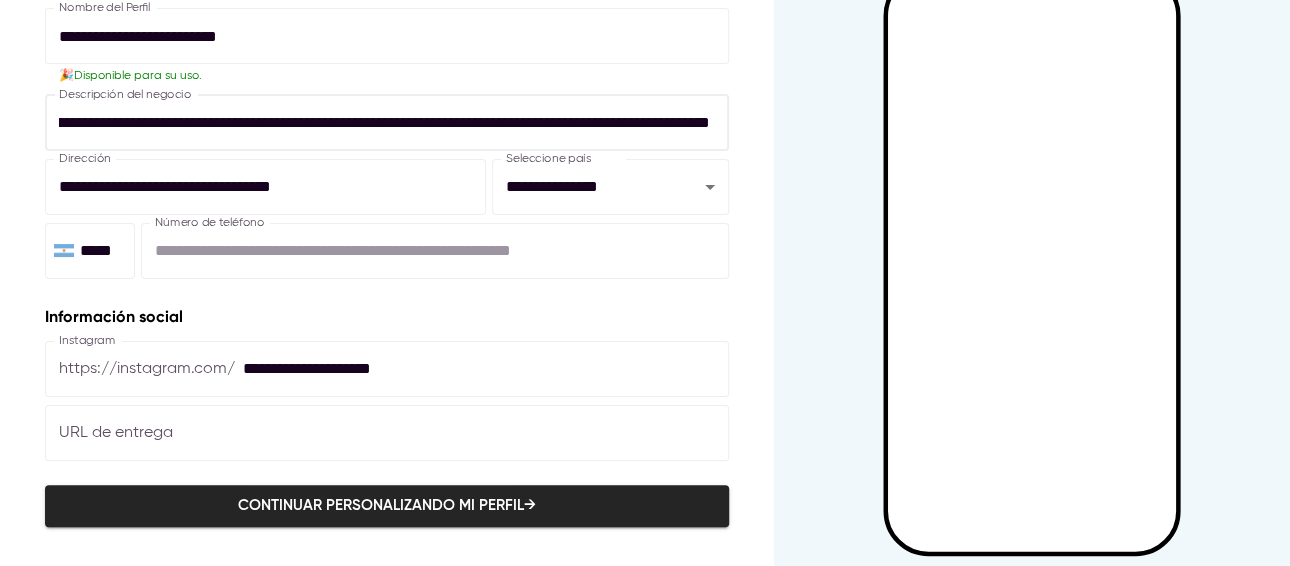 type on "**********" 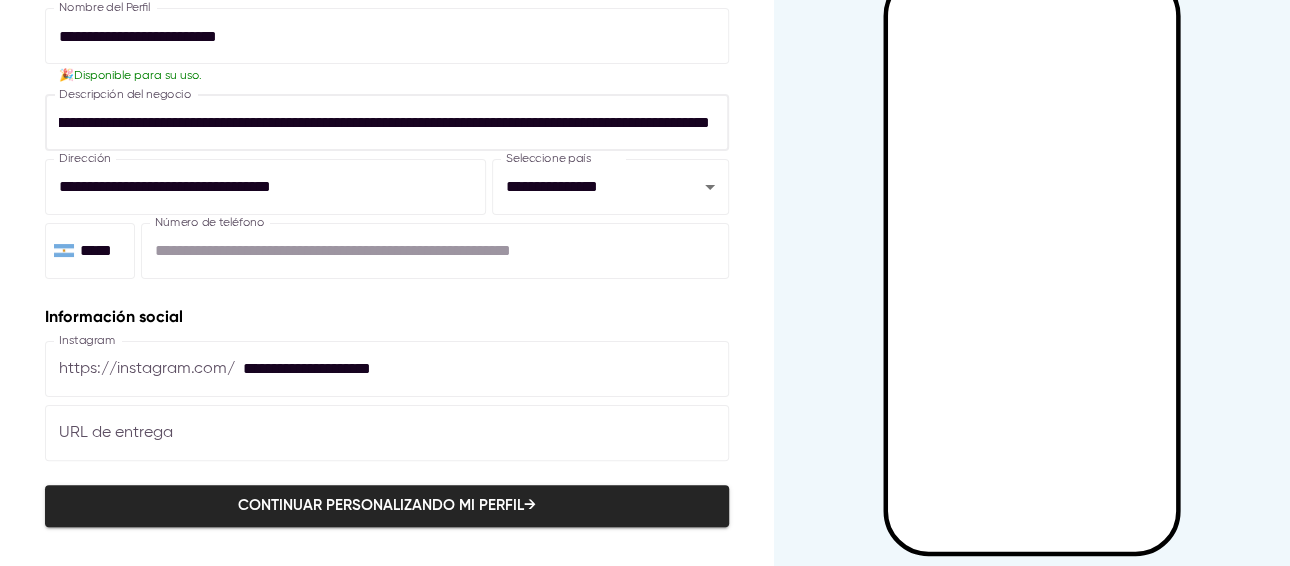 click on "Continuar personalizando mi perfil  →" at bounding box center (387, 506) 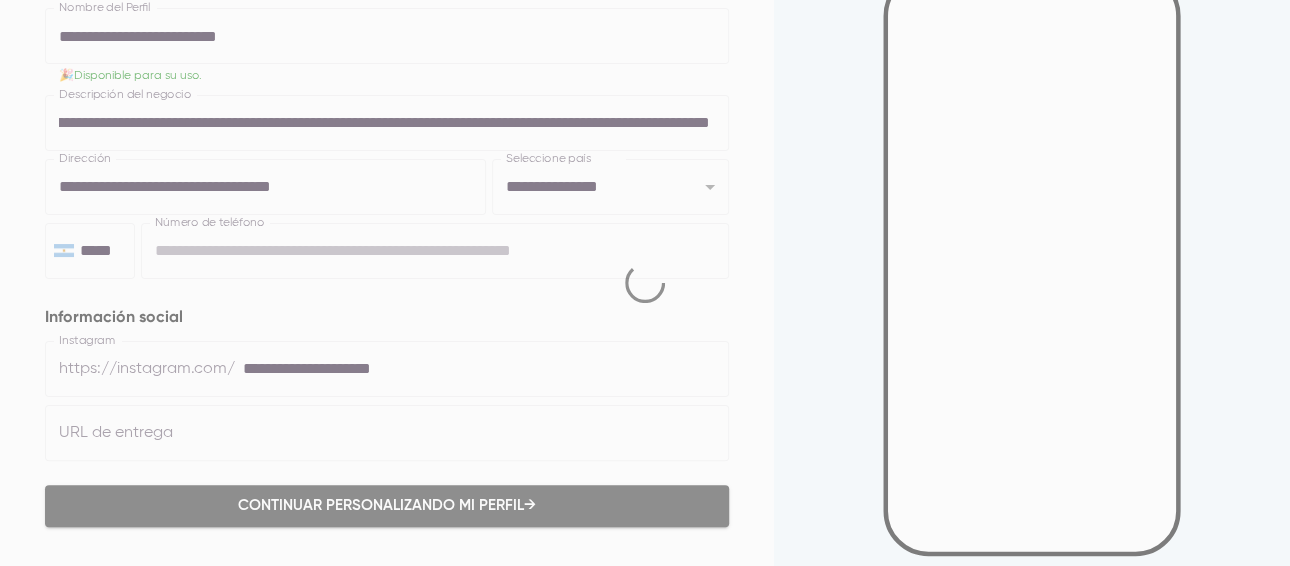 scroll, scrollTop: 0, scrollLeft: 0, axis: both 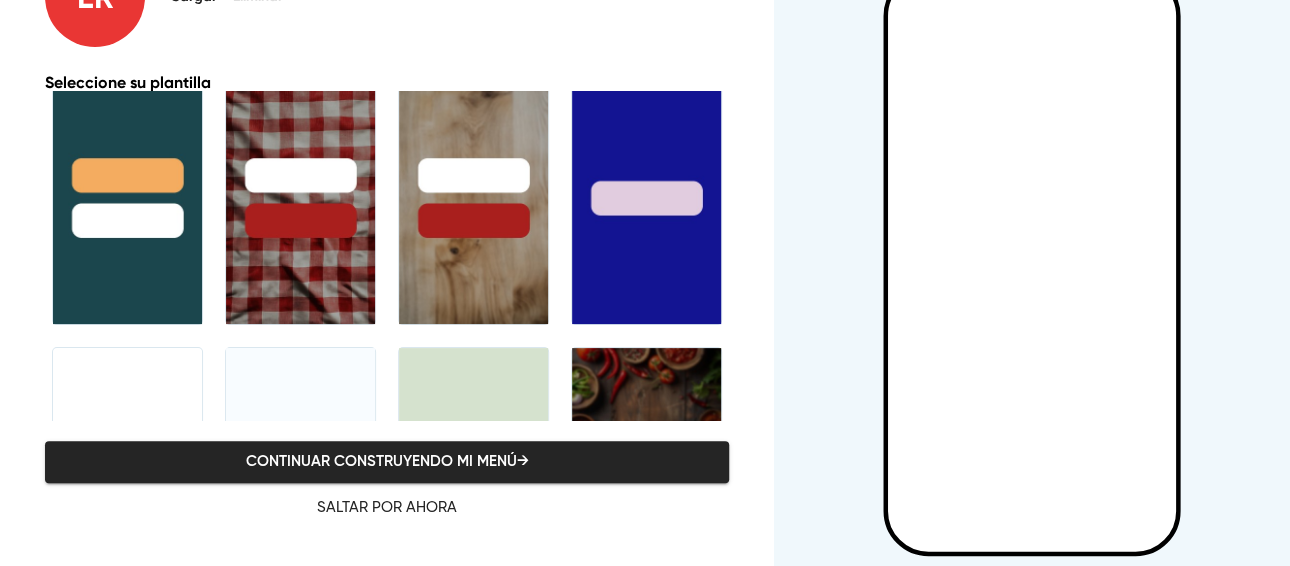 click at bounding box center [473, 198] 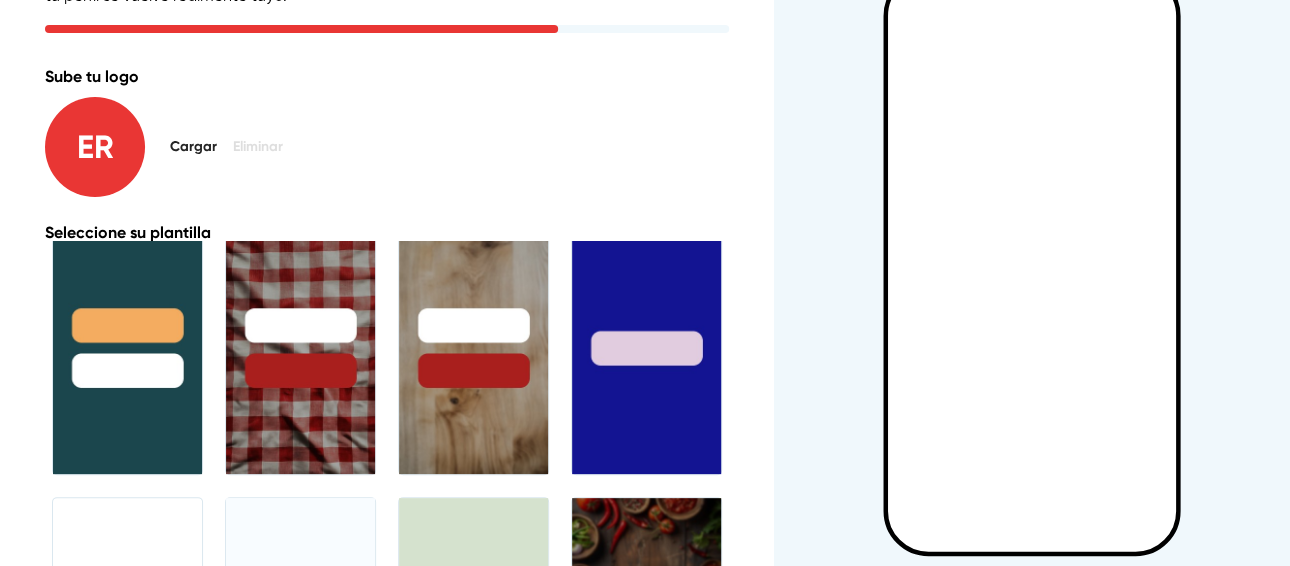 scroll, scrollTop: 110, scrollLeft: 0, axis: vertical 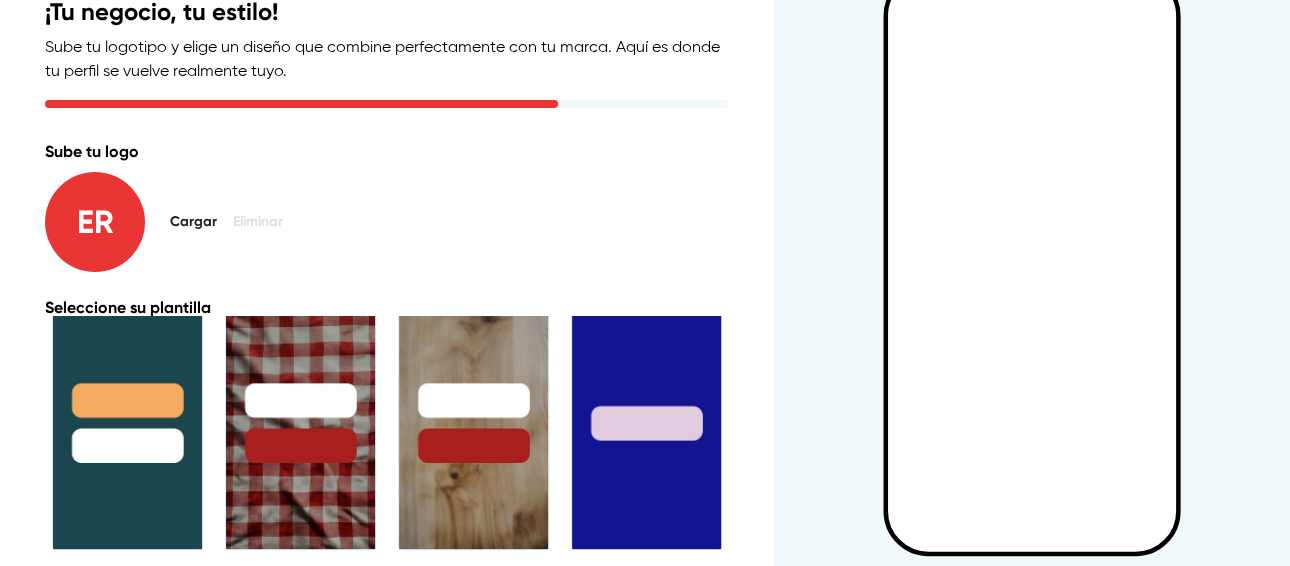 click on "Cargar" at bounding box center [193, 222] 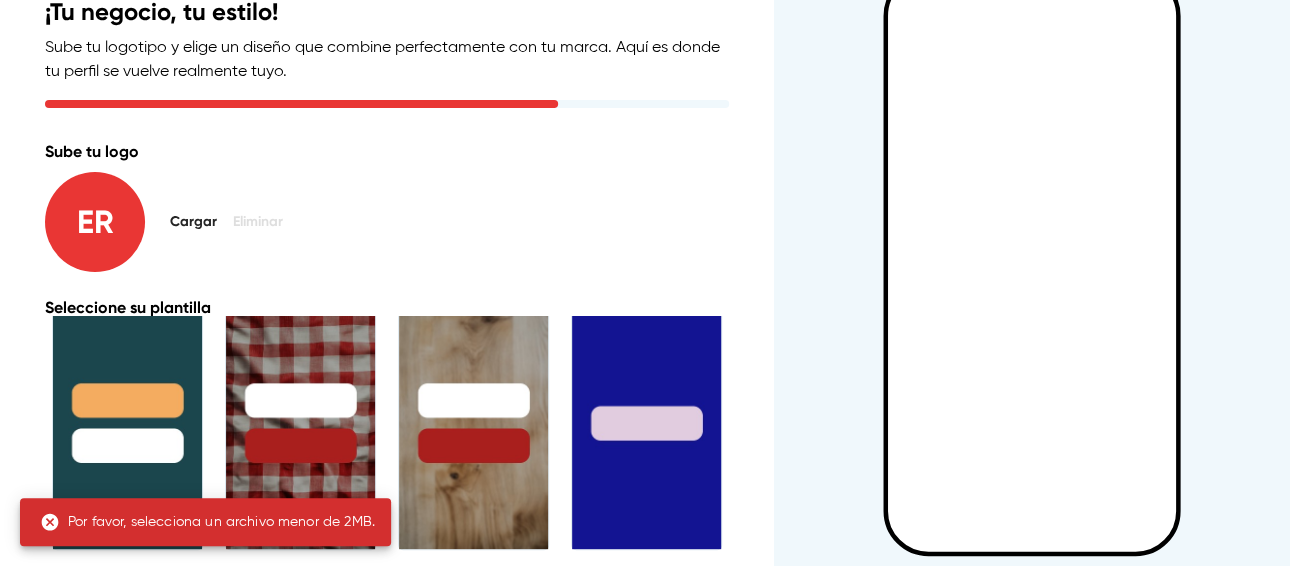 click on "Cargar" at bounding box center [193, 222] 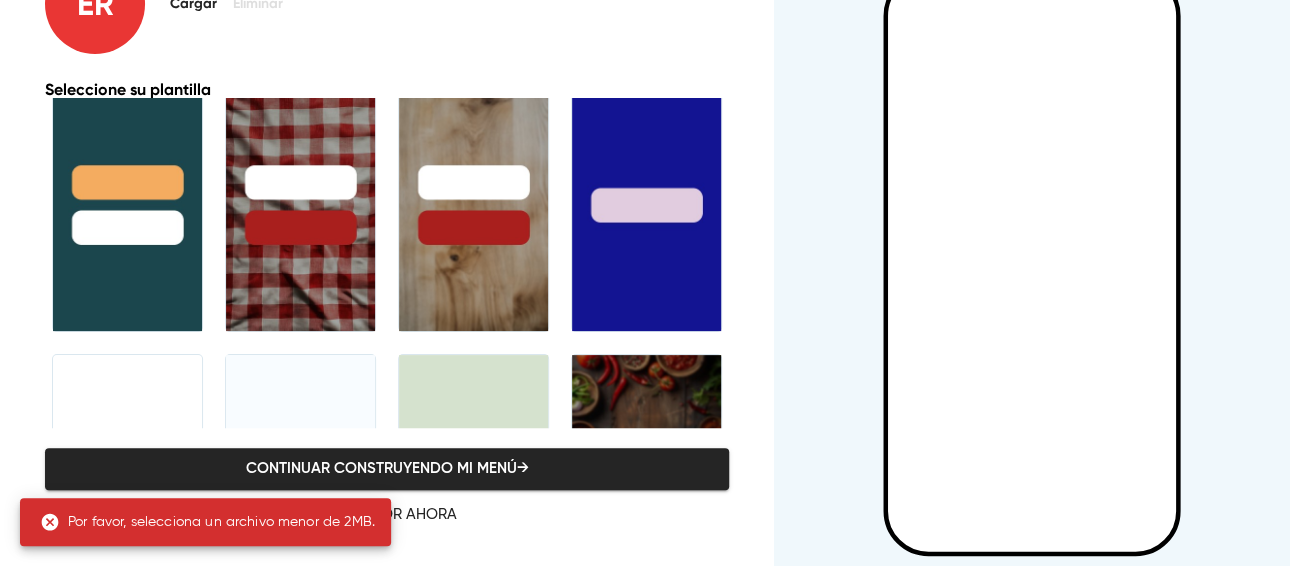 scroll, scrollTop: 338, scrollLeft: 0, axis: vertical 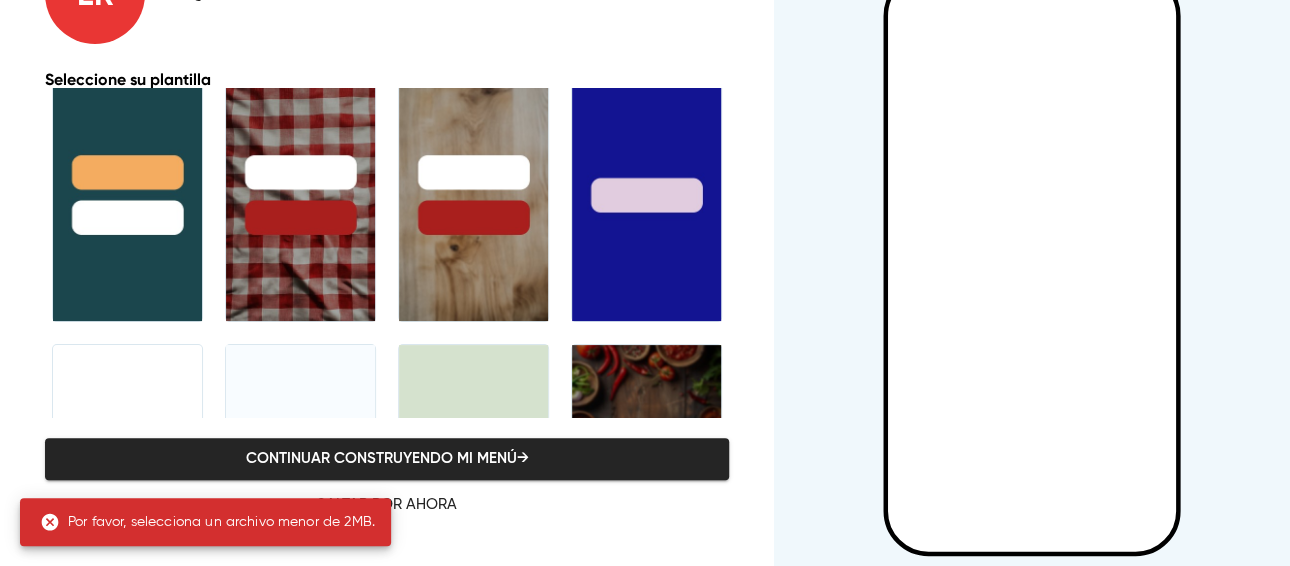 click on "Continuar construyendo mi menú  →" at bounding box center [387, 459] 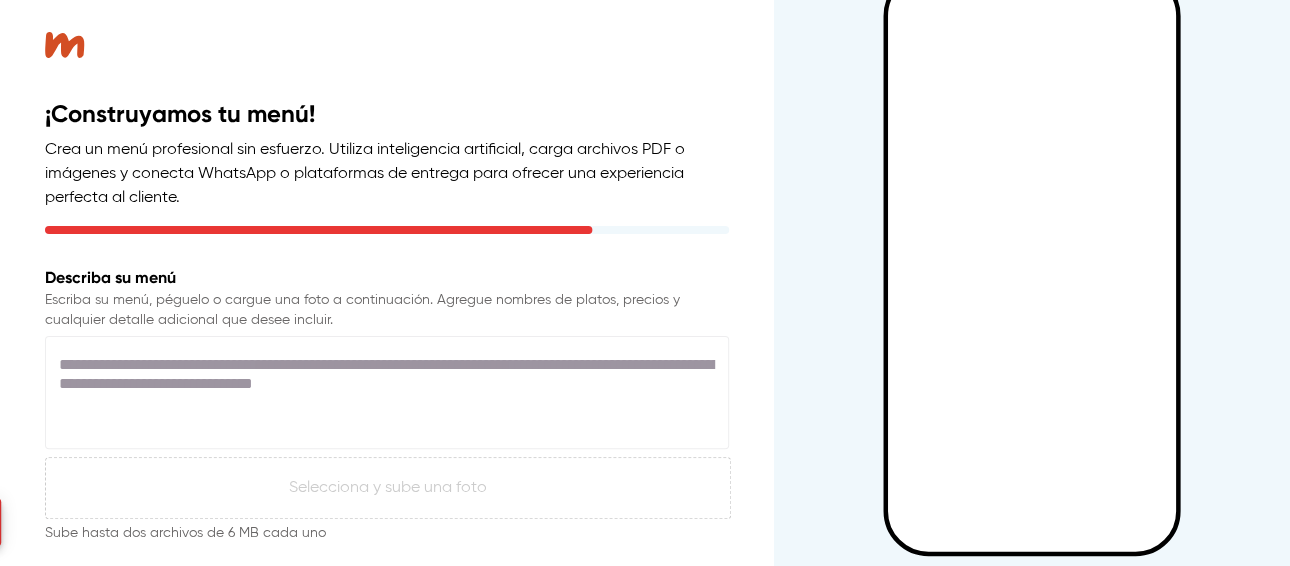 scroll, scrollTop: 0, scrollLeft: 0, axis: both 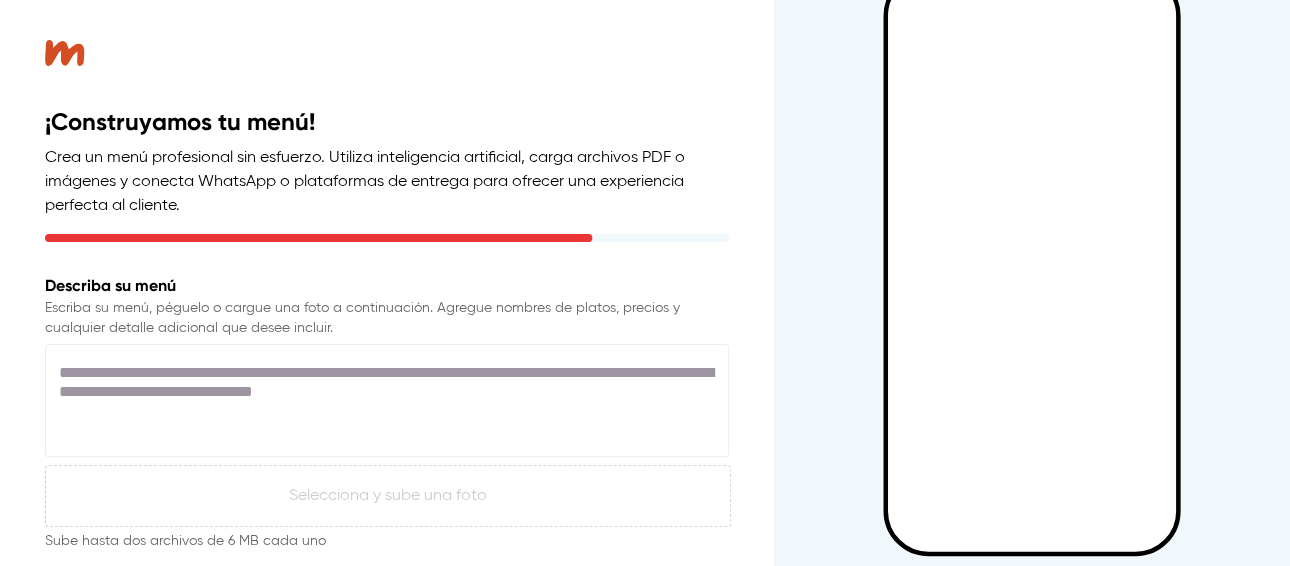 click at bounding box center [387, 401] 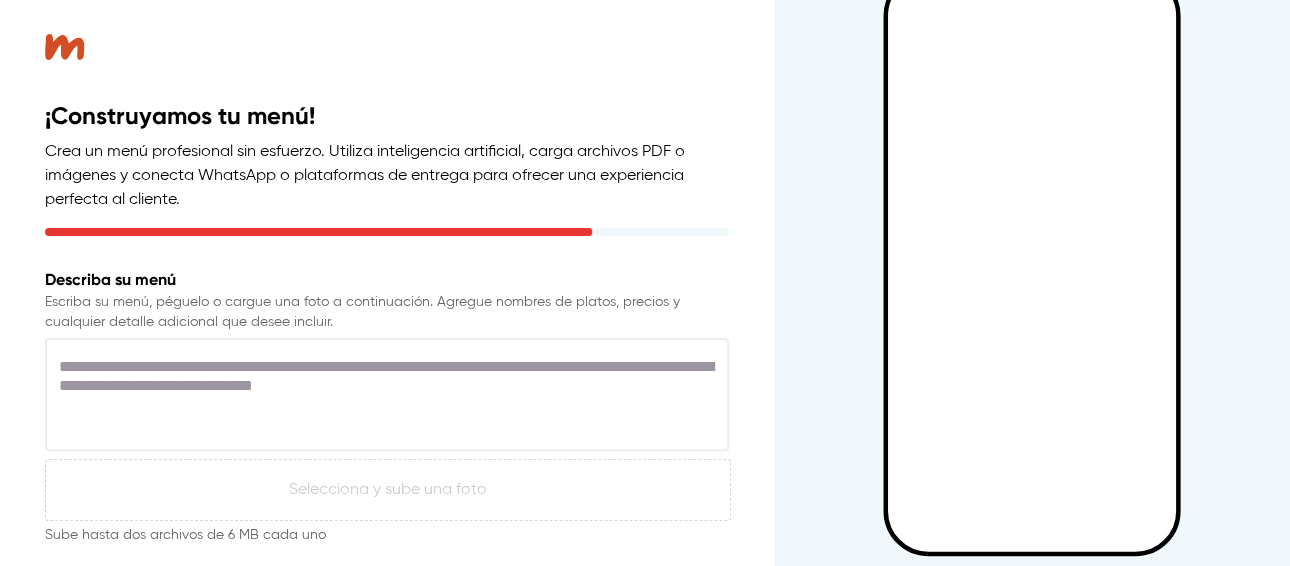 scroll, scrollTop: 163, scrollLeft: 0, axis: vertical 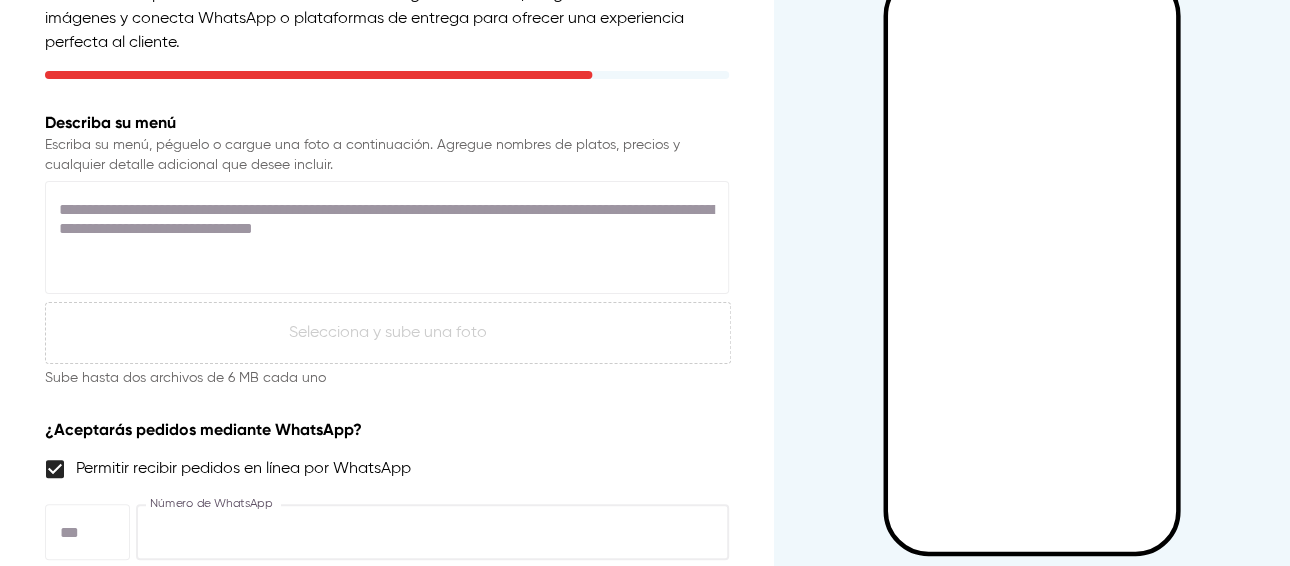click at bounding box center (432, 532) 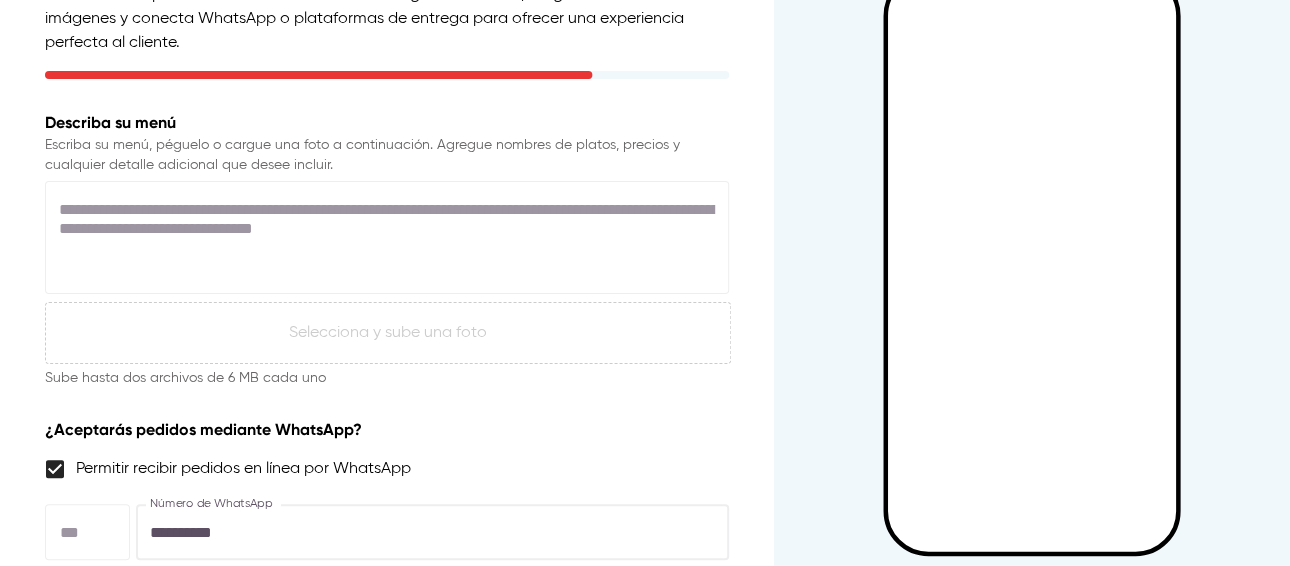 type on "**********" 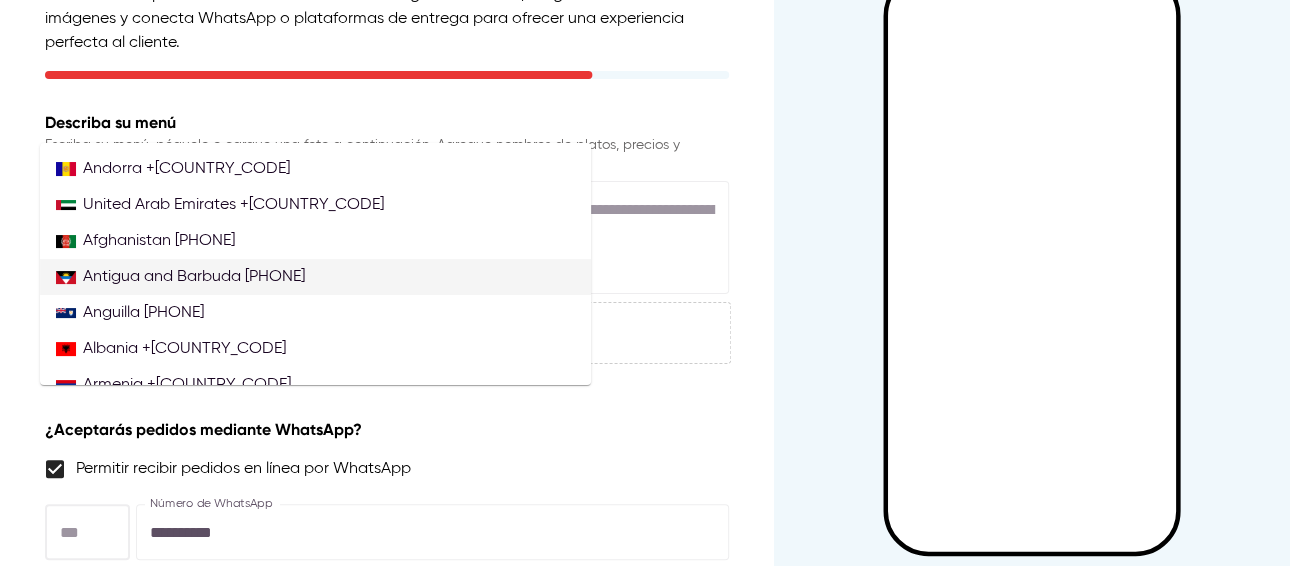 scroll, scrollTop: 277, scrollLeft: 0, axis: vertical 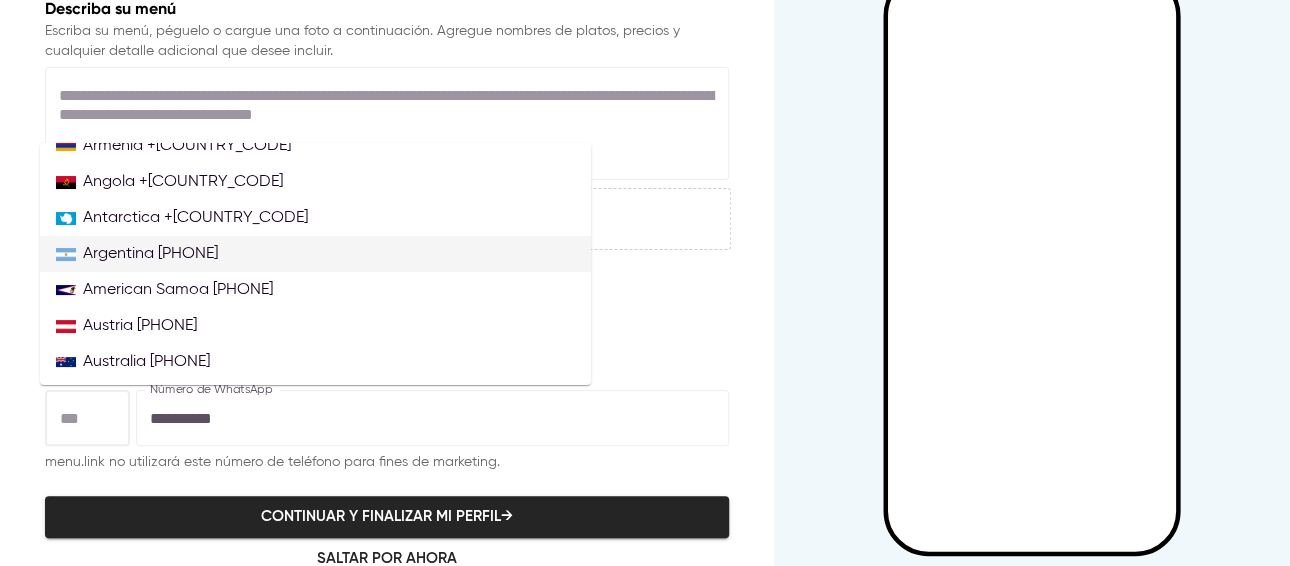 click on "Argentina +54" at bounding box center (315, 254) 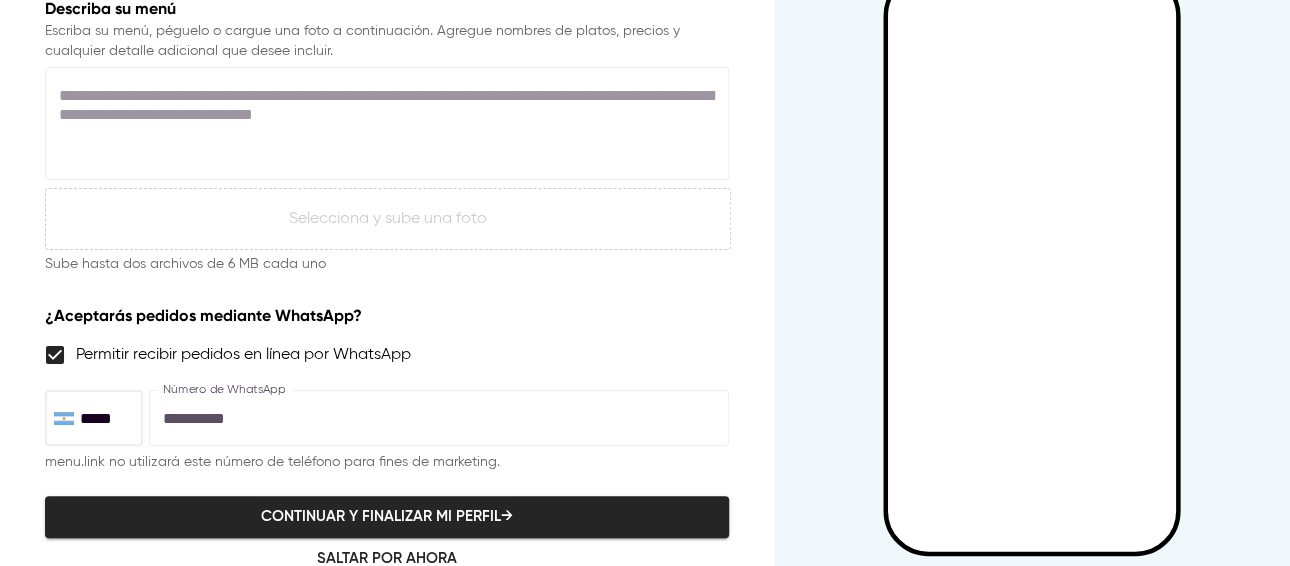 scroll, scrollTop: 331, scrollLeft: 0, axis: vertical 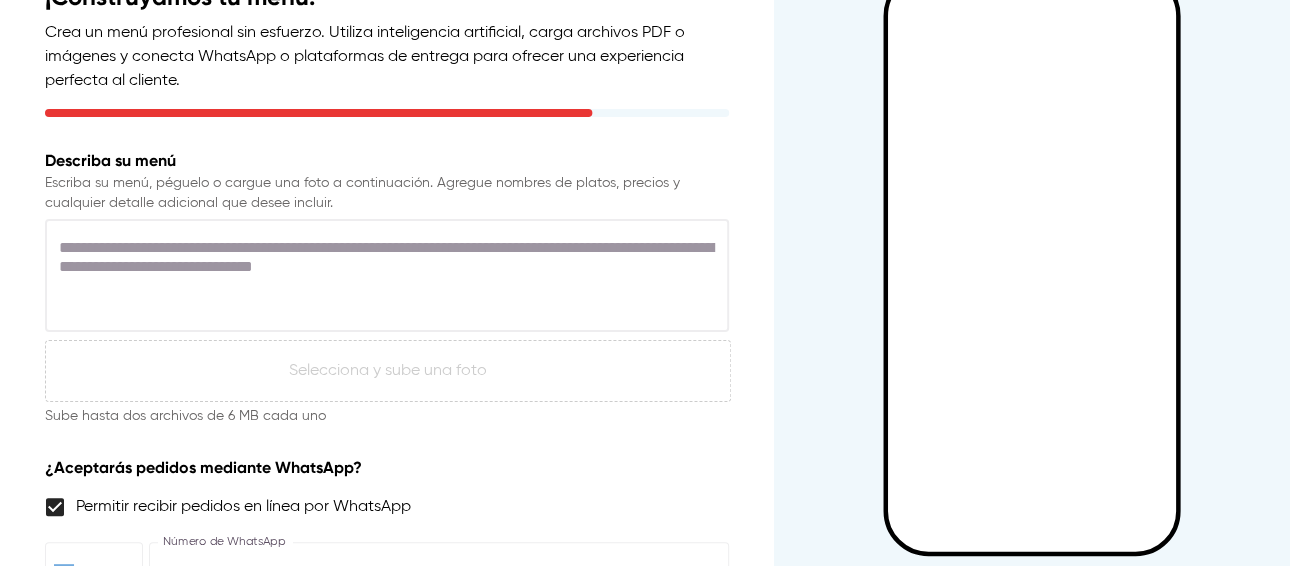 click at bounding box center (387, 276) 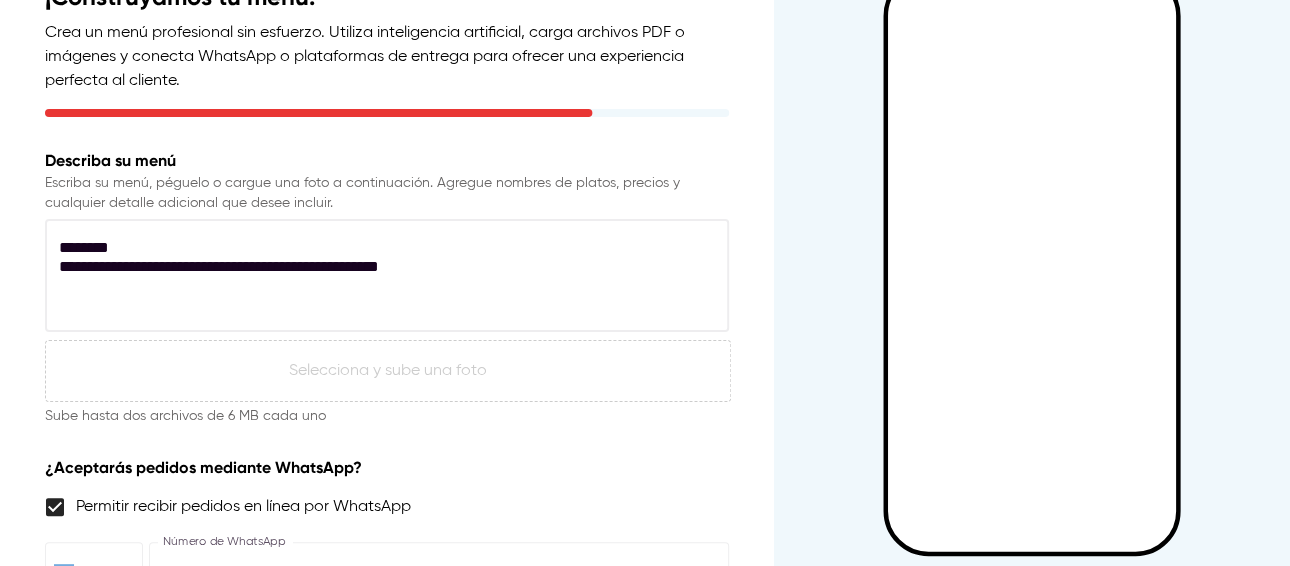 click on "**********" at bounding box center (384, 276) 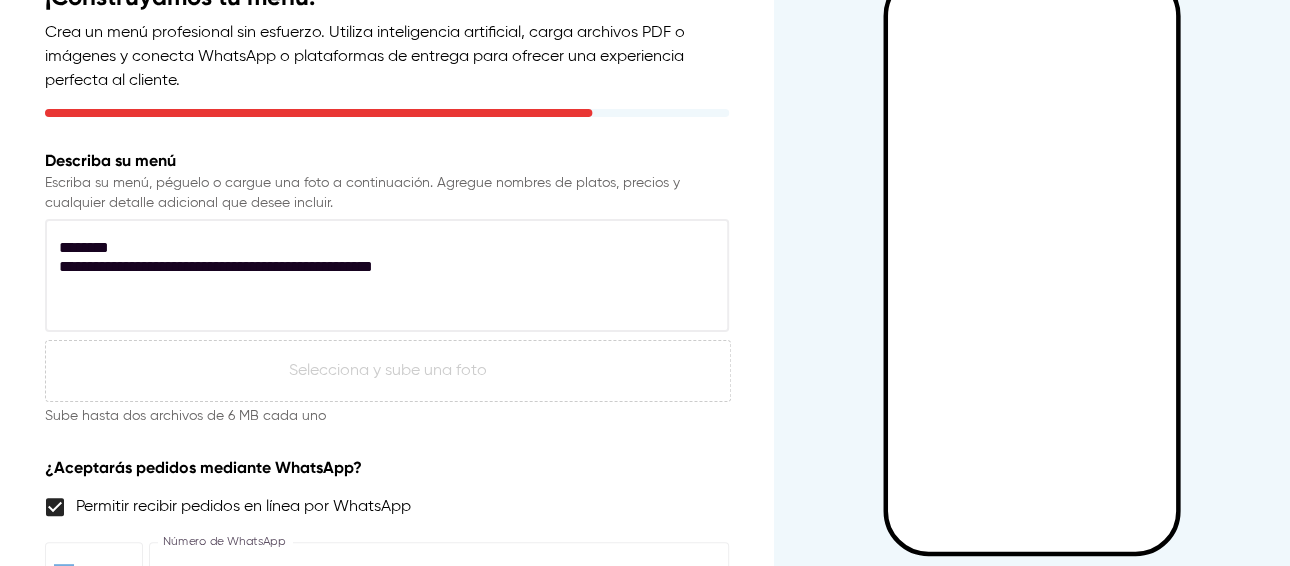 type on "**********" 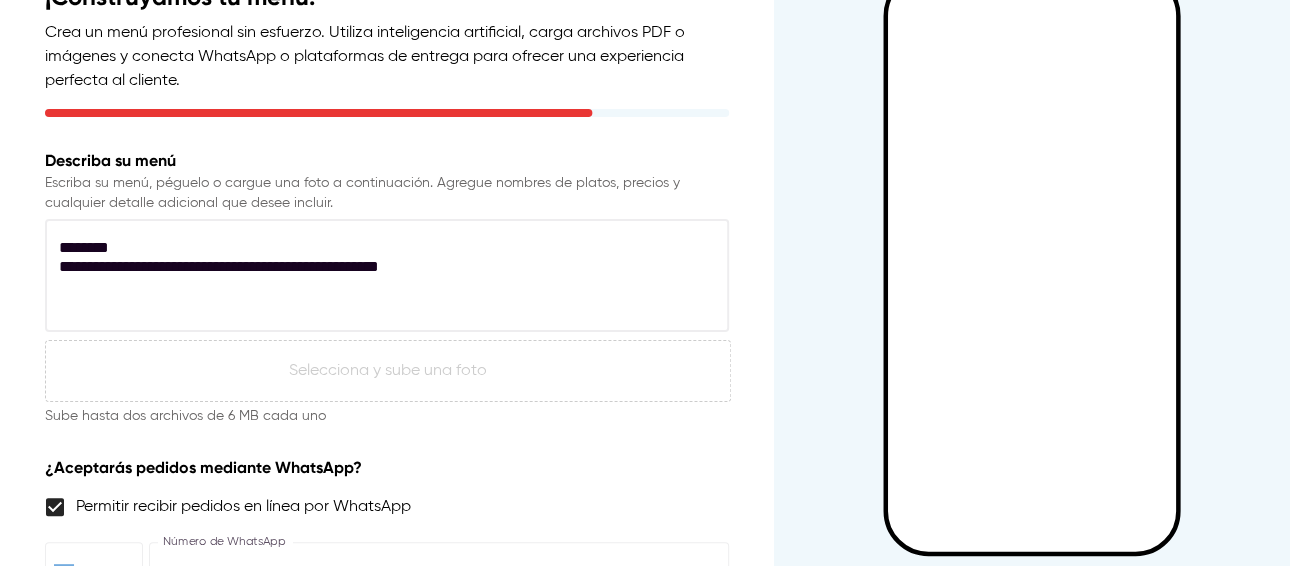 click on "**********" at bounding box center (384, 276) 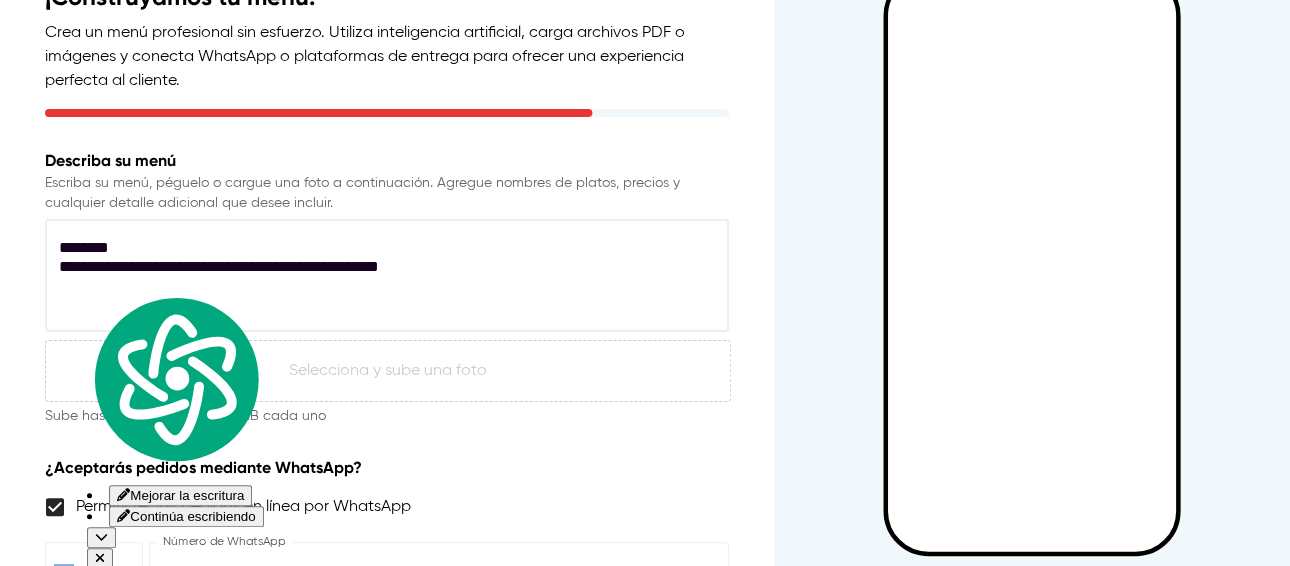 click on "**********" at bounding box center [384, 276] 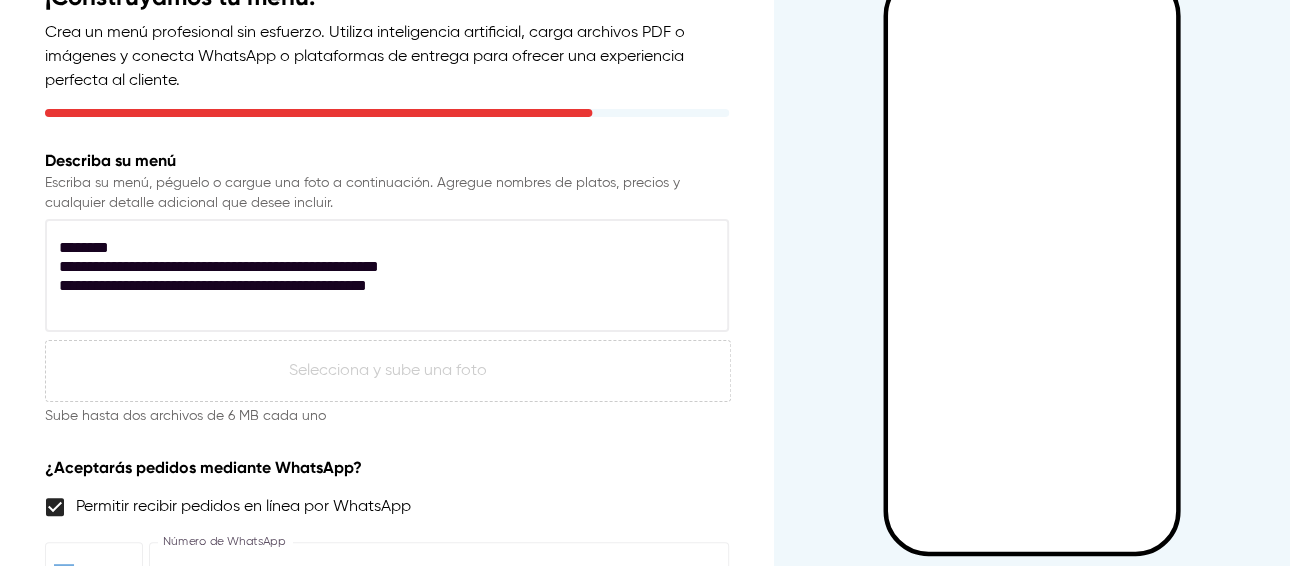 click on "**********" at bounding box center [384, 276] 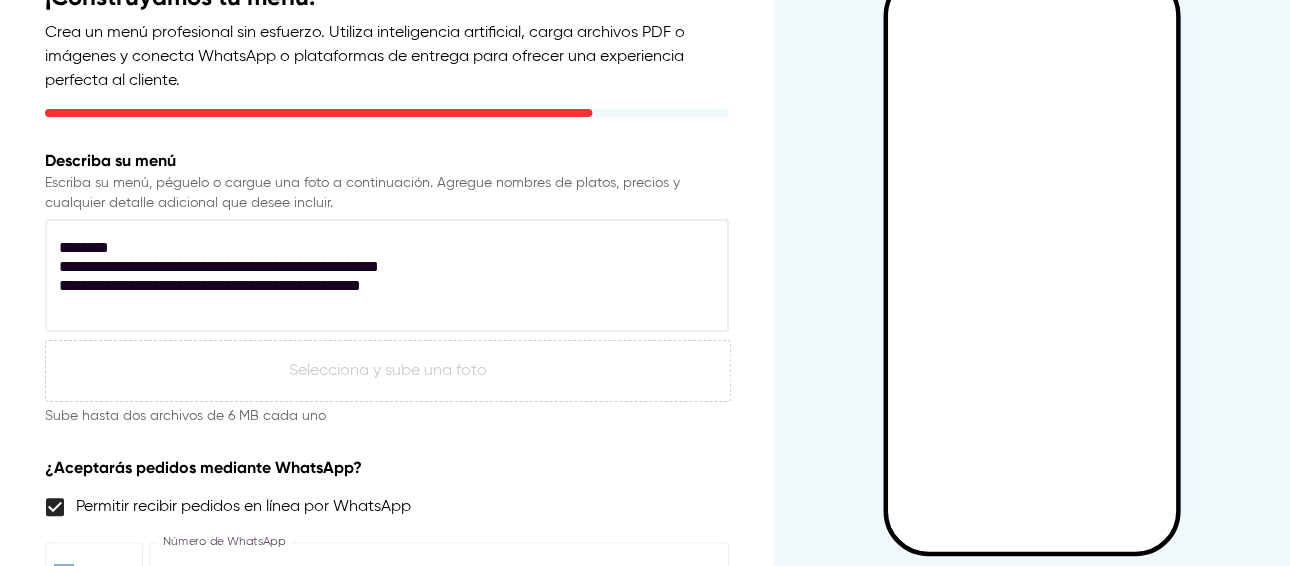 click on "**********" at bounding box center [384, 276] 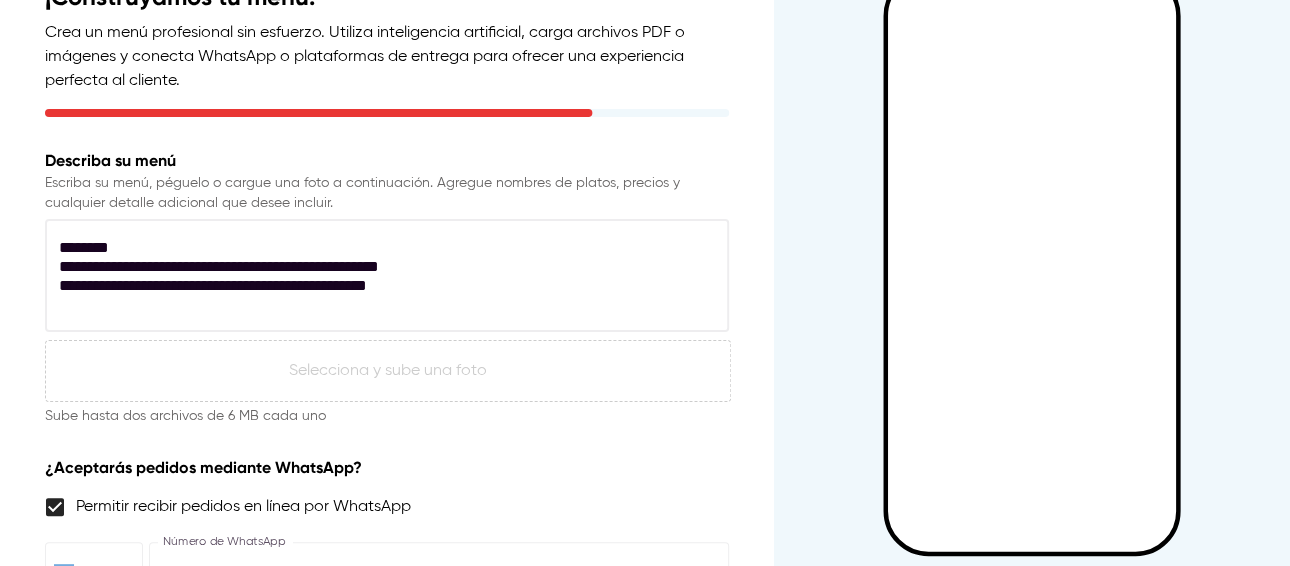 drag, startPoint x: 445, startPoint y: 262, endPoint x: 447, endPoint y: 297, distance: 35.057095 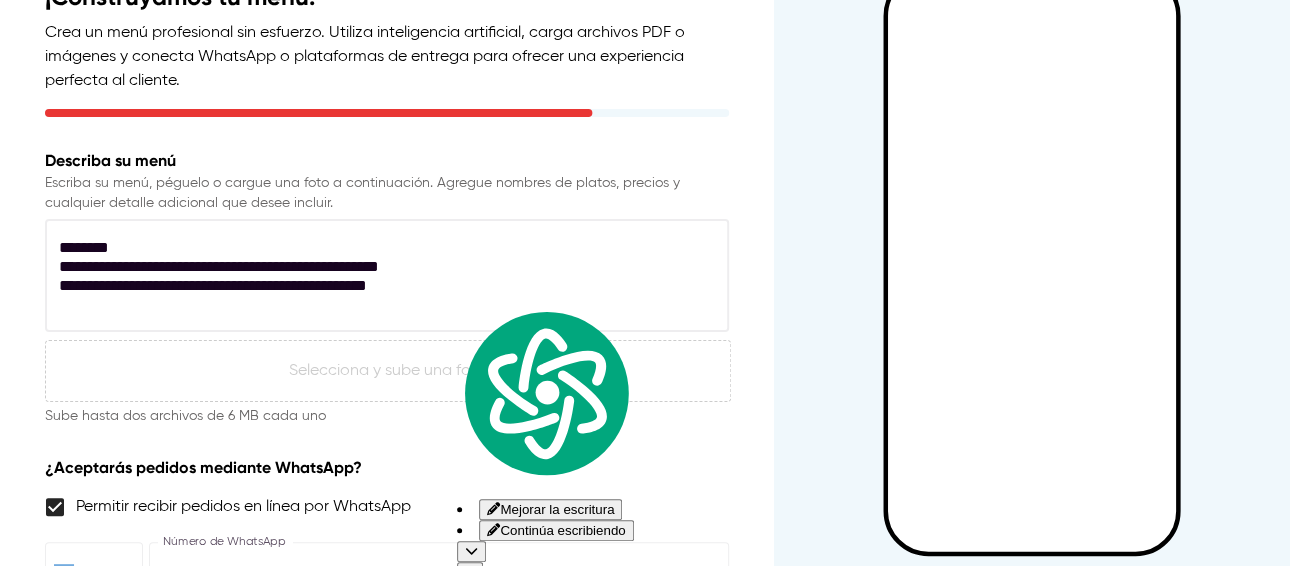 click on "**********" at bounding box center [384, 276] 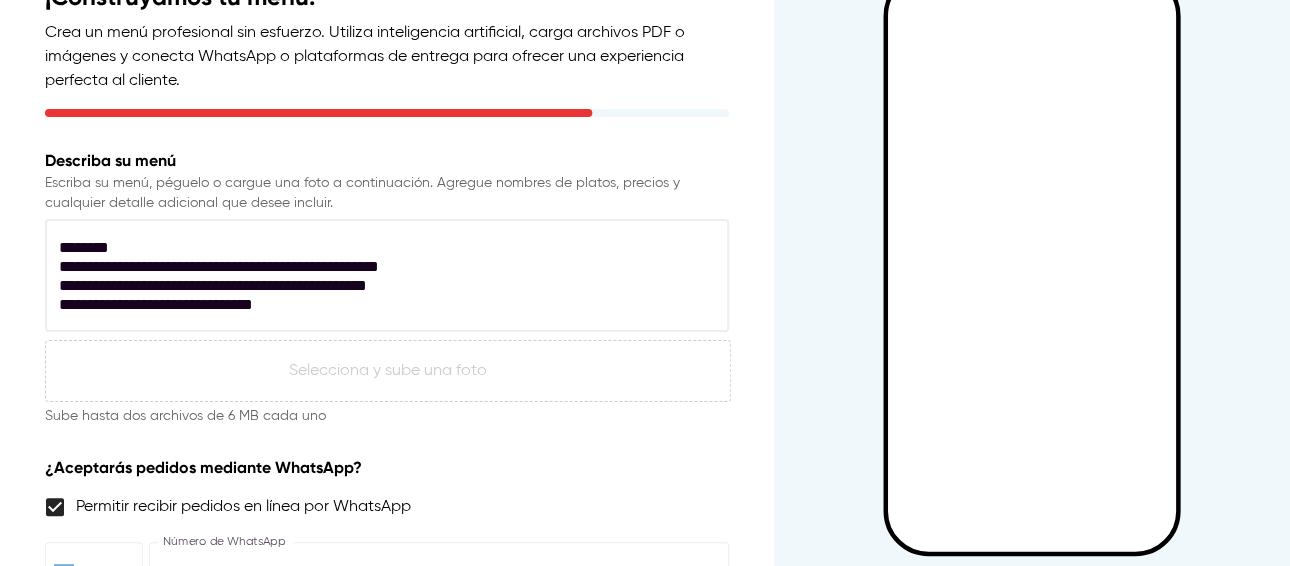 click on "**********" at bounding box center (384, 276) 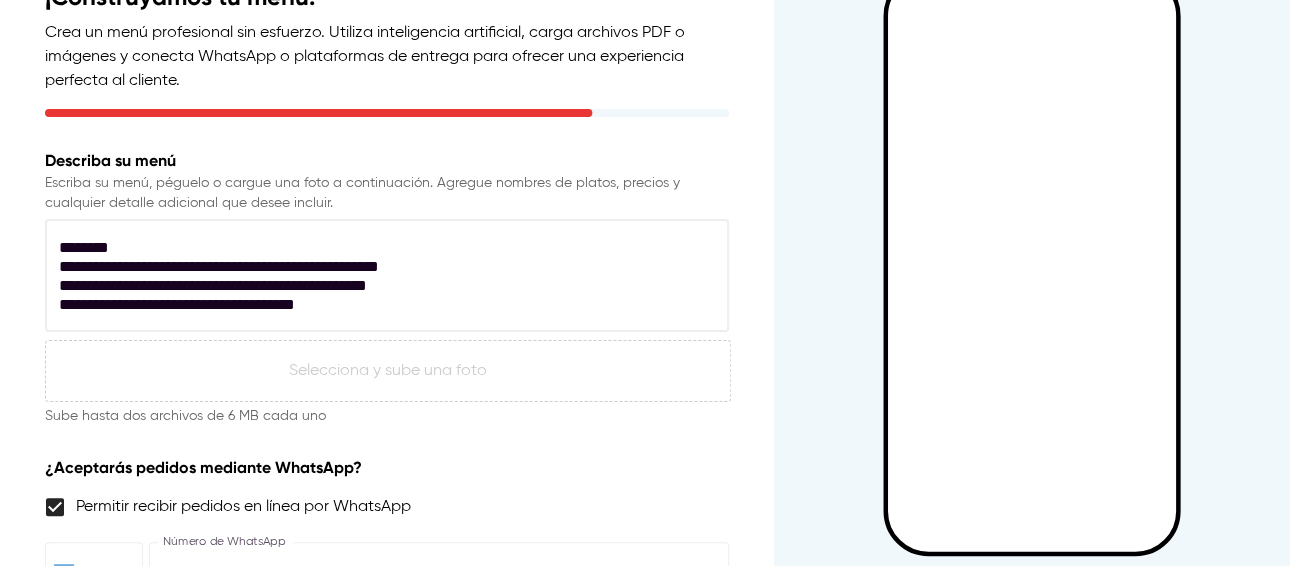 click on "**********" at bounding box center [384, 276] 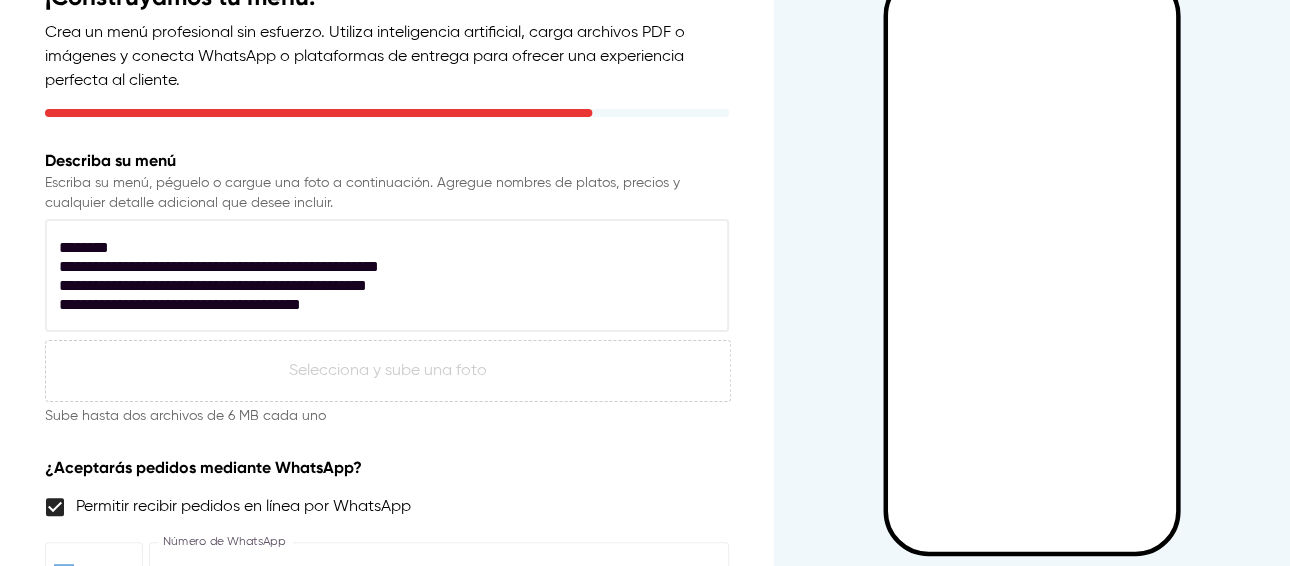 click on "**********" at bounding box center [384, 276] 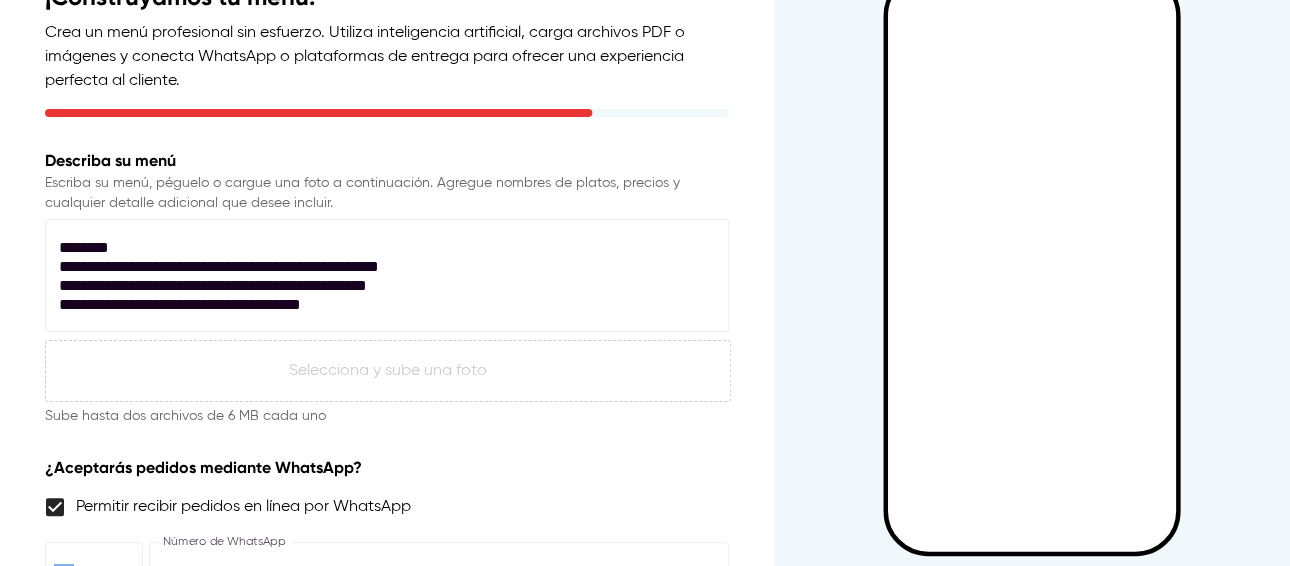 drag, startPoint x: 367, startPoint y: 324, endPoint x: 373, endPoint y: 311, distance: 14.3178215 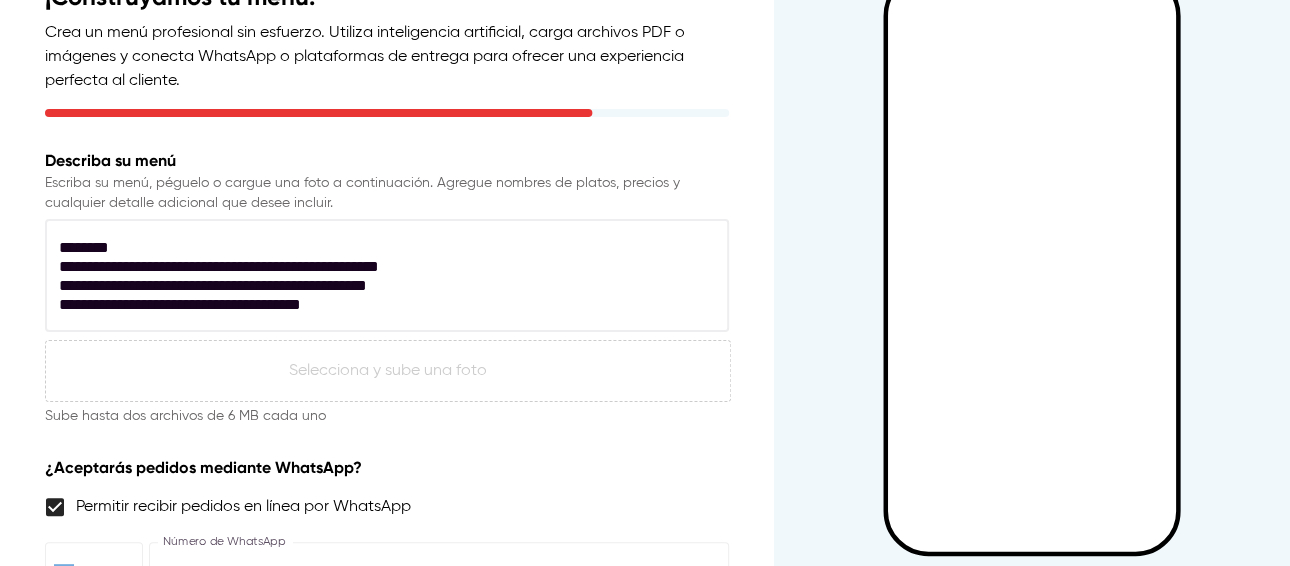 click on "**********" at bounding box center [384, 276] 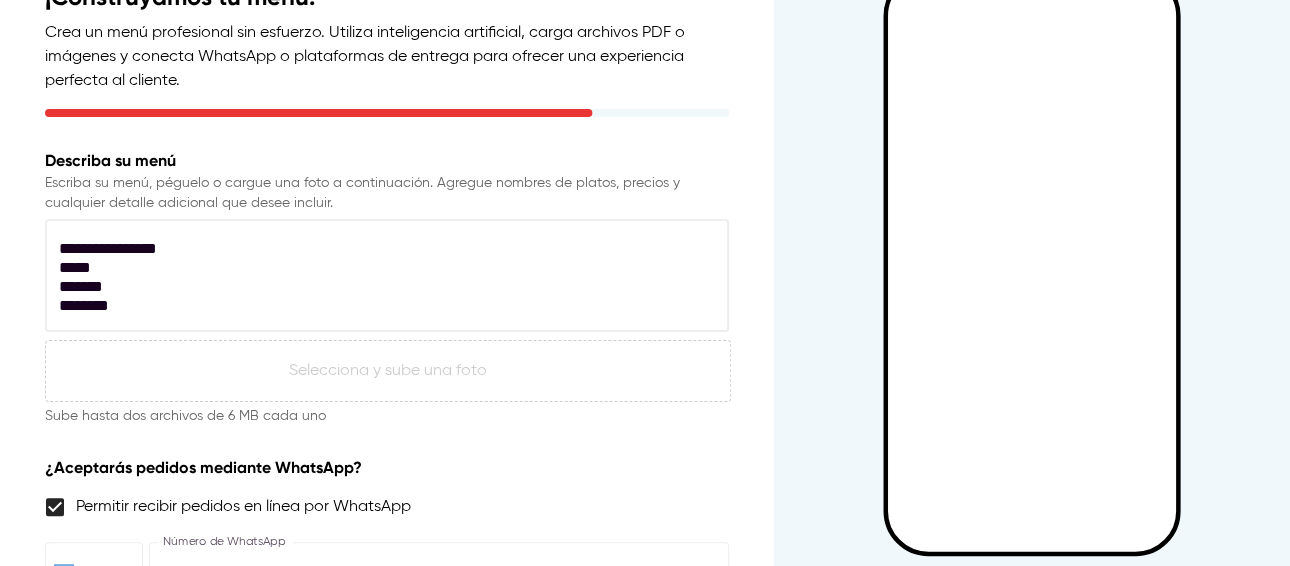 scroll, scrollTop: 170, scrollLeft: 0, axis: vertical 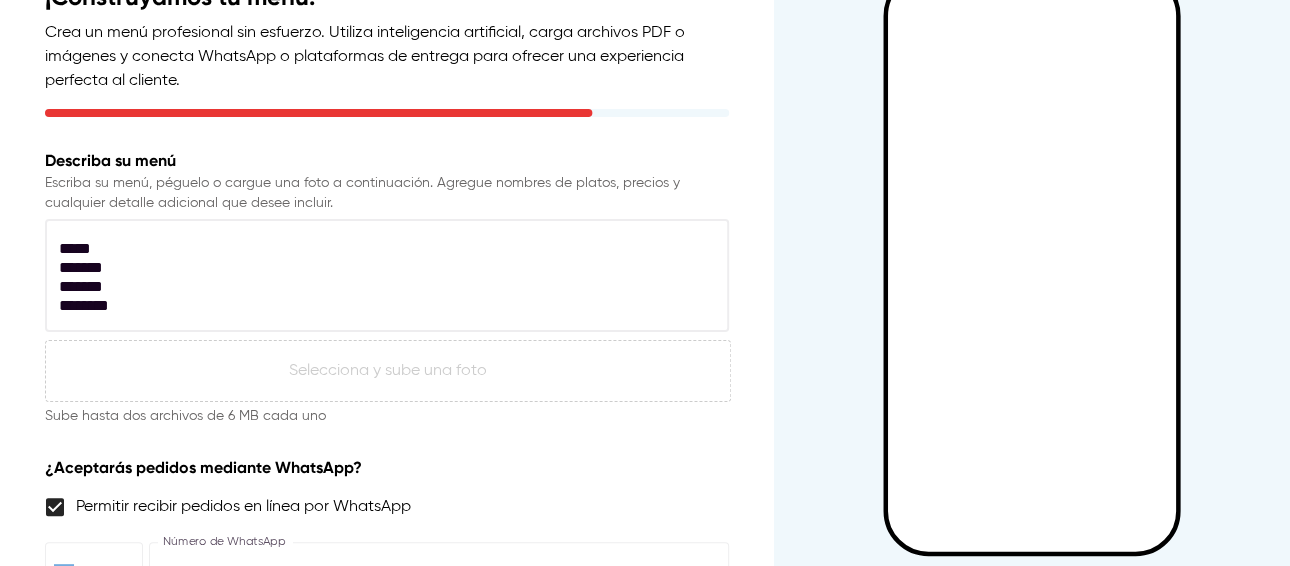click on "**********" at bounding box center [384, 276] 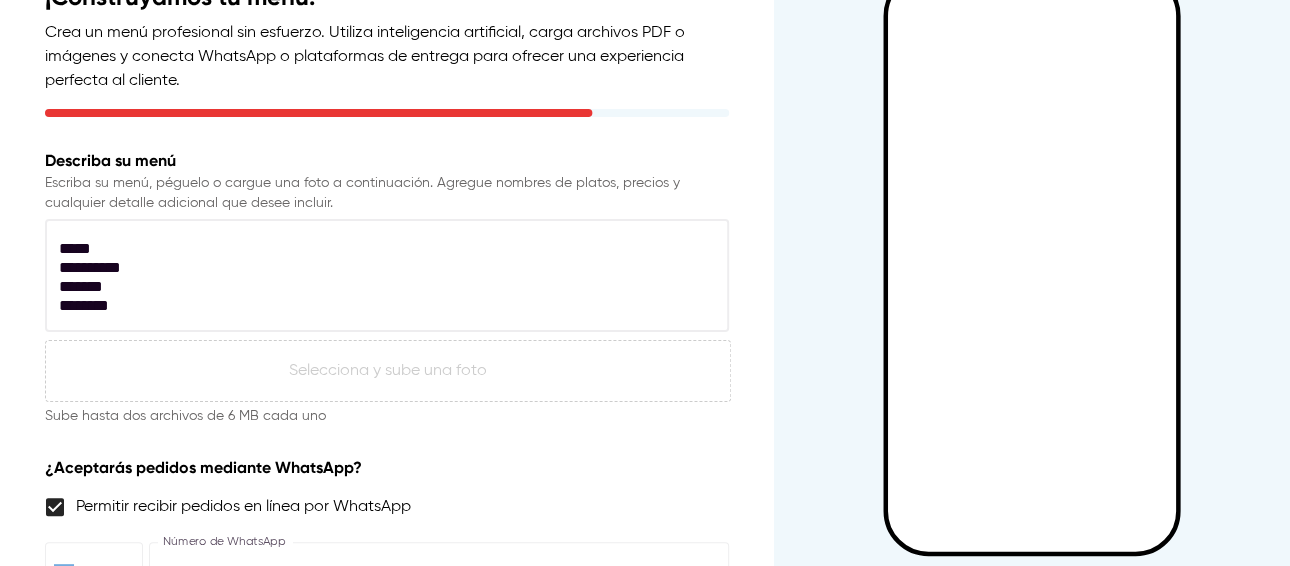click on "**********" at bounding box center [384, 276] 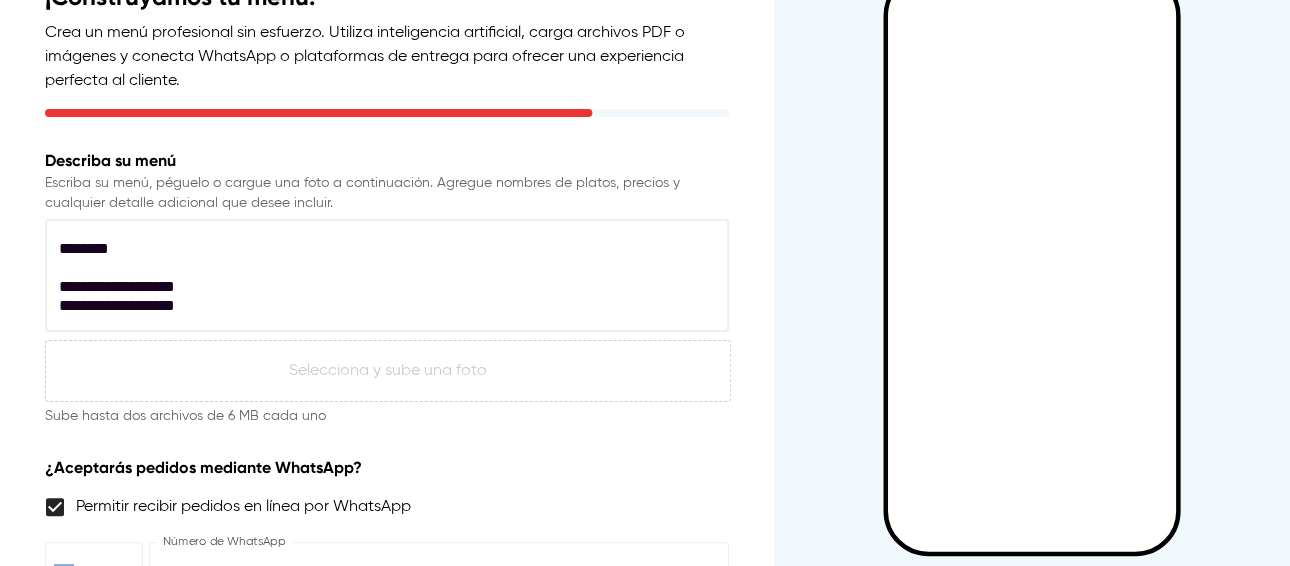 scroll, scrollTop: 246, scrollLeft: 0, axis: vertical 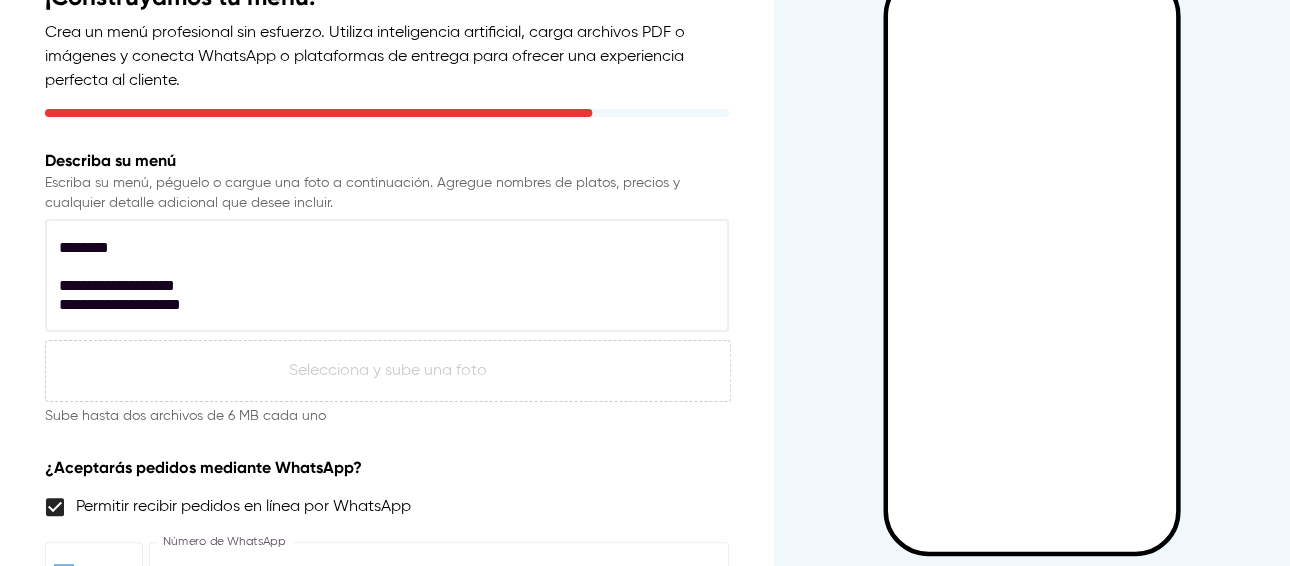 click on "**********" at bounding box center (384, 276) 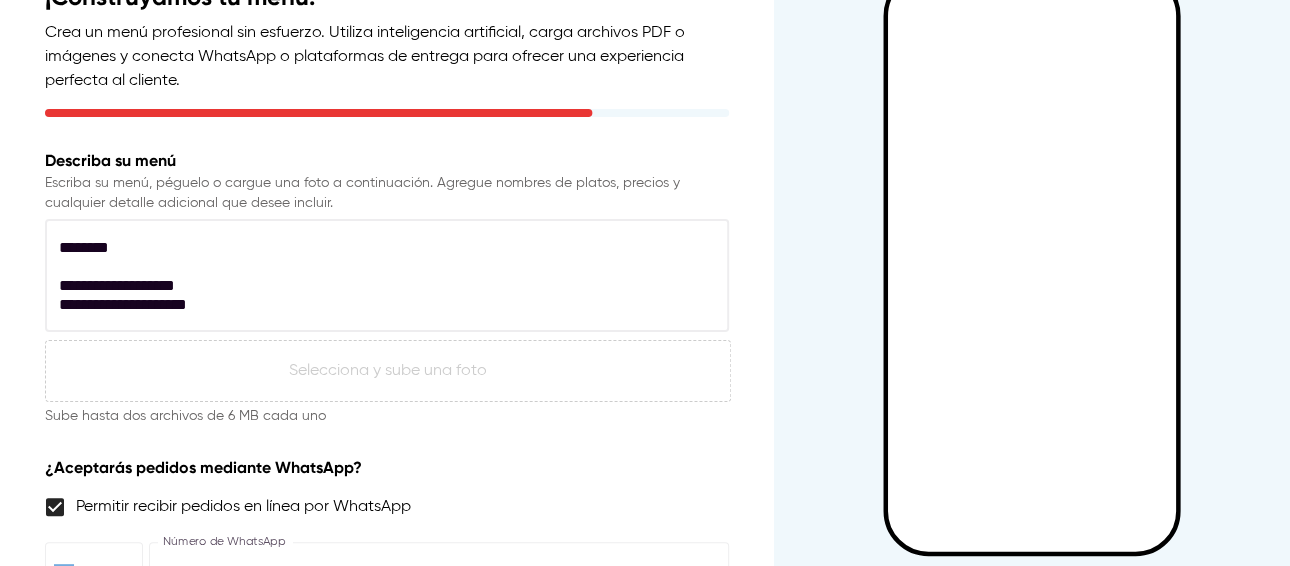 scroll, scrollTop: 247, scrollLeft: 0, axis: vertical 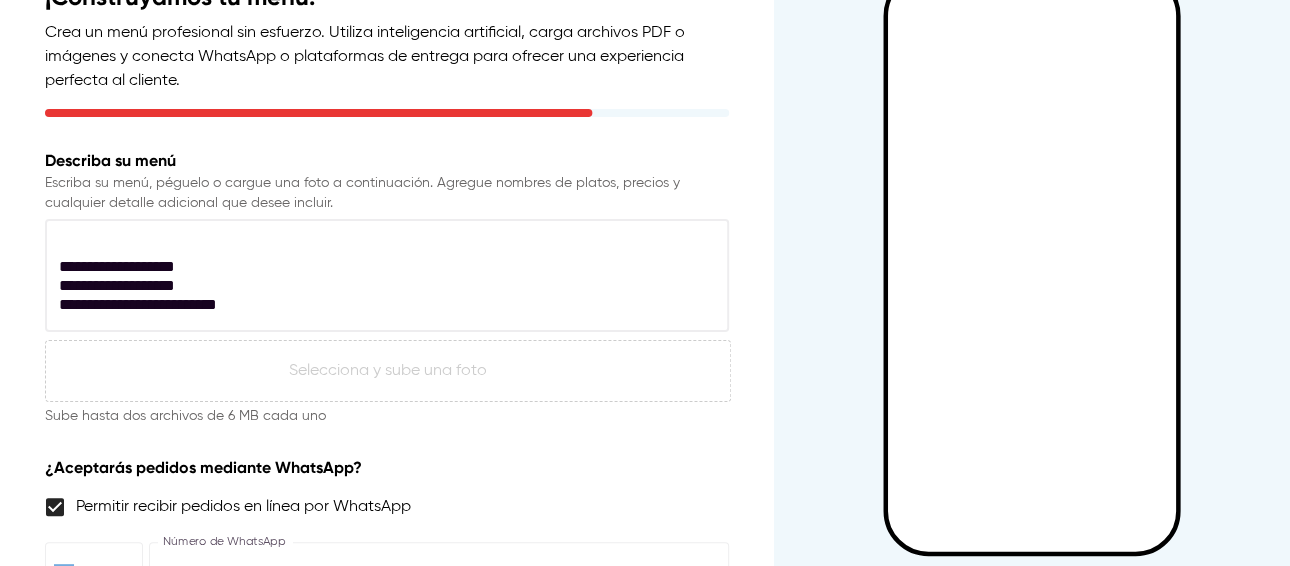 click on "**********" at bounding box center [384, 276] 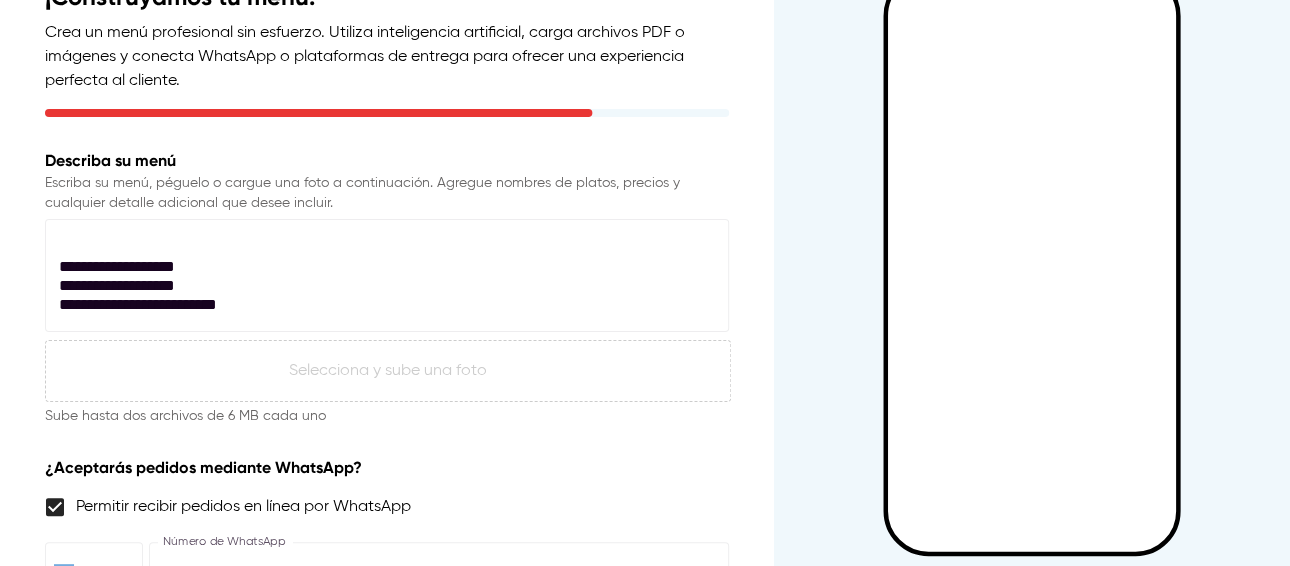 click on "**********" at bounding box center (387, 275) 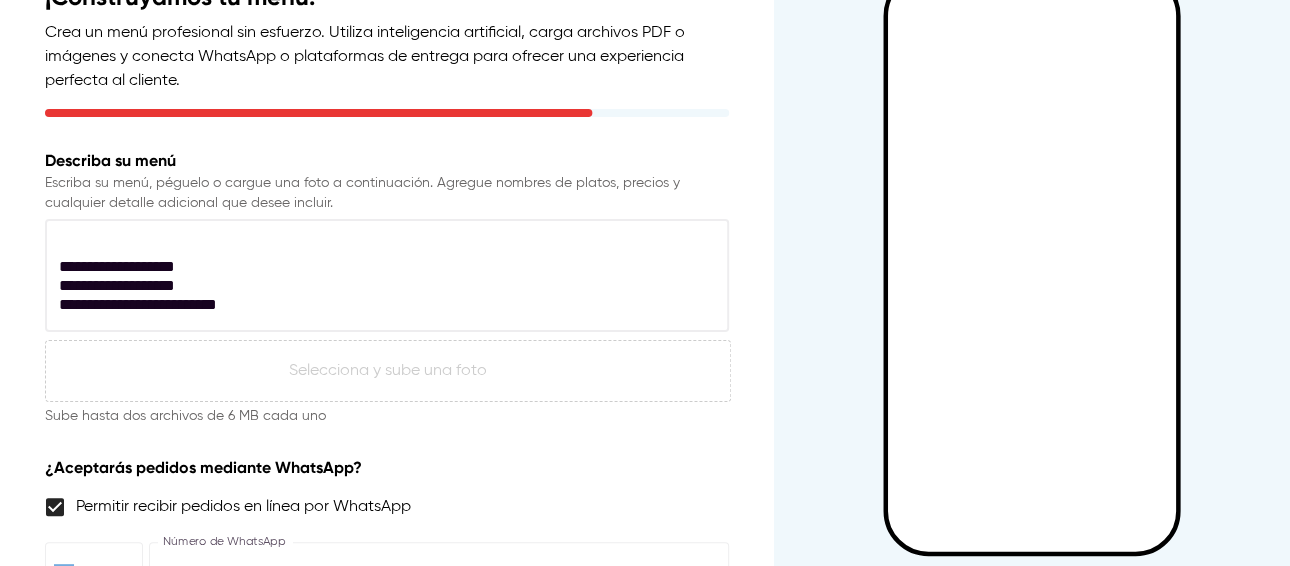 click on "**********" at bounding box center [384, 276] 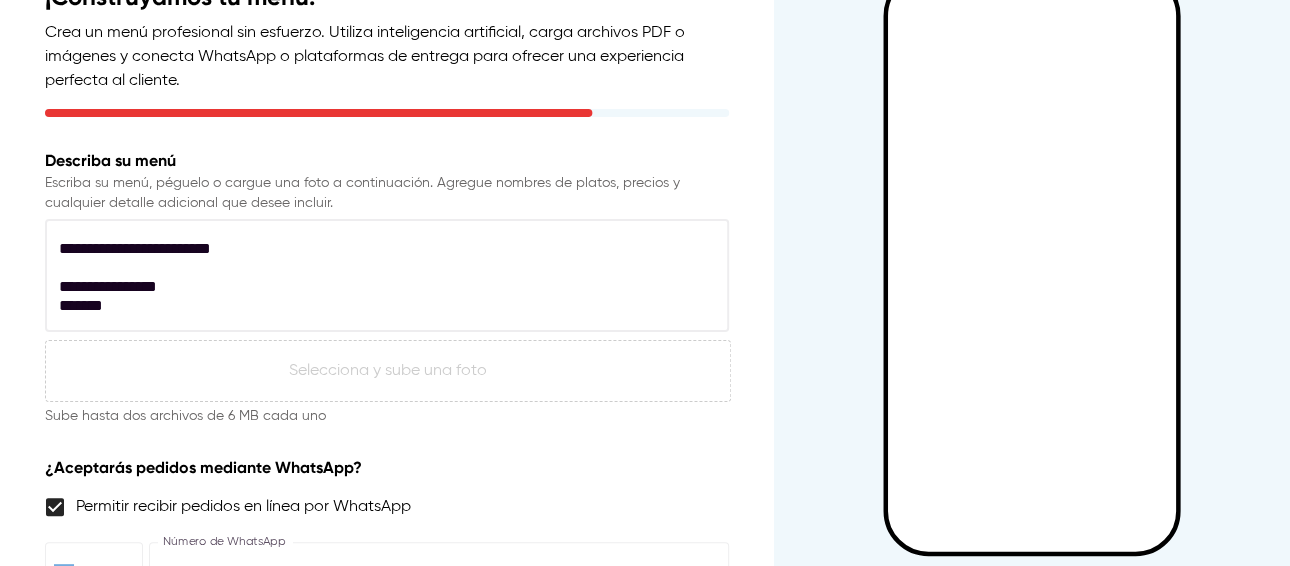 scroll, scrollTop: 322, scrollLeft: 0, axis: vertical 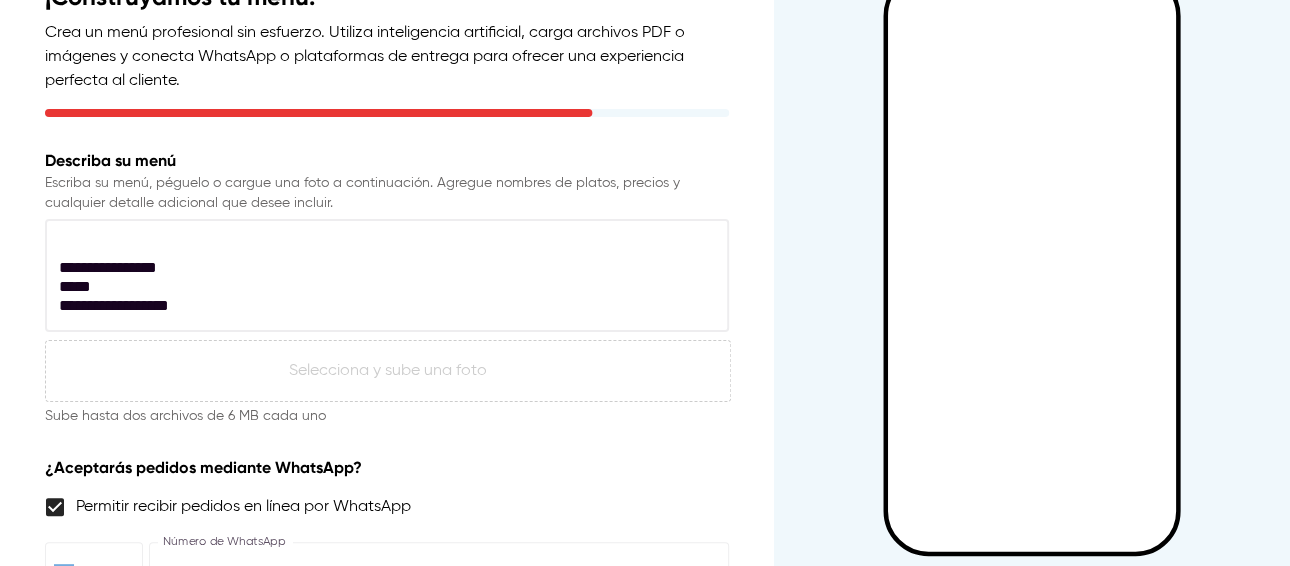 click on "**********" at bounding box center (384, 276) 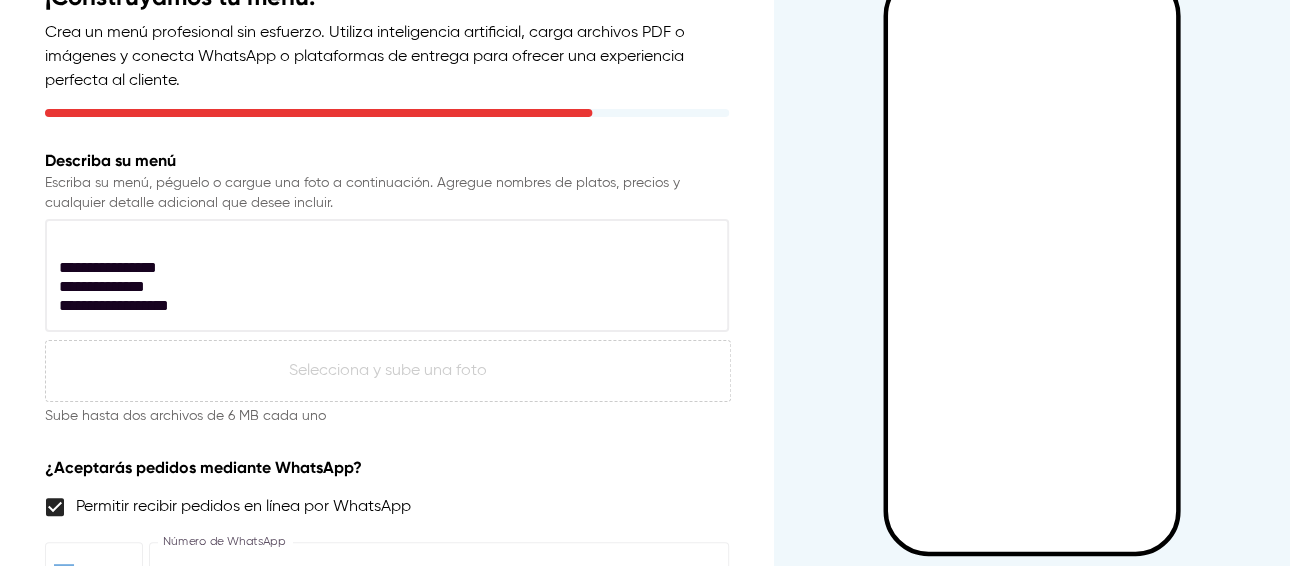 click on "**********" at bounding box center [384, 276] 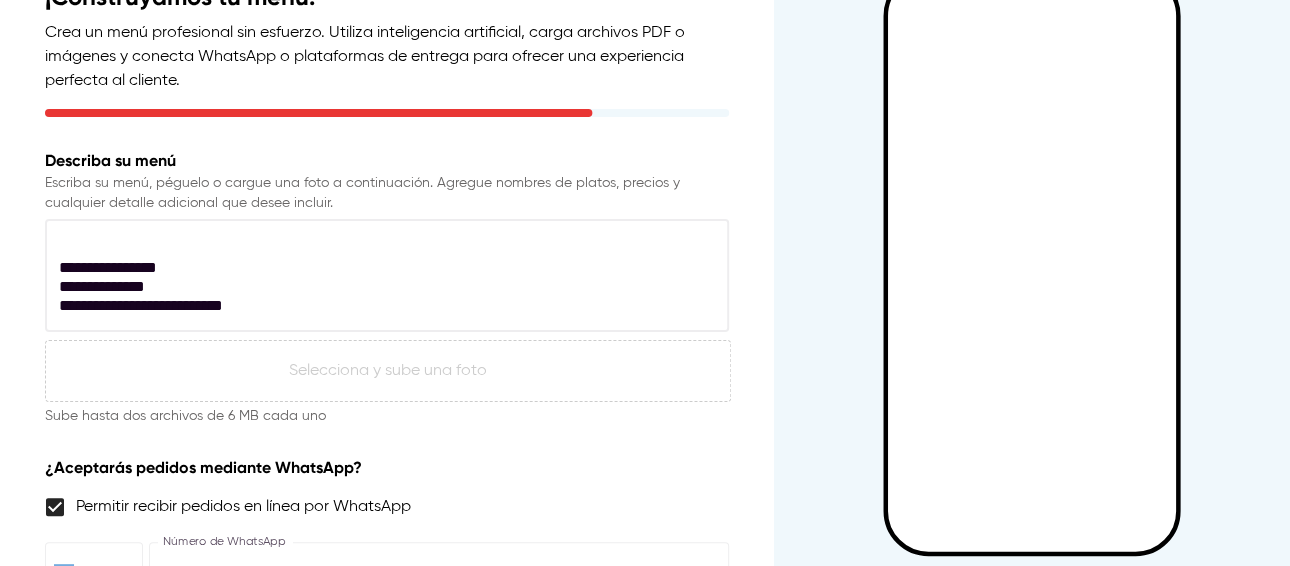 click on "**********" at bounding box center [384, 276] 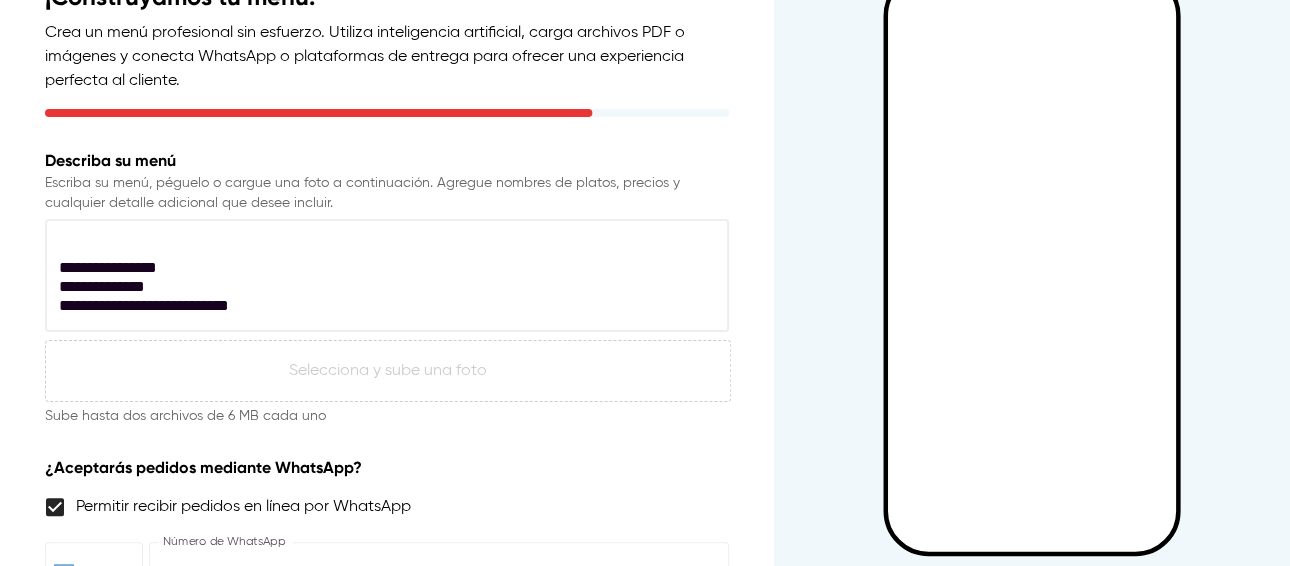 click on "**********" at bounding box center (384, 276) 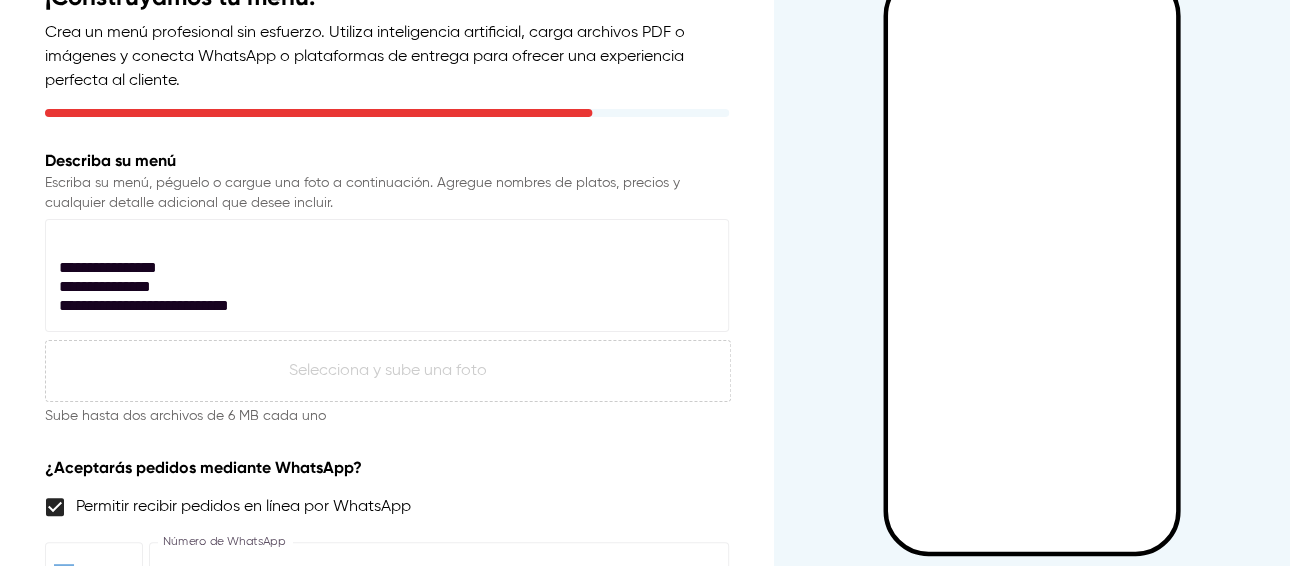 click on "**********" at bounding box center (387, 275) 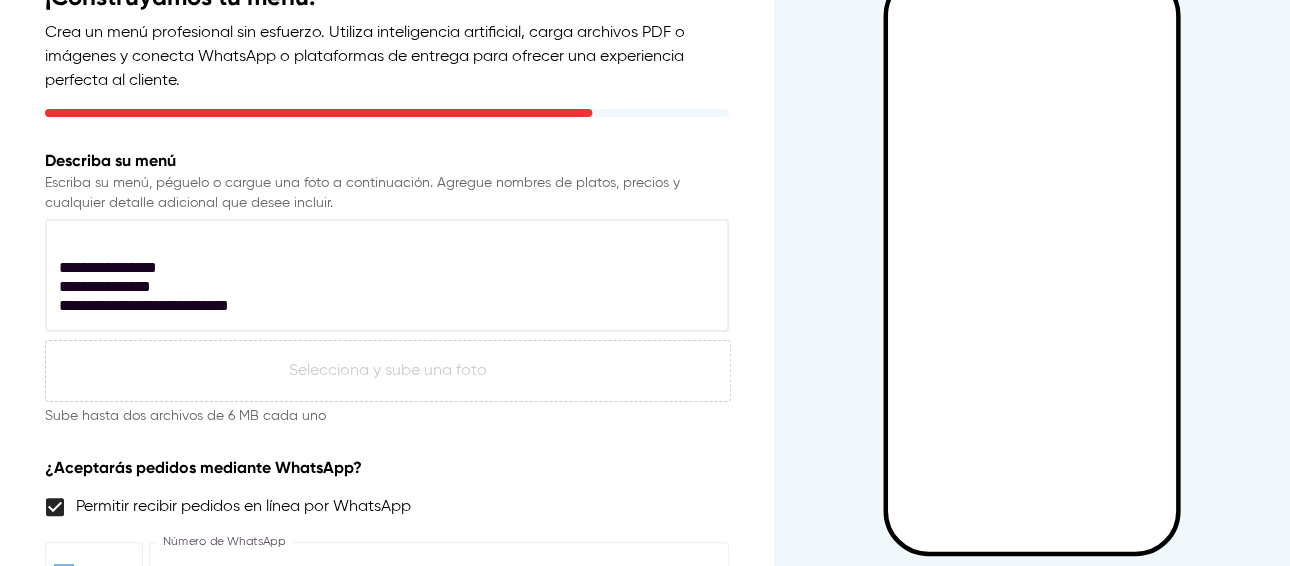 click on "**********" at bounding box center (384, 276) 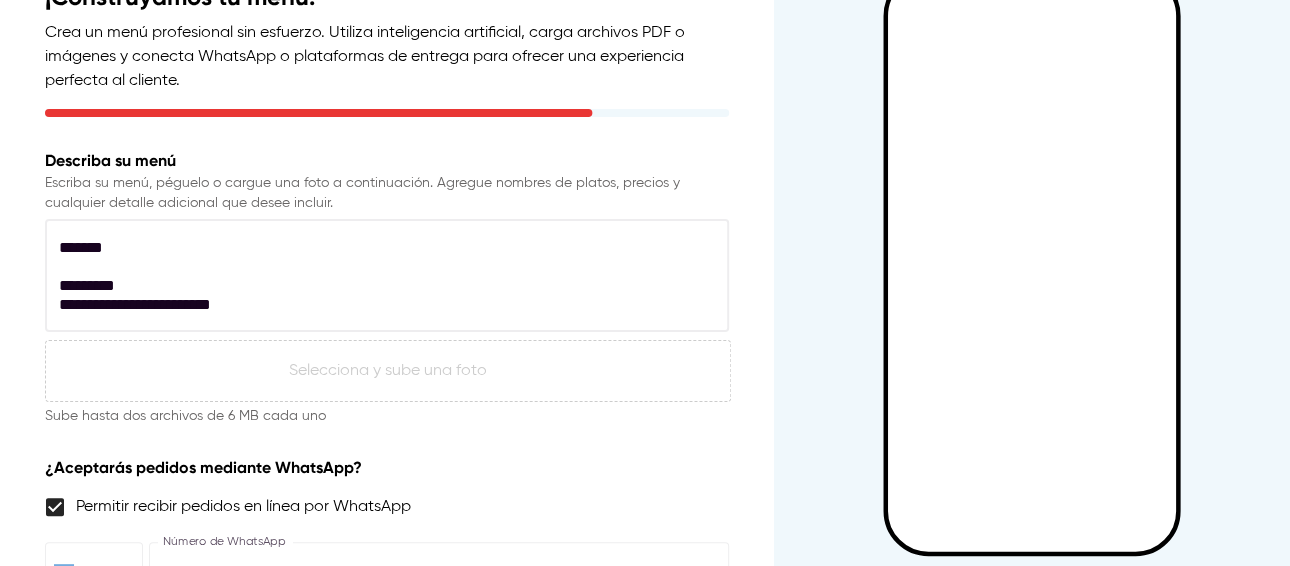 scroll, scrollTop: 494, scrollLeft: 0, axis: vertical 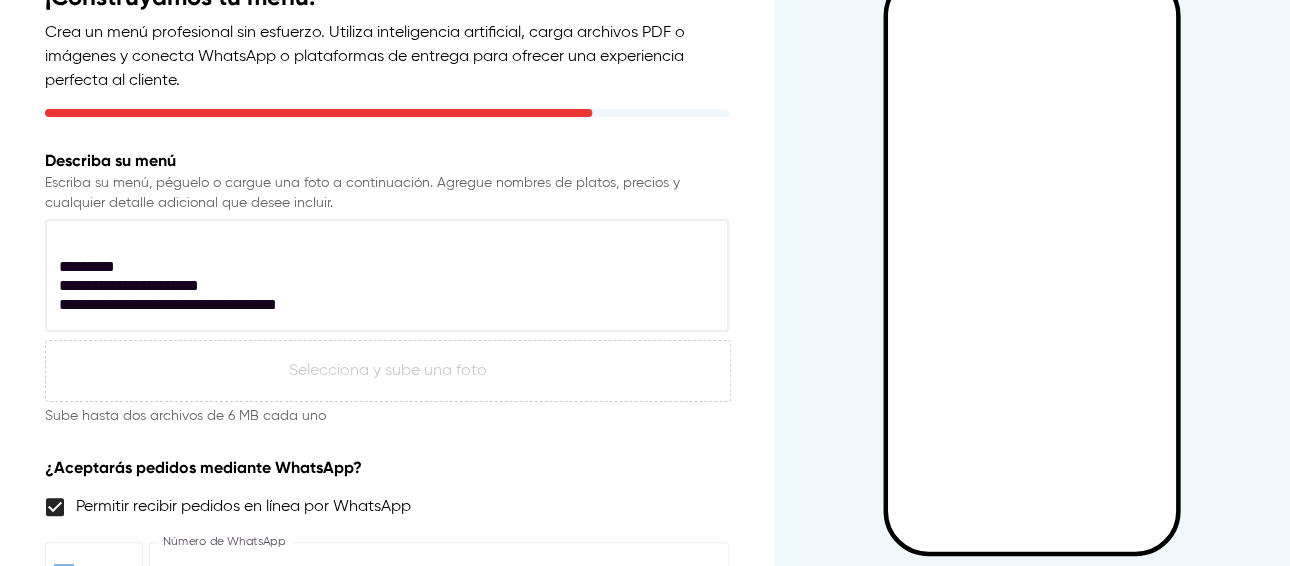 click on "**********" at bounding box center (384, 276) 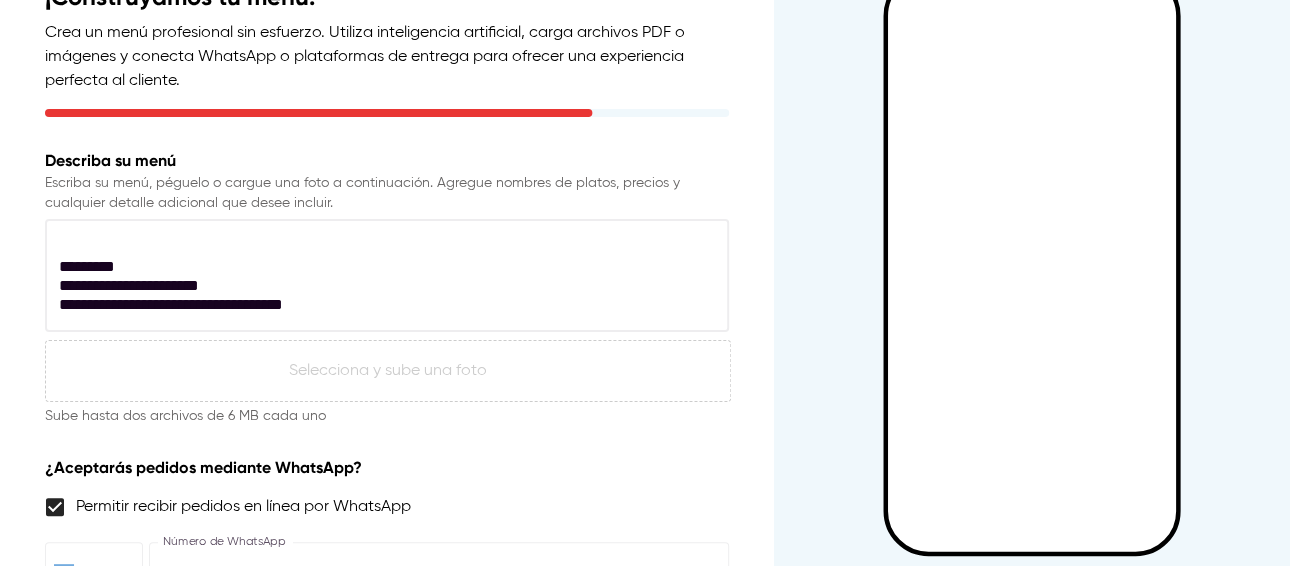 click on "**********" at bounding box center [384, 276] 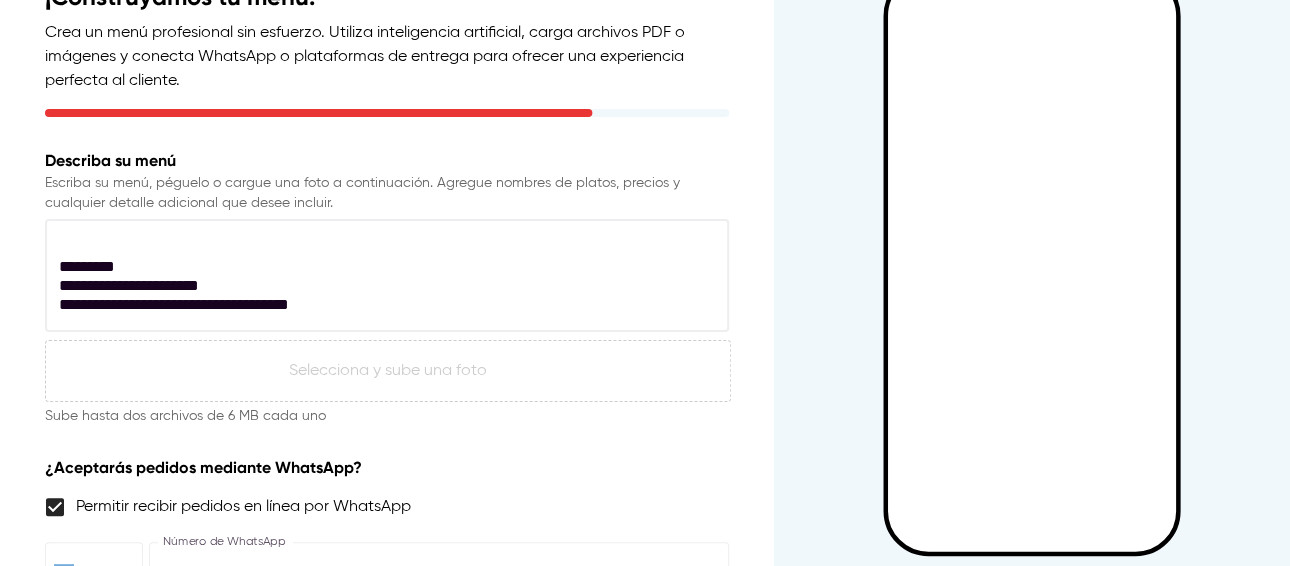 click on "**********" at bounding box center (387, 275) 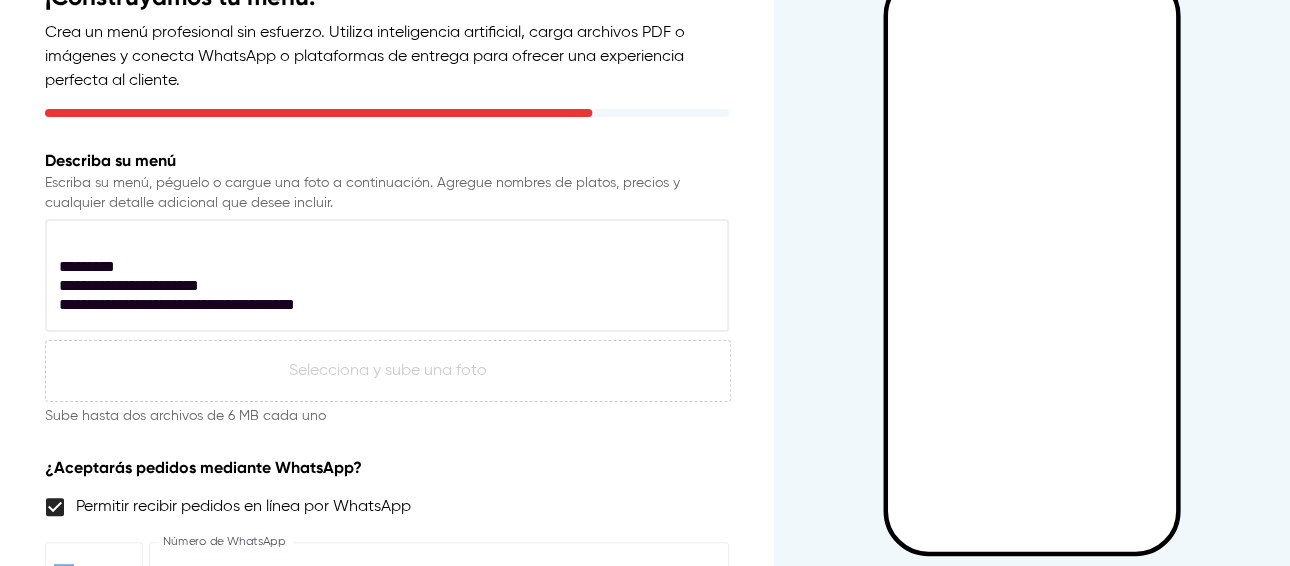 click on "**********" at bounding box center (384, 276) 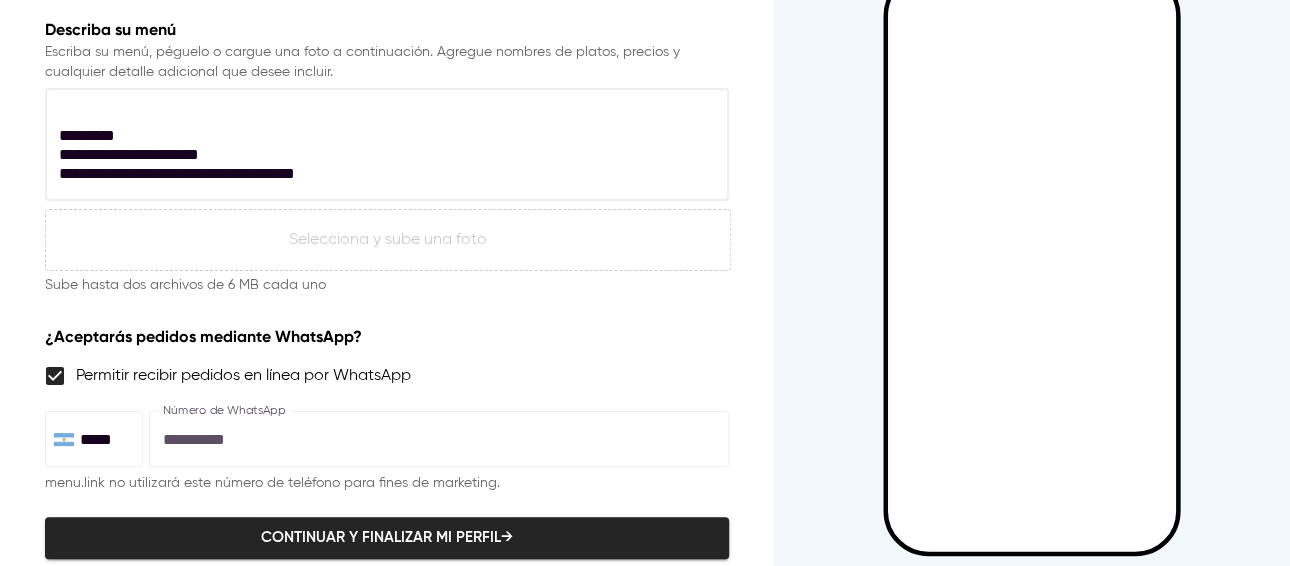 scroll, scrollTop: 277, scrollLeft: 0, axis: vertical 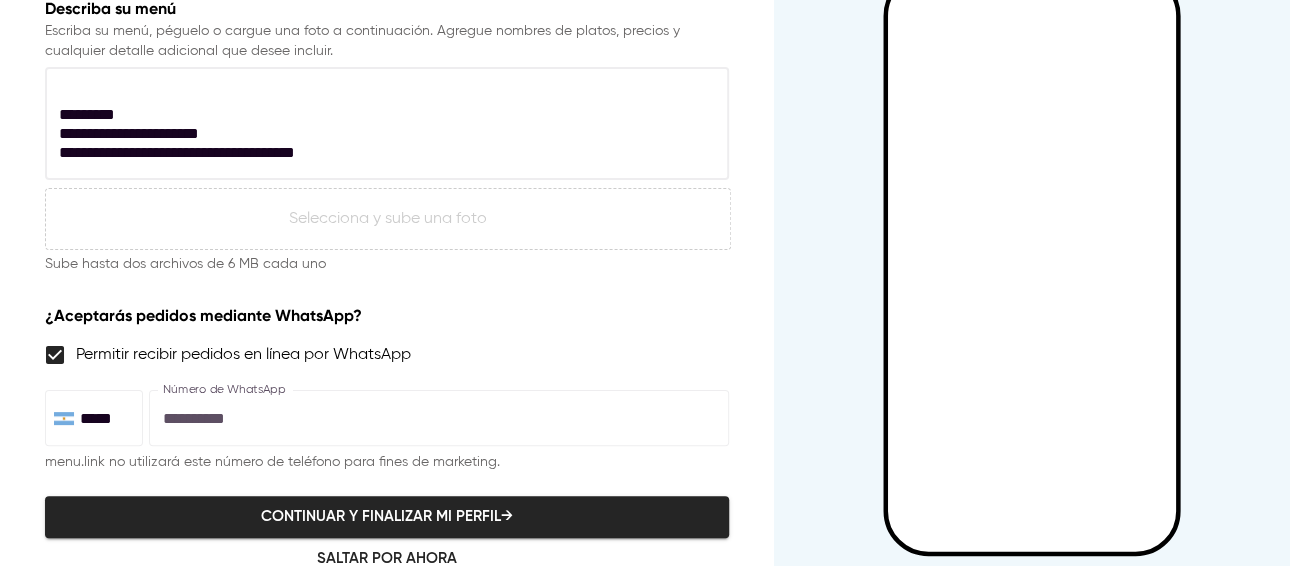 click on "**********" at bounding box center (384, 124) 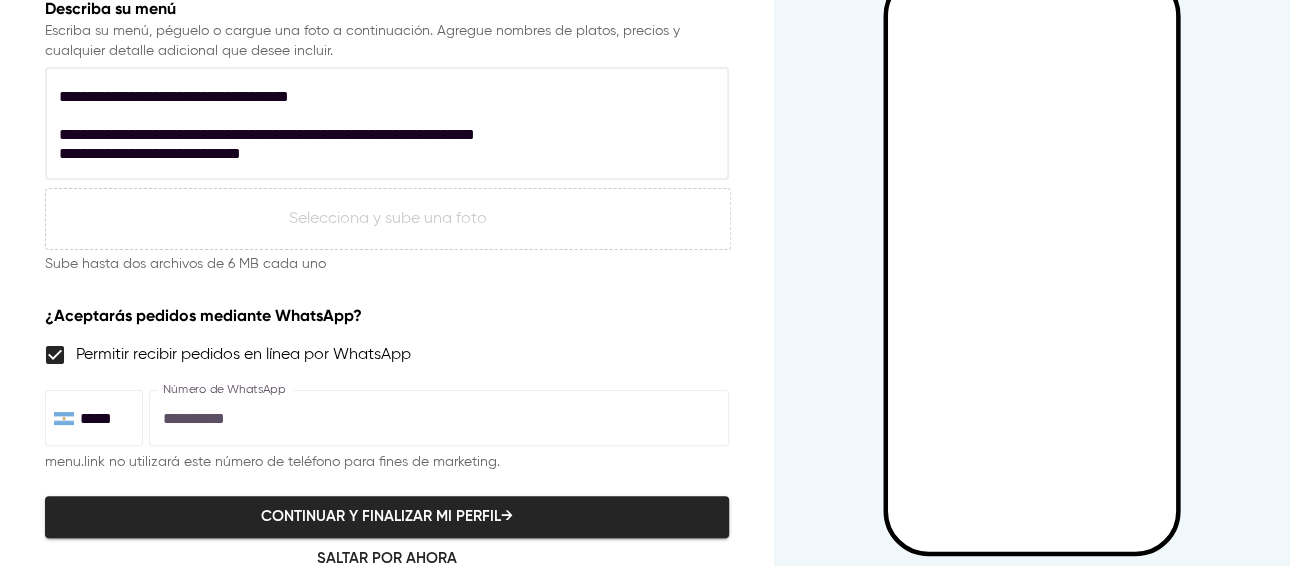 scroll, scrollTop: 569, scrollLeft: 0, axis: vertical 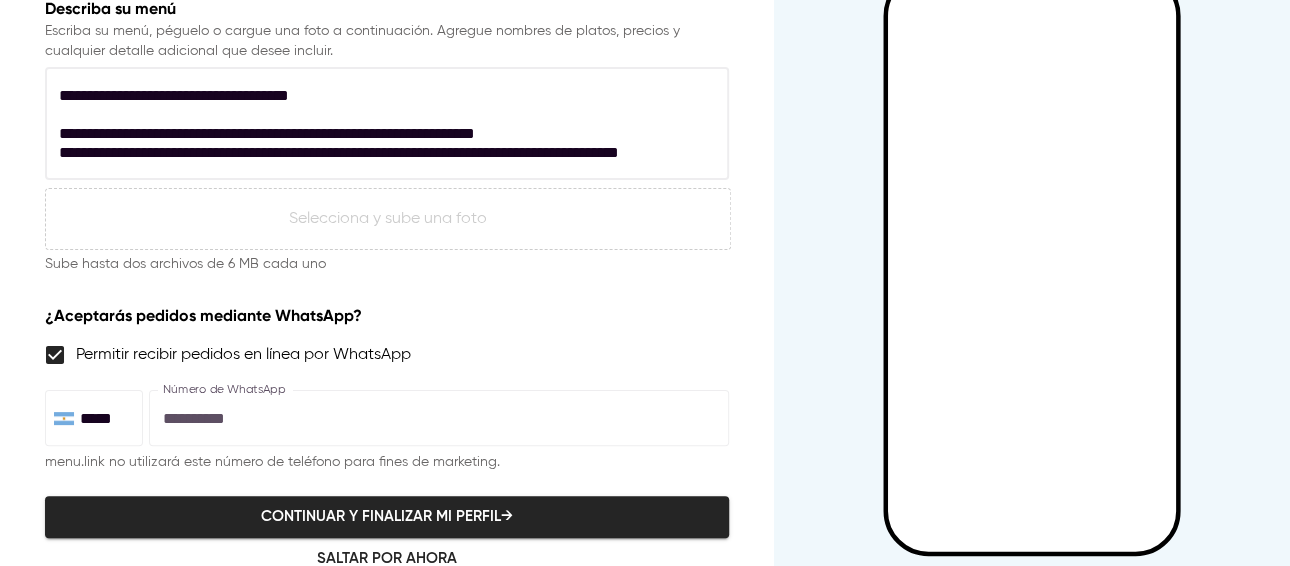 click on "**********" at bounding box center [384, 124] 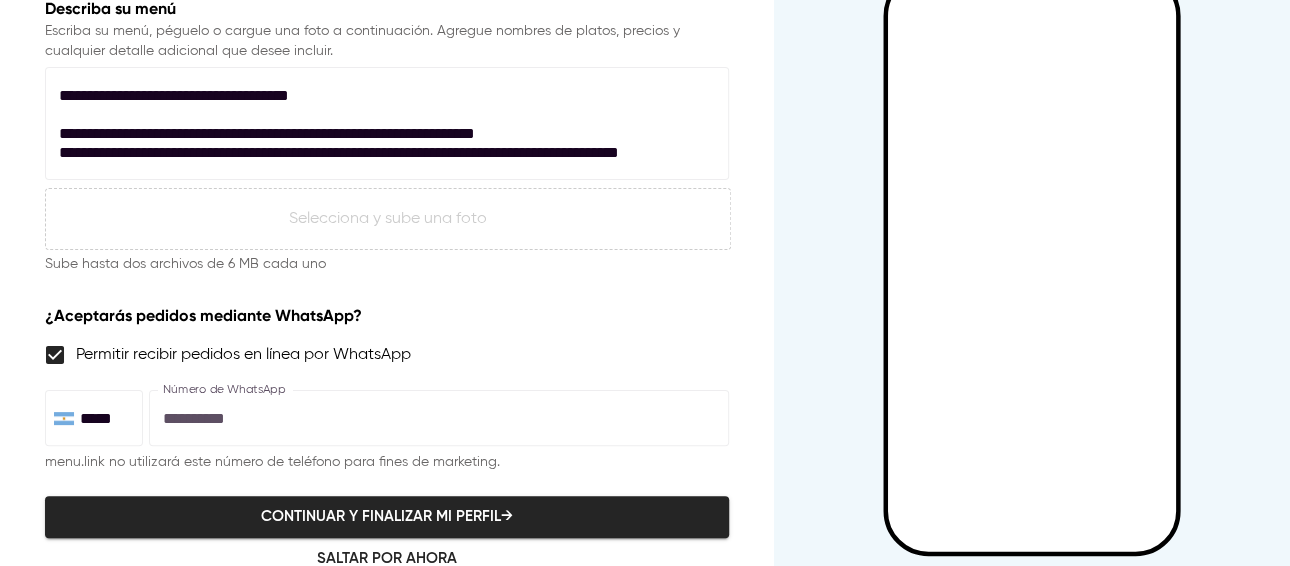 click on "Selecciona y sube una foto" at bounding box center (388, 219) 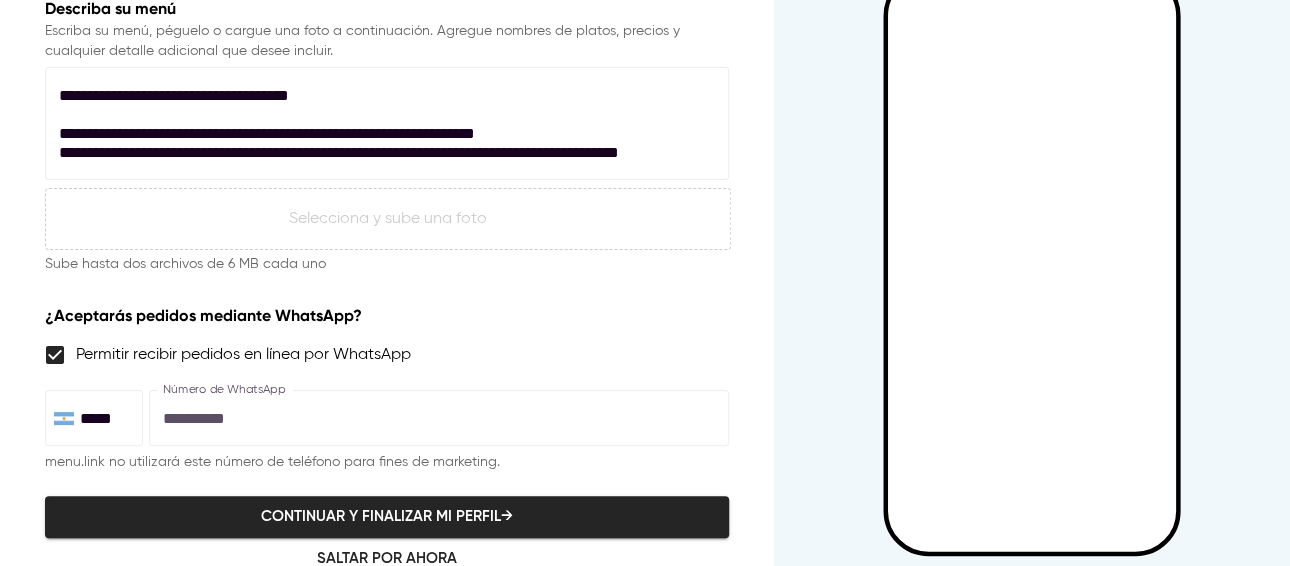 click on "Selecciona y sube una foto" at bounding box center (388, 219) 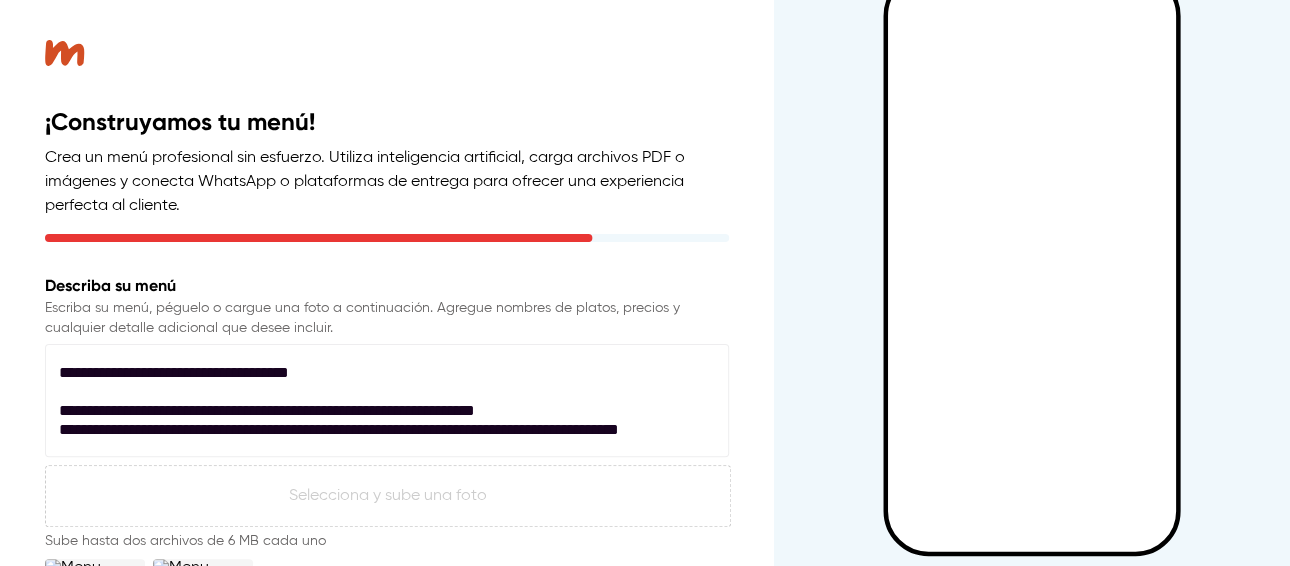 scroll, scrollTop: 463, scrollLeft: 0, axis: vertical 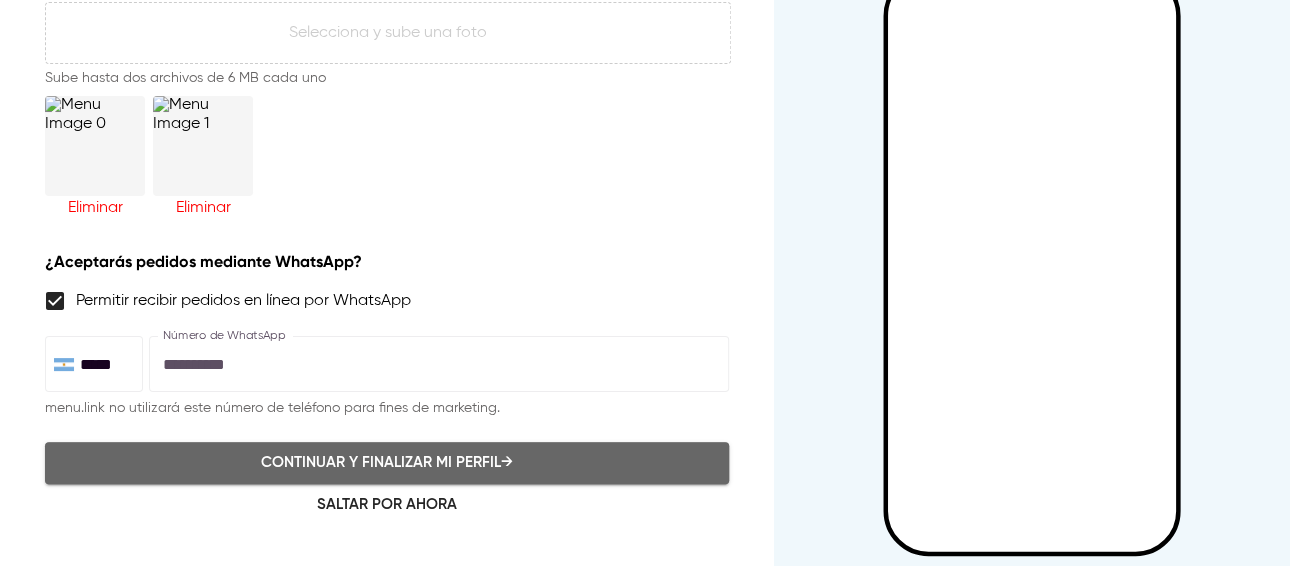 click on "Continuar y finalizar mi perfil  →" at bounding box center [387, 463] 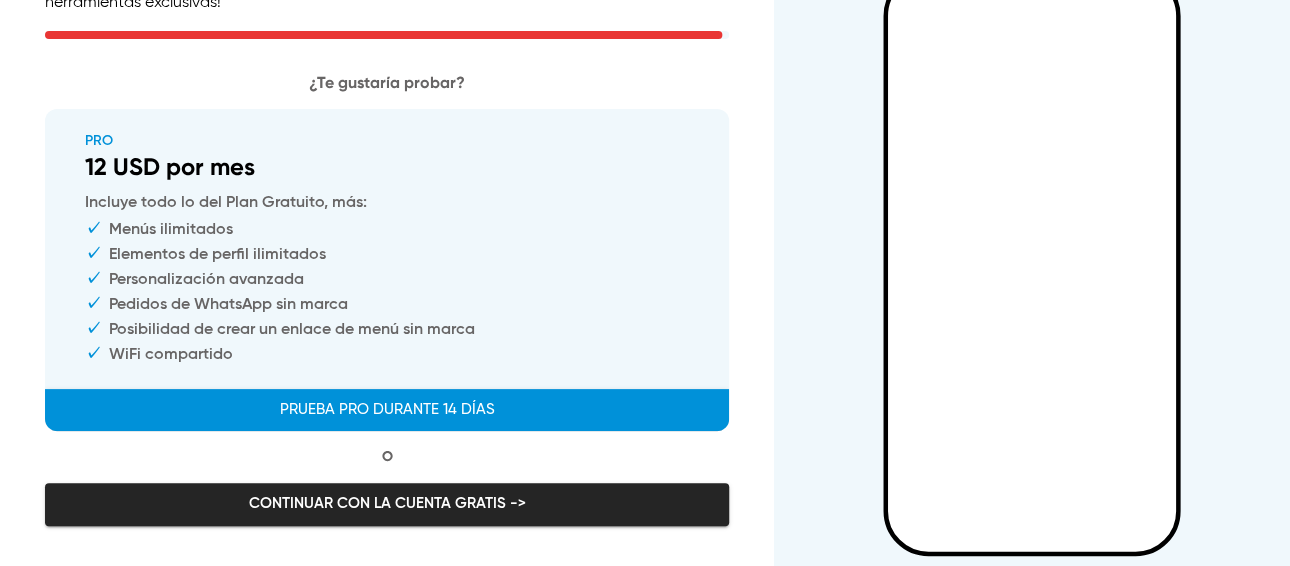scroll, scrollTop: 0, scrollLeft: 0, axis: both 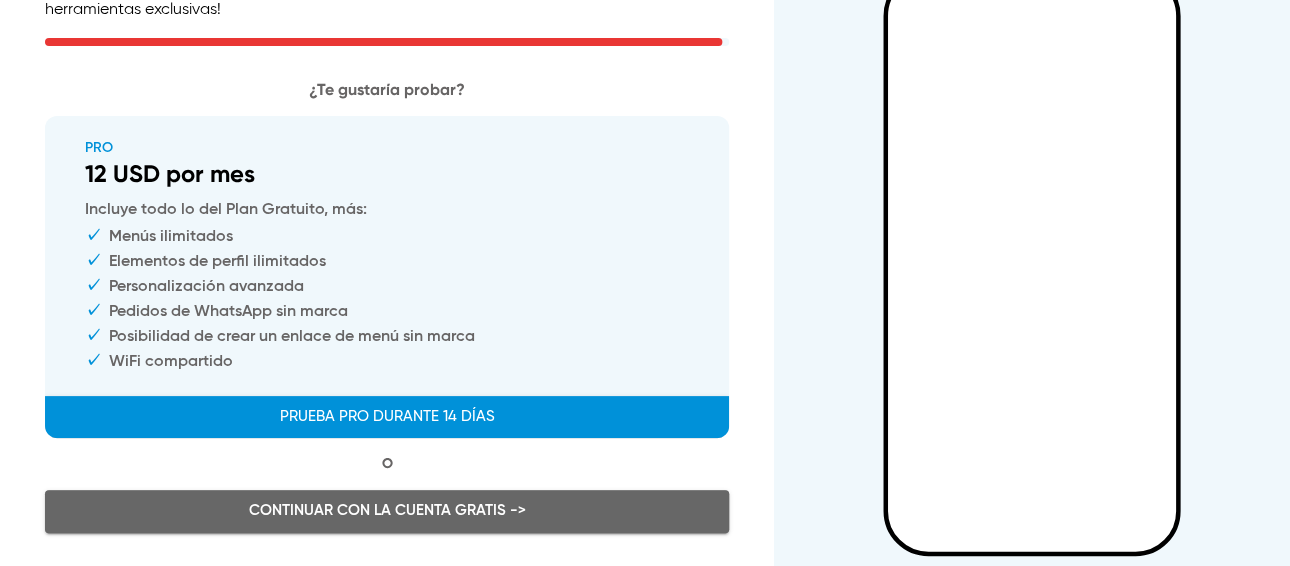 click on "Continuar con la cuenta GRATIS ->" at bounding box center (387, 511) 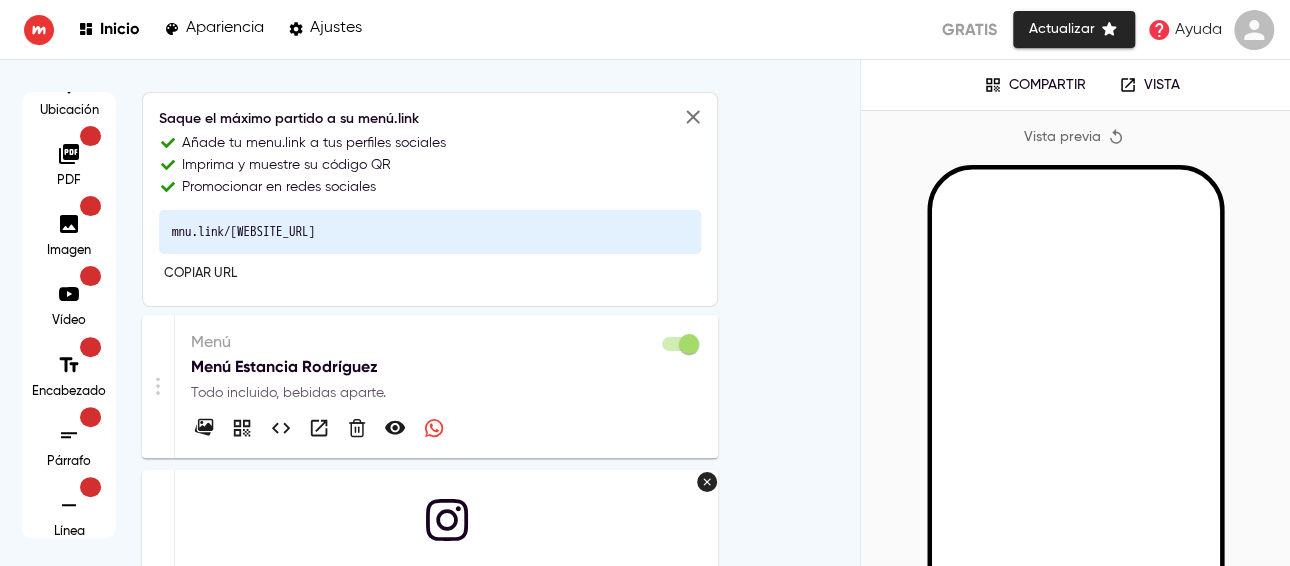 scroll, scrollTop: 240, scrollLeft: 0, axis: vertical 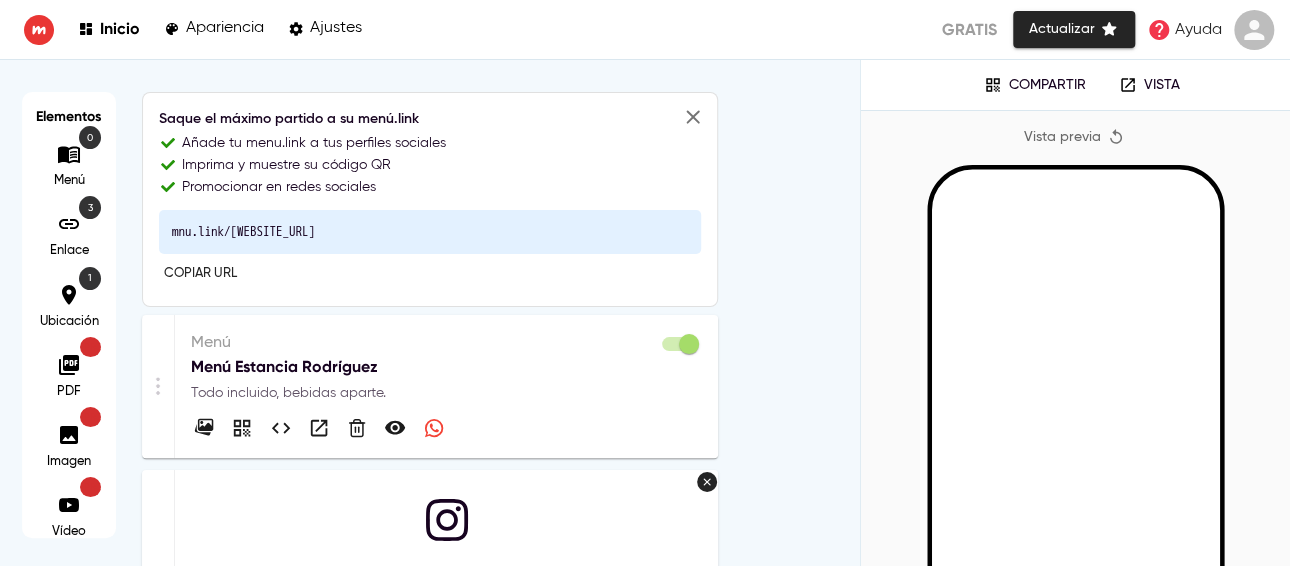 click 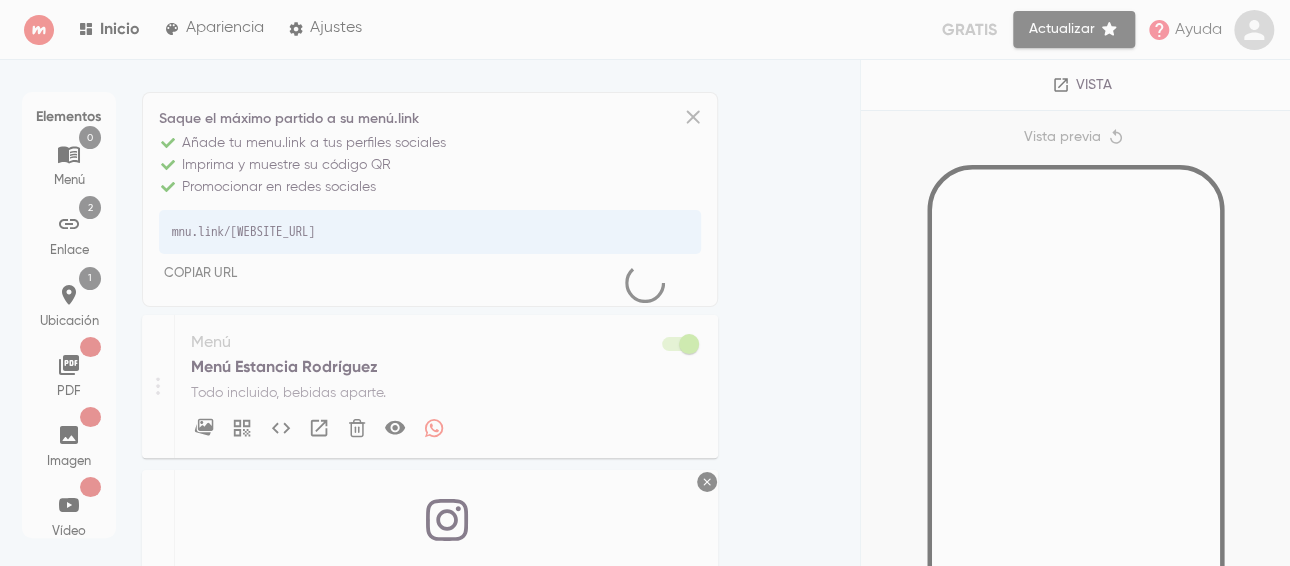 scroll, scrollTop: 797, scrollLeft: 0, axis: vertical 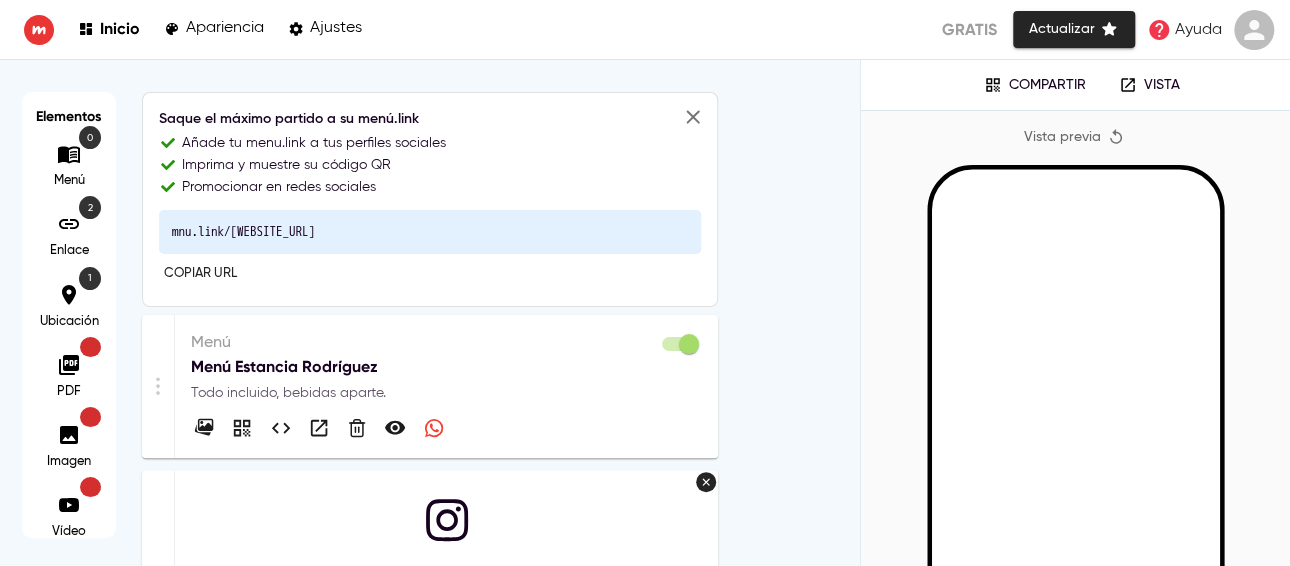 click 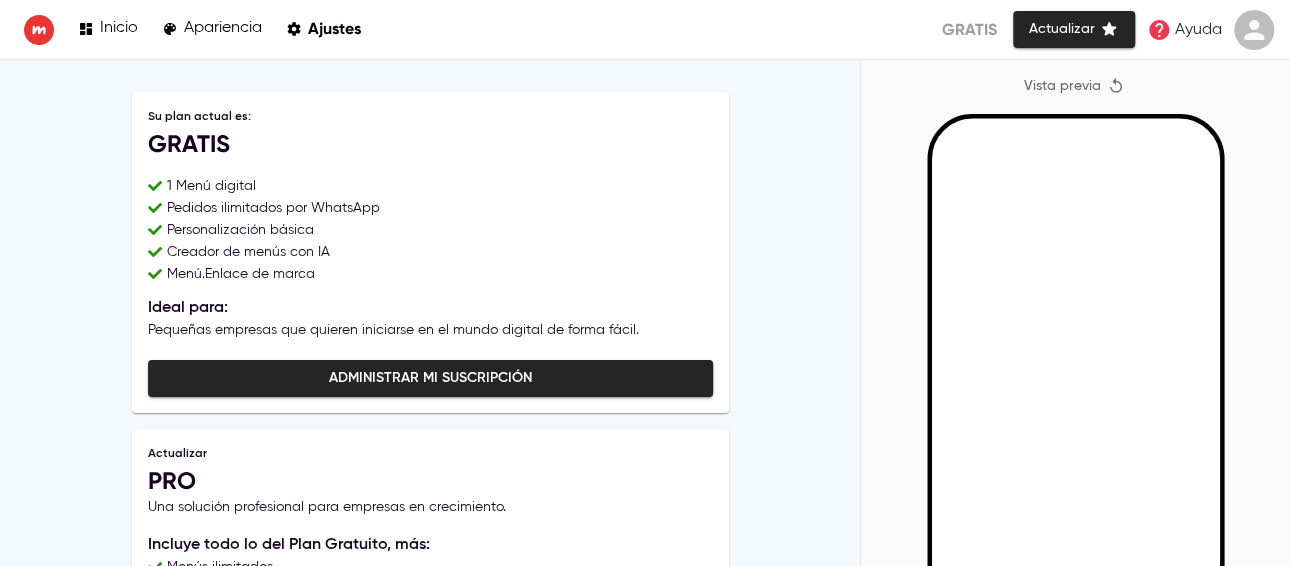 scroll, scrollTop: 368, scrollLeft: 0, axis: vertical 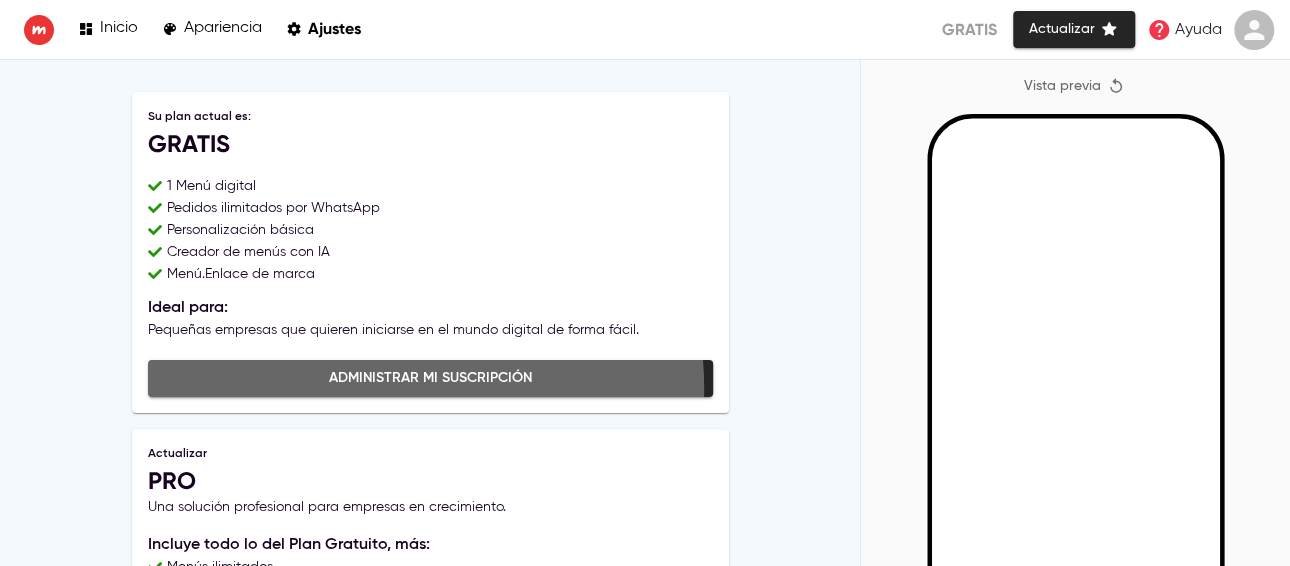 click on "Administrar mi suscripción" at bounding box center (430, 378) 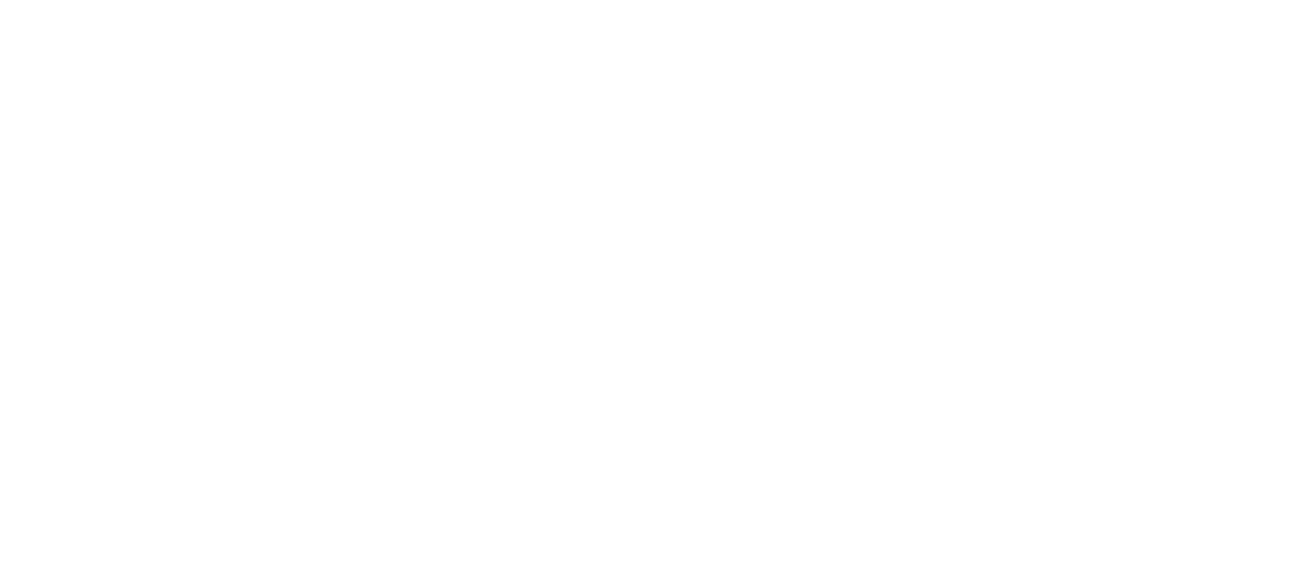 scroll, scrollTop: 0, scrollLeft: 0, axis: both 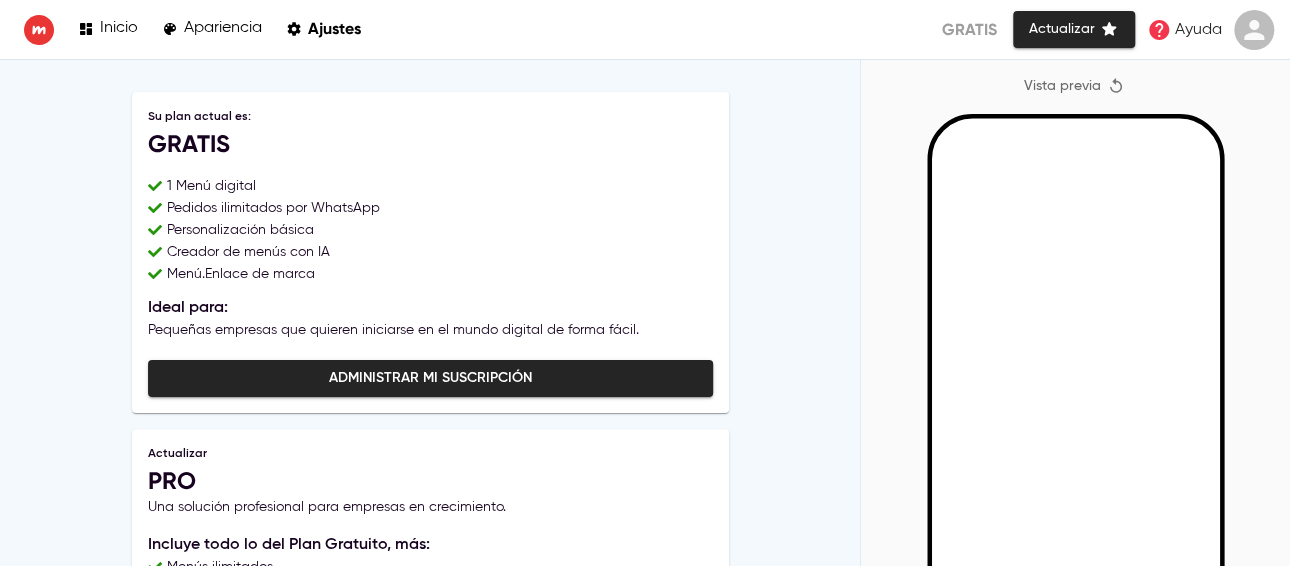 click on "Apariencia" at bounding box center (223, 28) 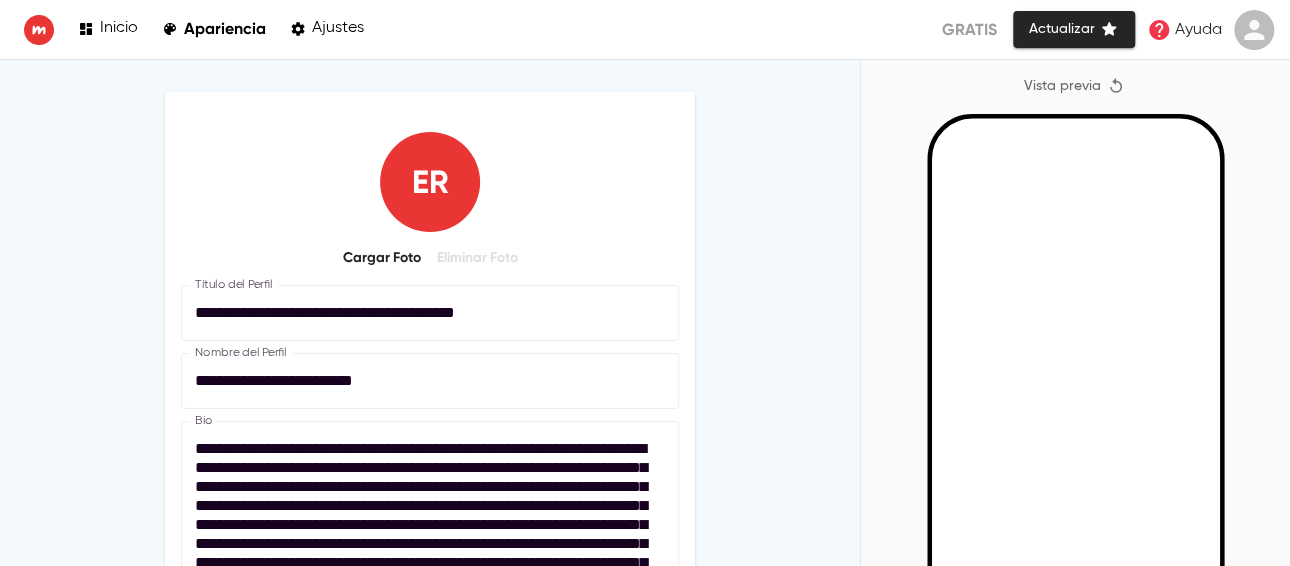 click on "Cargar   Foto" at bounding box center (382, 258) 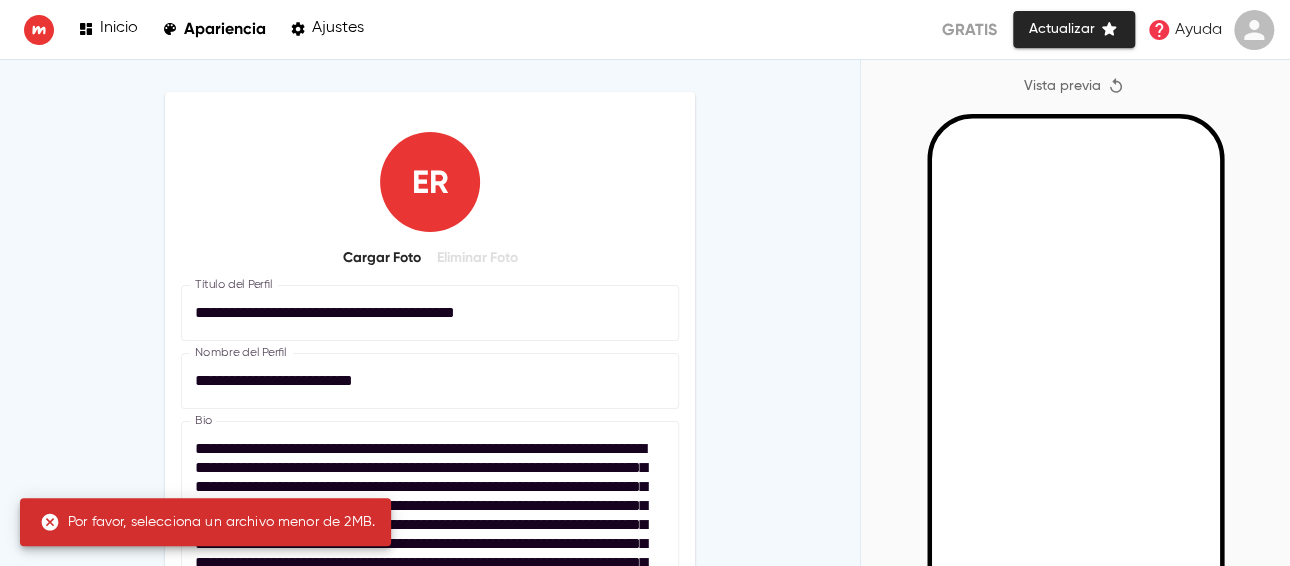 click on "**********" at bounding box center (430, 381) 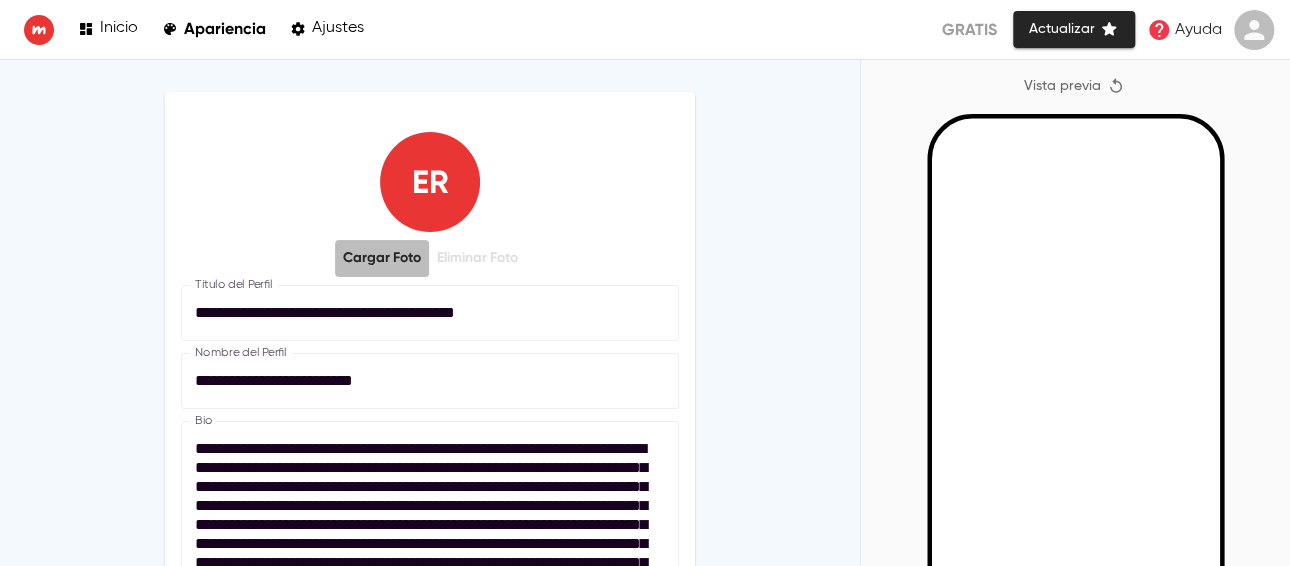 click on "Cargar   Foto" at bounding box center (382, 258) 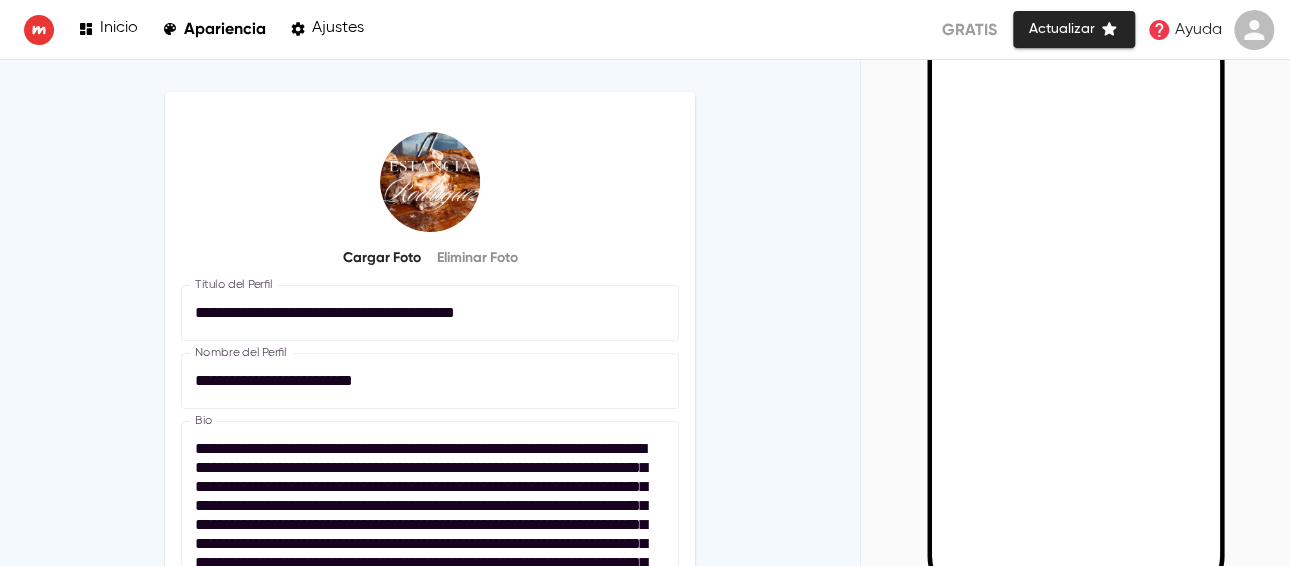 scroll, scrollTop: 187, scrollLeft: 0, axis: vertical 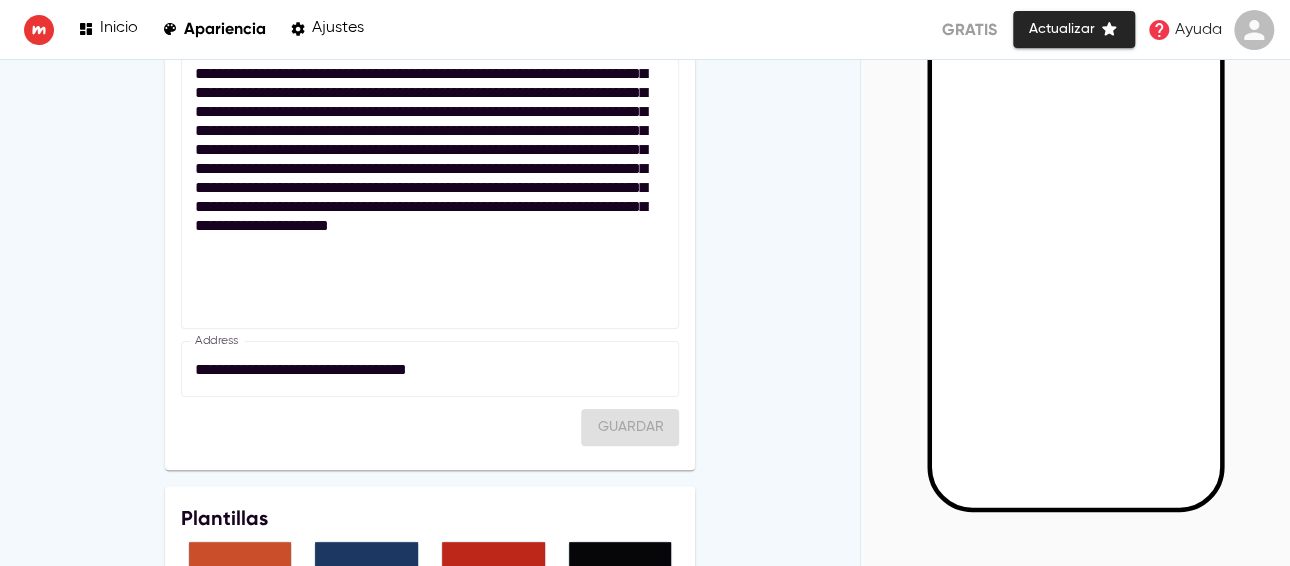 click on "Guardar" at bounding box center [430, 427] 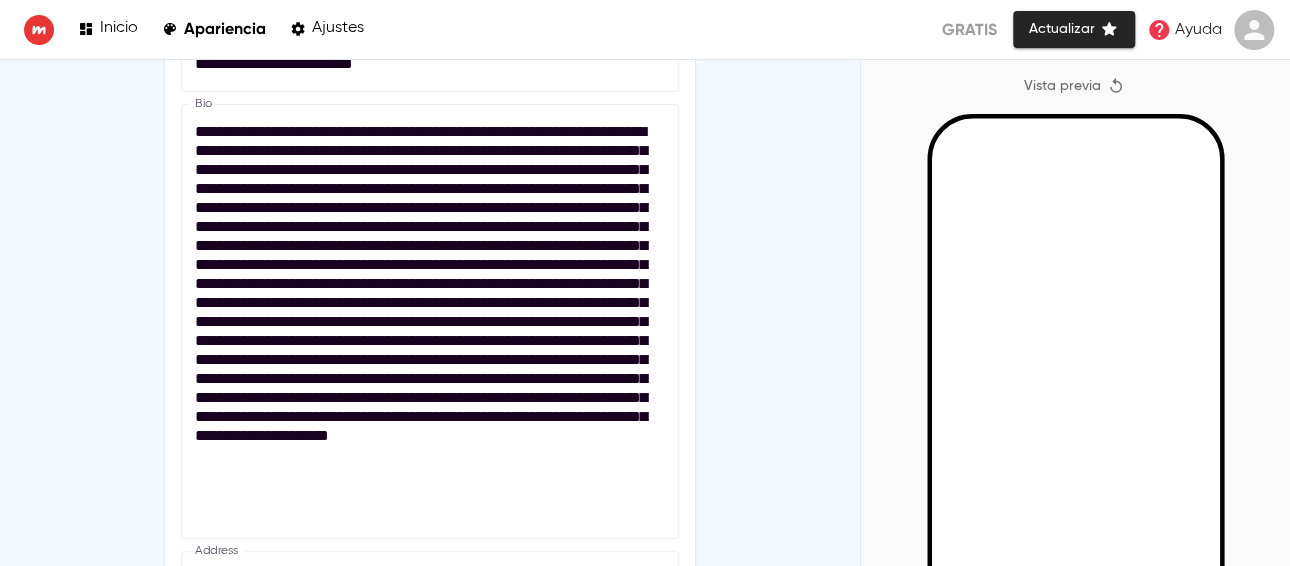 scroll, scrollTop: 651, scrollLeft: 0, axis: vertical 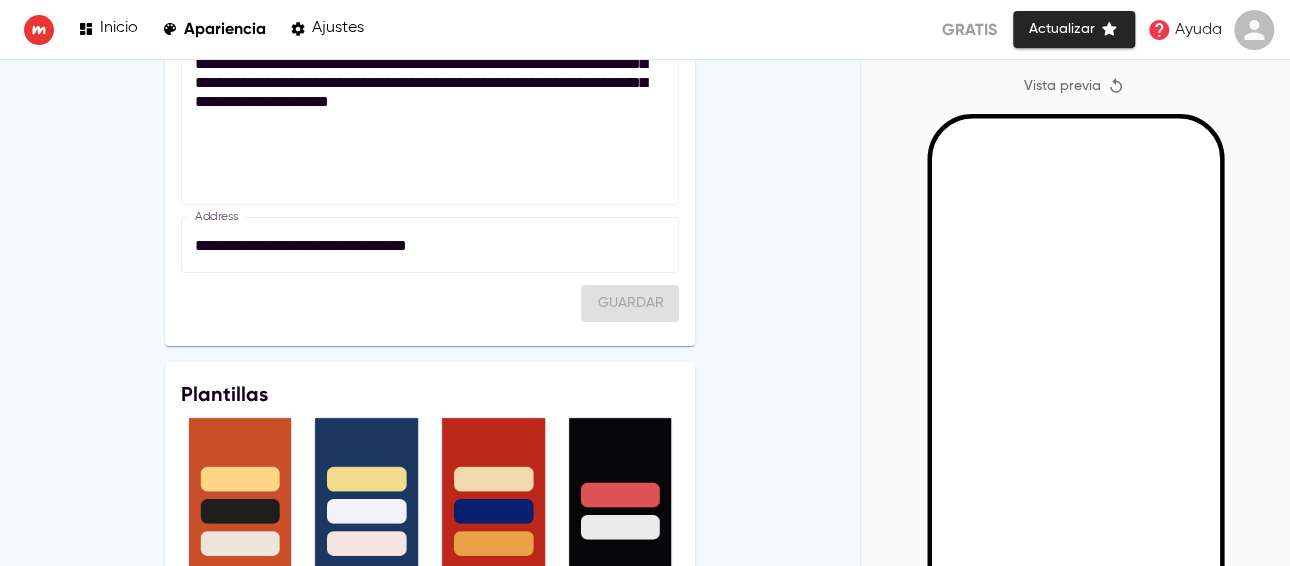 click on "Guardar" at bounding box center (430, 303) 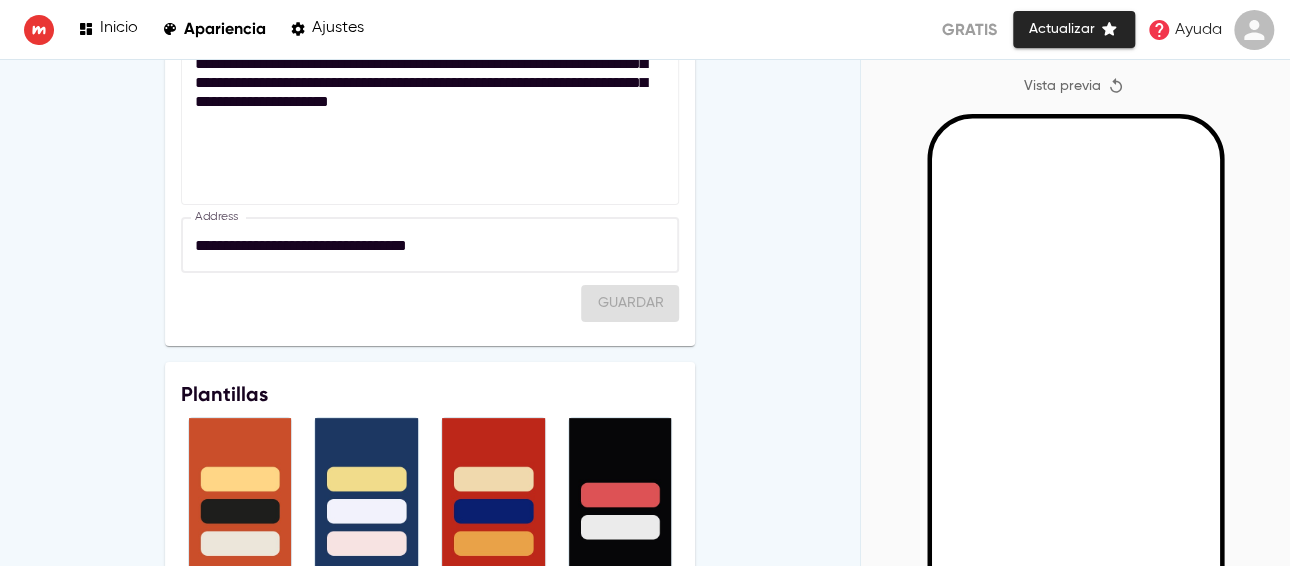 click on "**********" at bounding box center [430, 245] 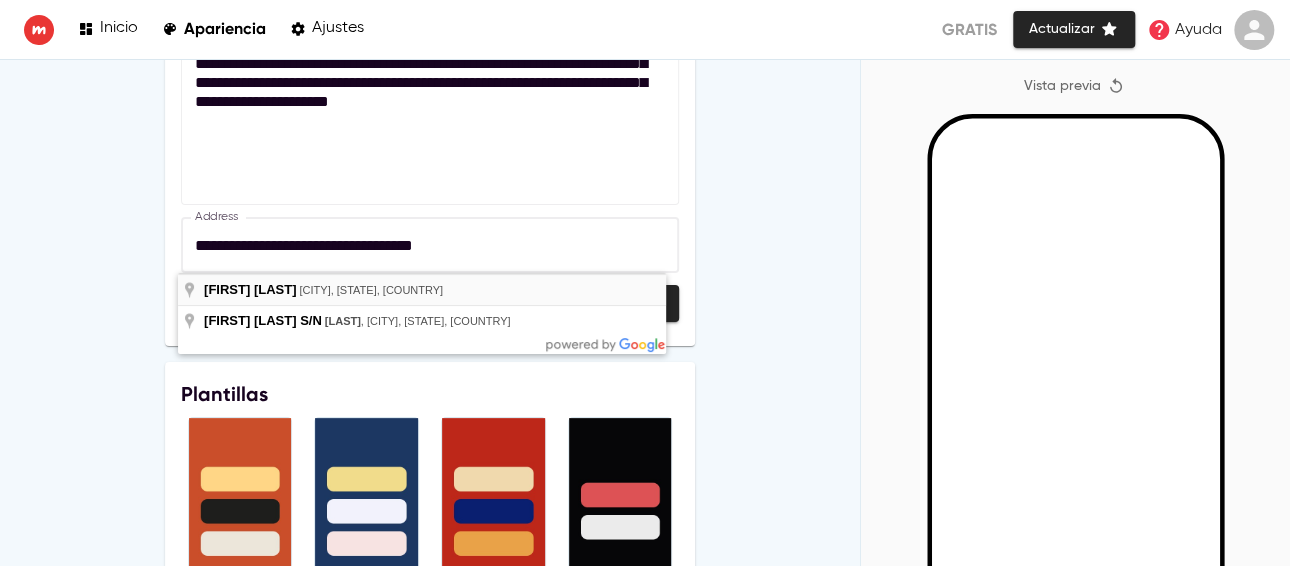 type on "**********" 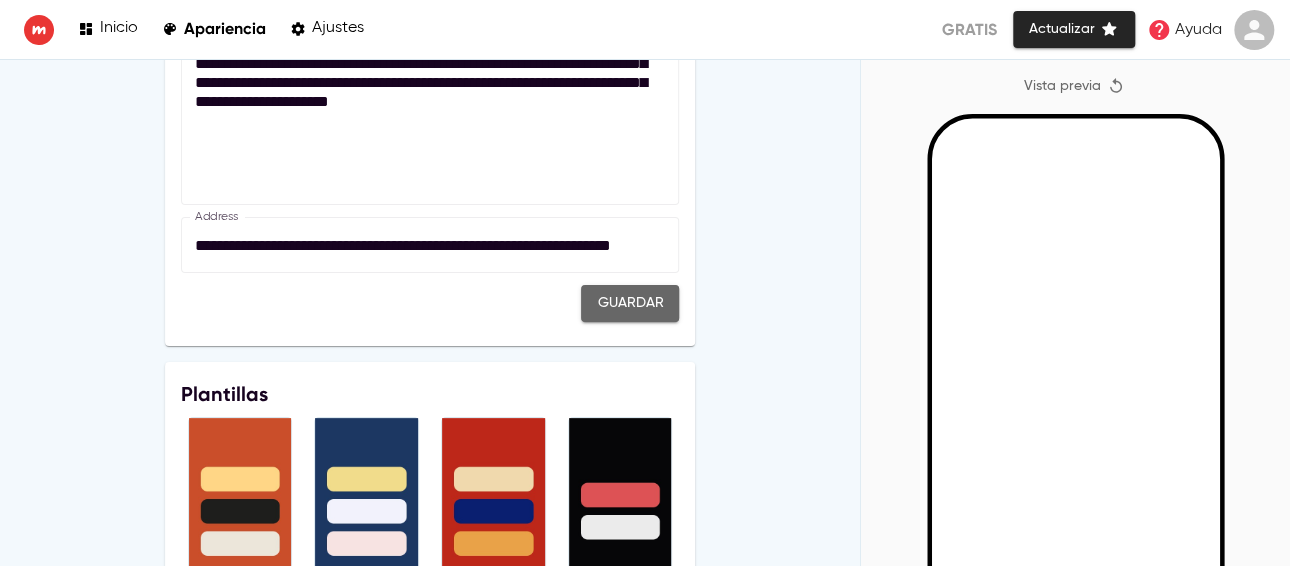 click on "Guardar" at bounding box center [630, 303] 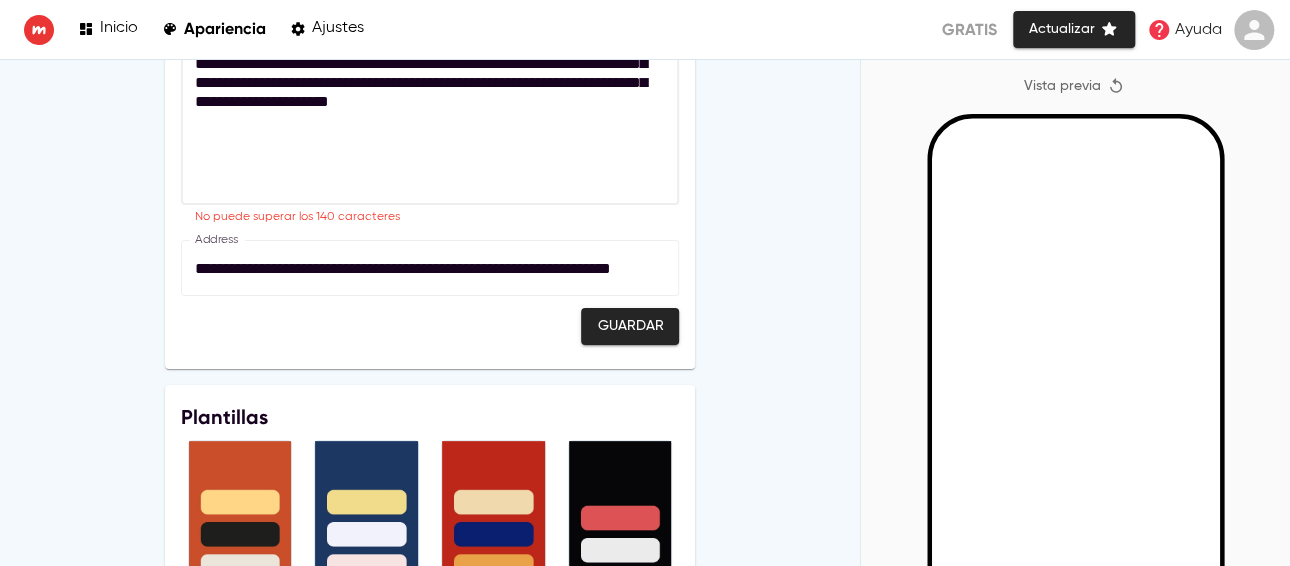 click at bounding box center [425, -13] 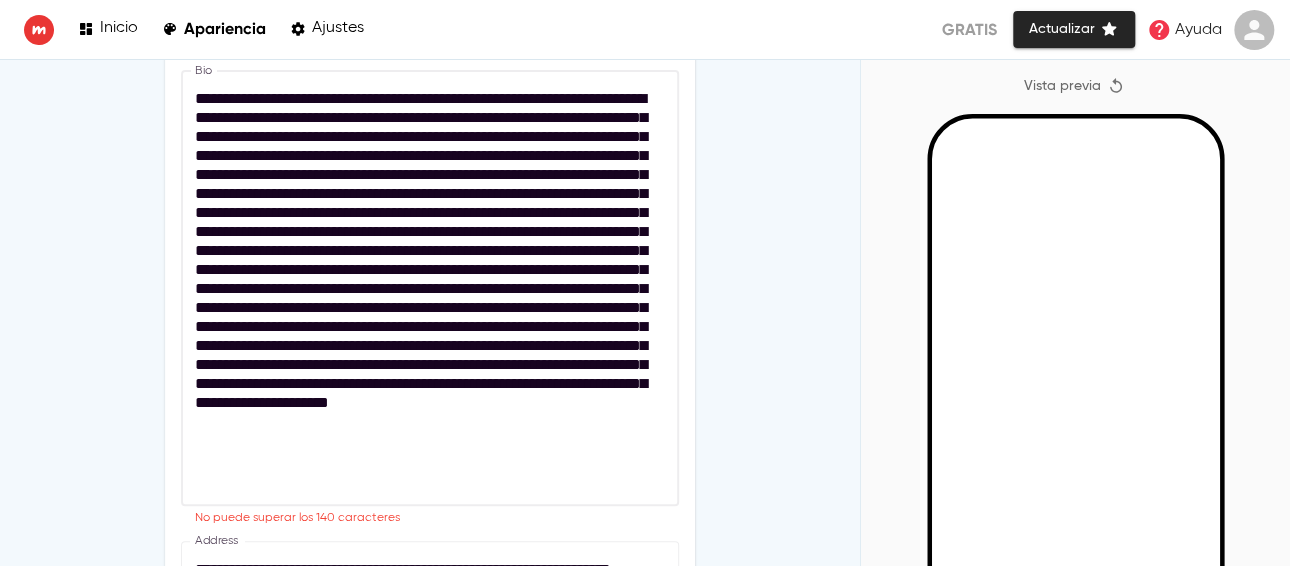 scroll, scrollTop: 288, scrollLeft: 0, axis: vertical 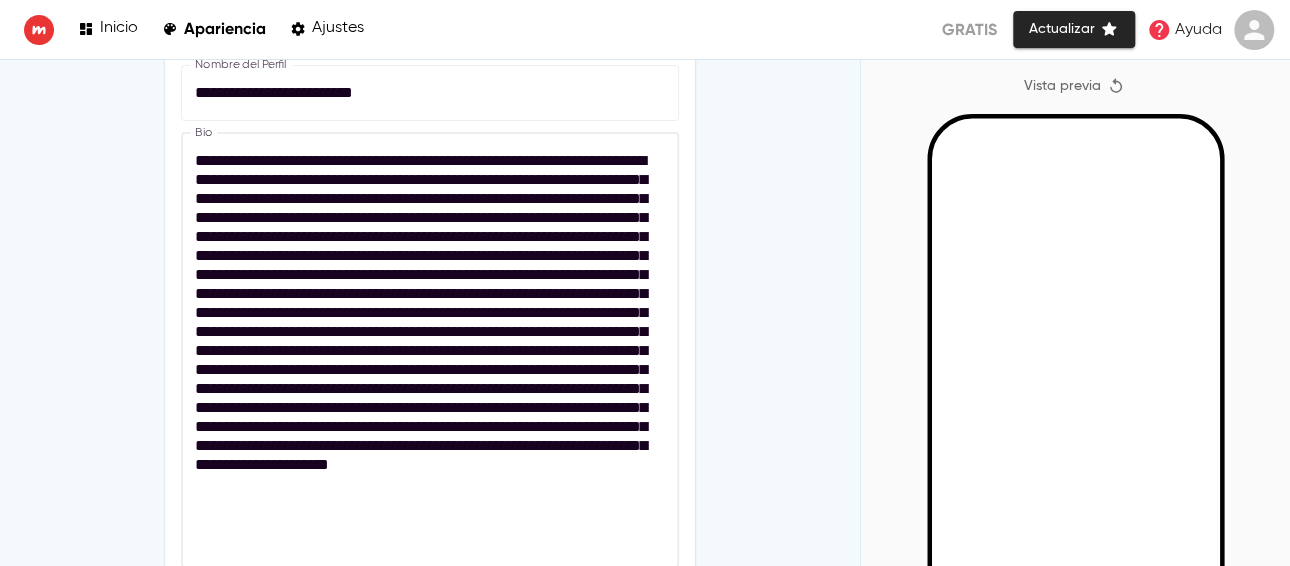 type on "**" 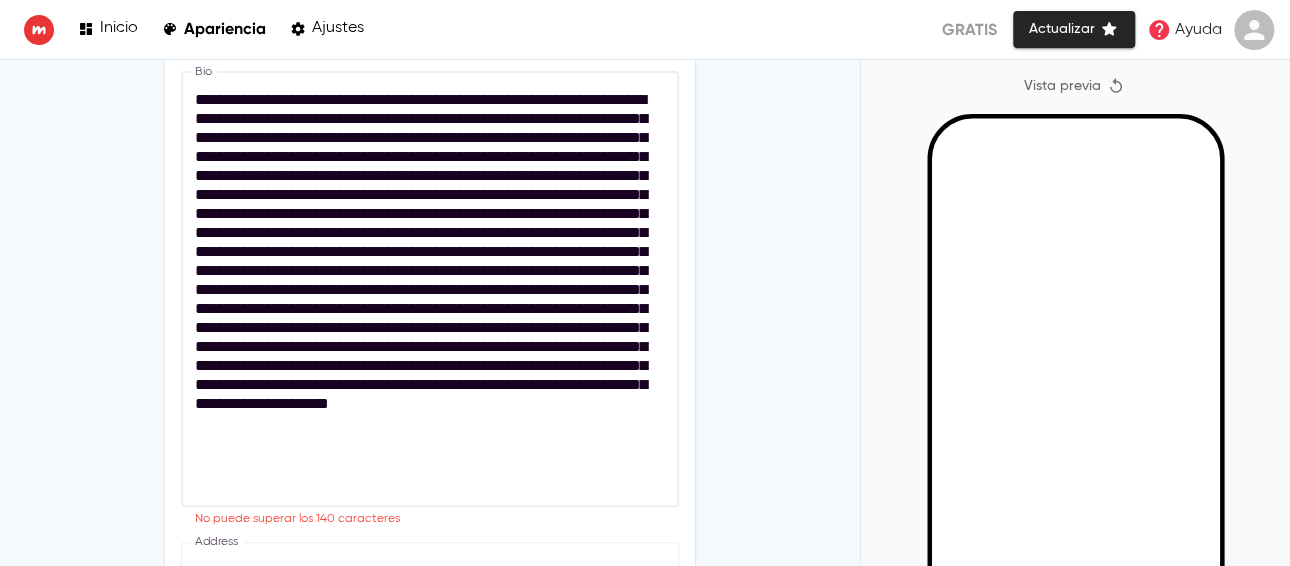 scroll, scrollTop: 357, scrollLeft: 0, axis: vertical 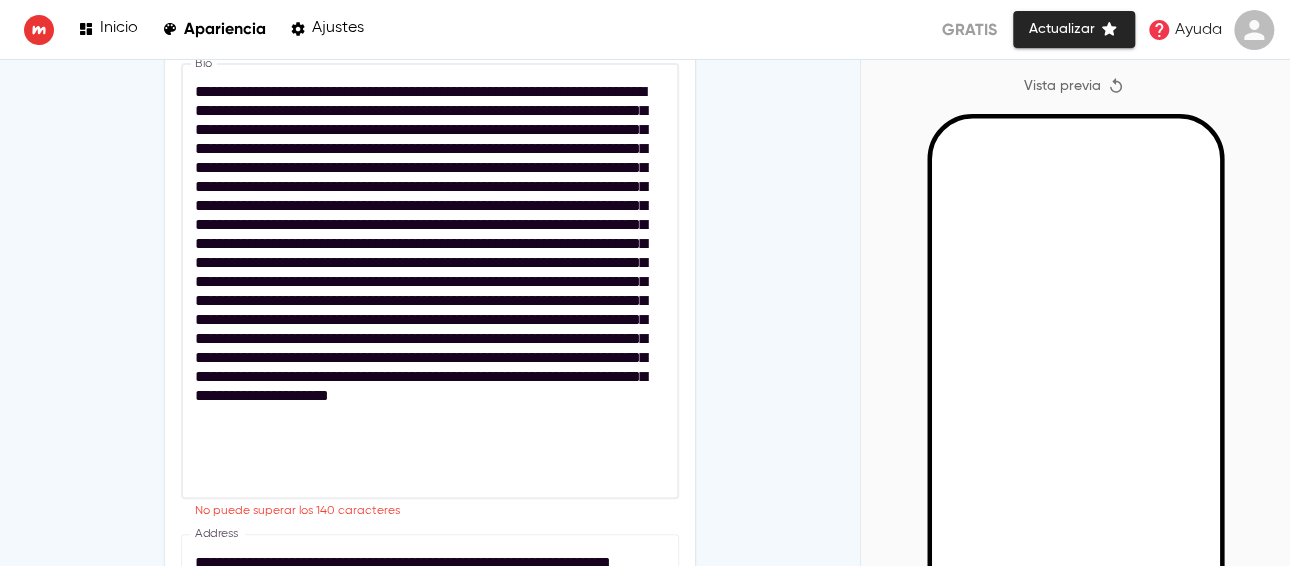 drag, startPoint x: 537, startPoint y: 545, endPoint x: 239, endPoint y: 452, distance: 312.17462 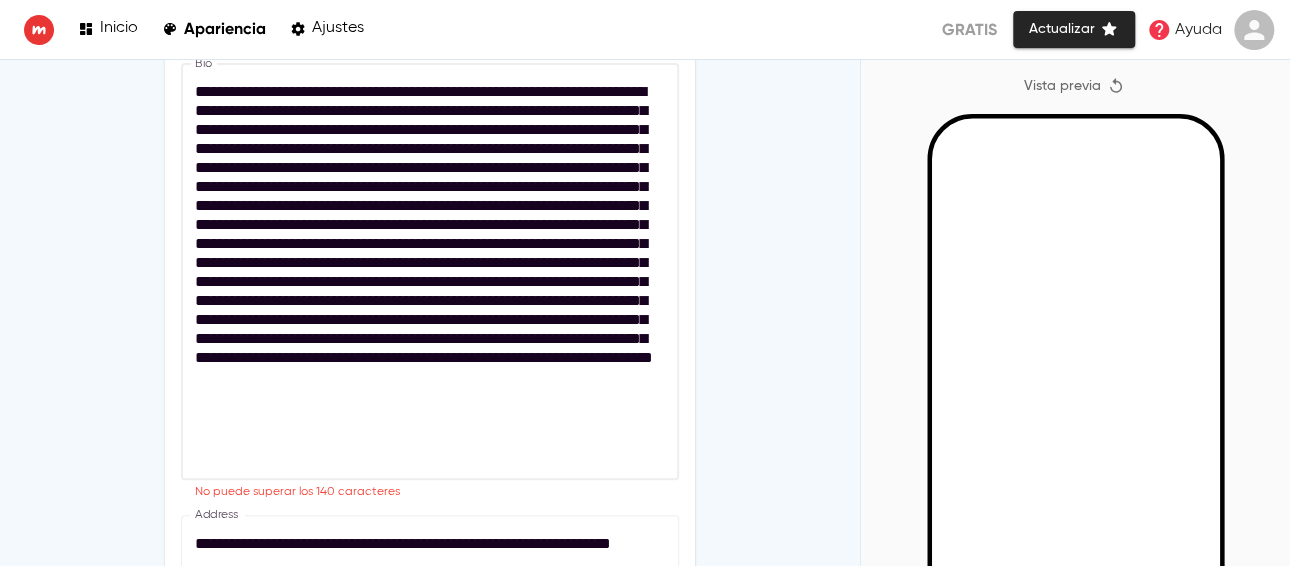 drag, startPoint x: 248, startPoint y: 455, endPoint x: 578, endPoint y: 357, distance: 344.2441 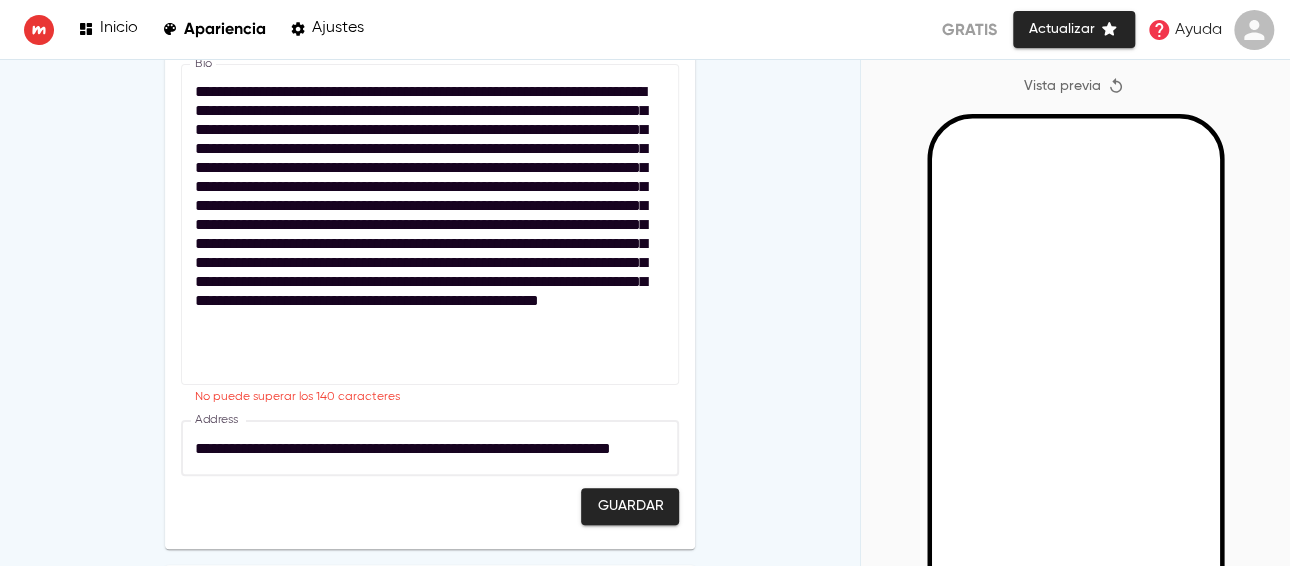 click on "**********" at bounding box center (430, 448) 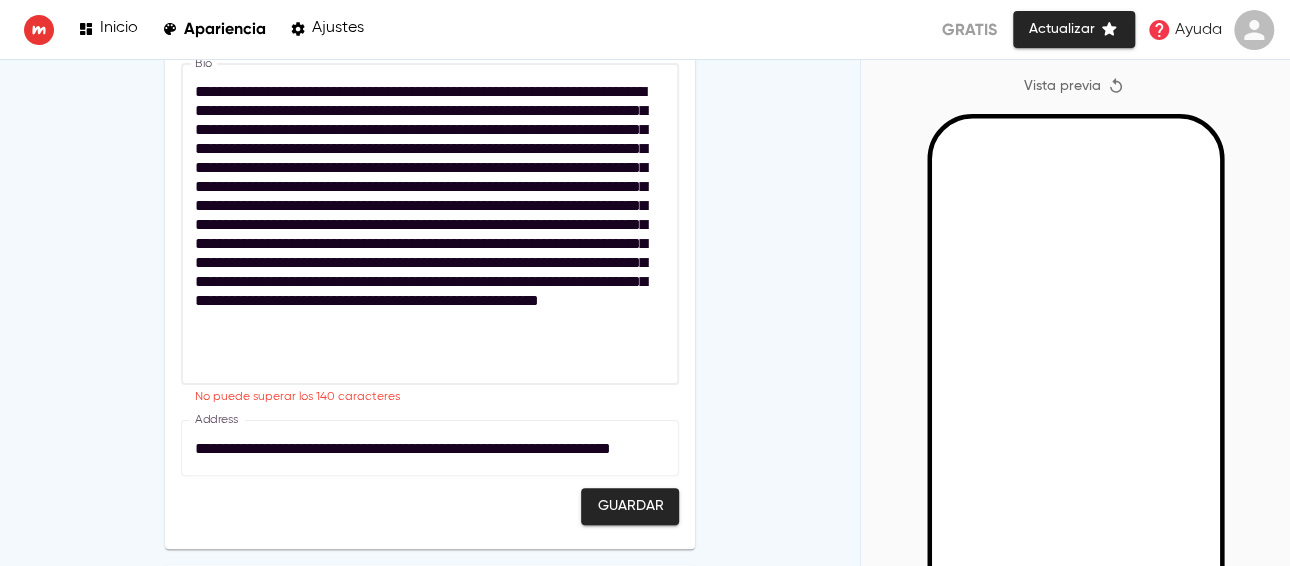 click on "**********" at bounding box center [425, 224] 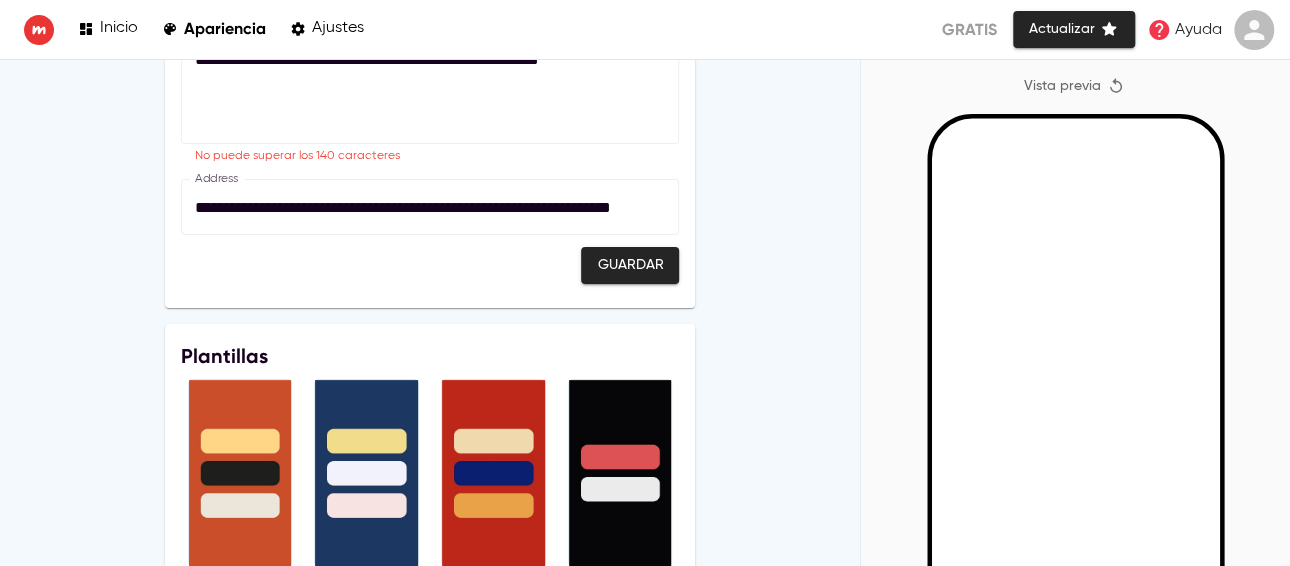 scroll, scrollTop: 588, scrollLeft: 0, axis: vertical 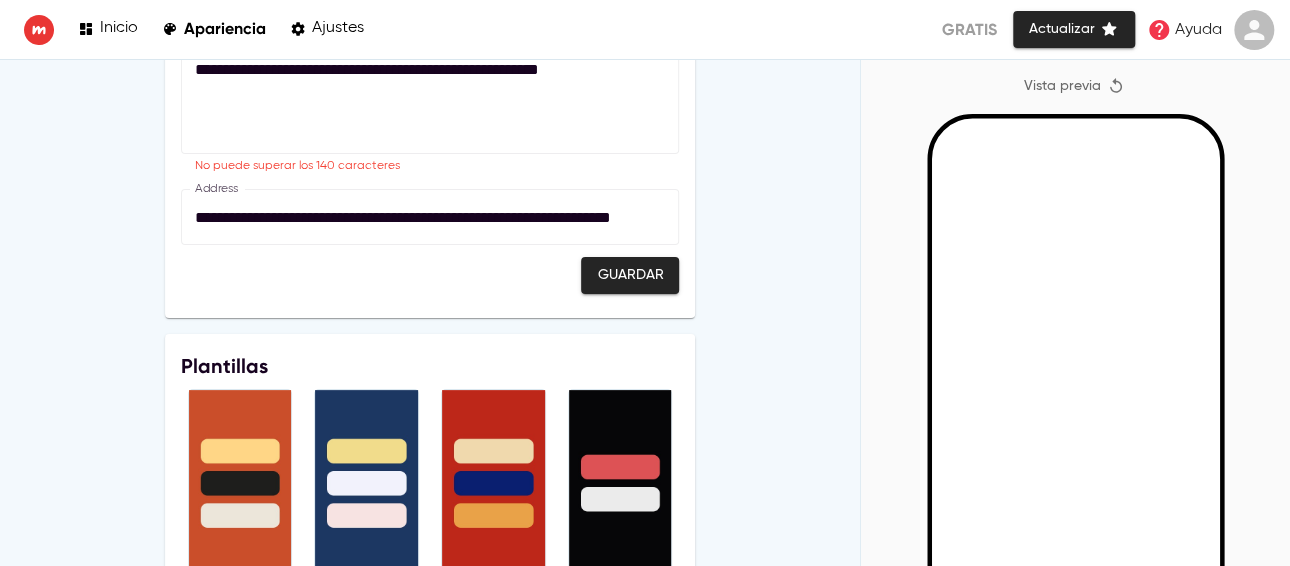 click on "Guardar" at bounding box center (630, 275) 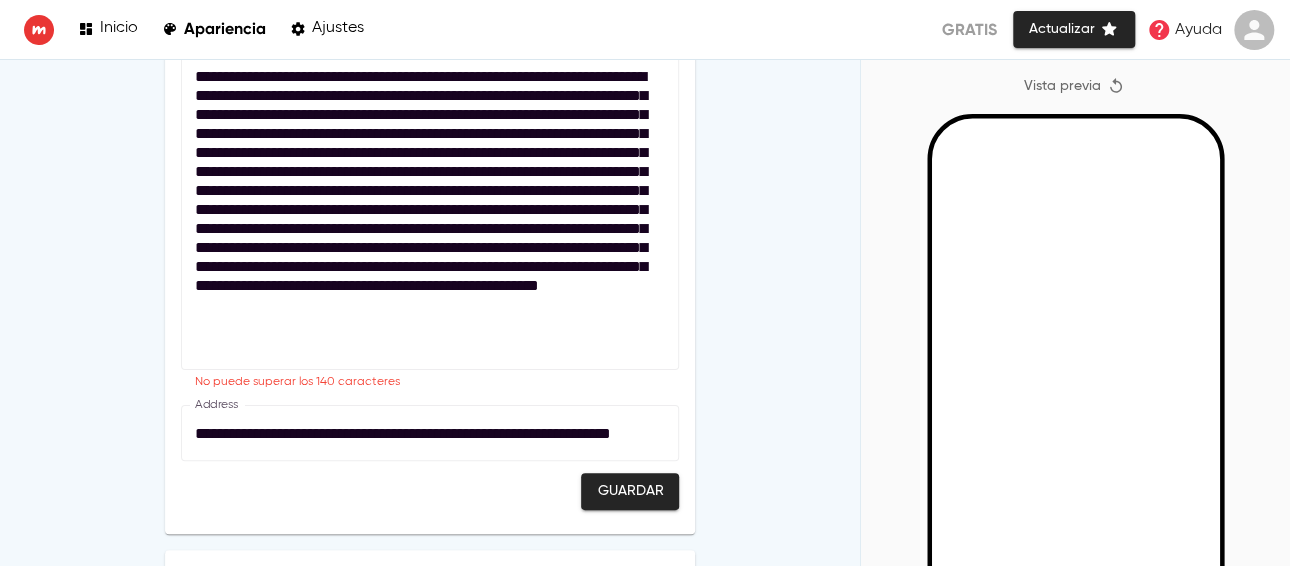 scroll, scrollTop: 253, scrollLeft: 0, axis: vertical 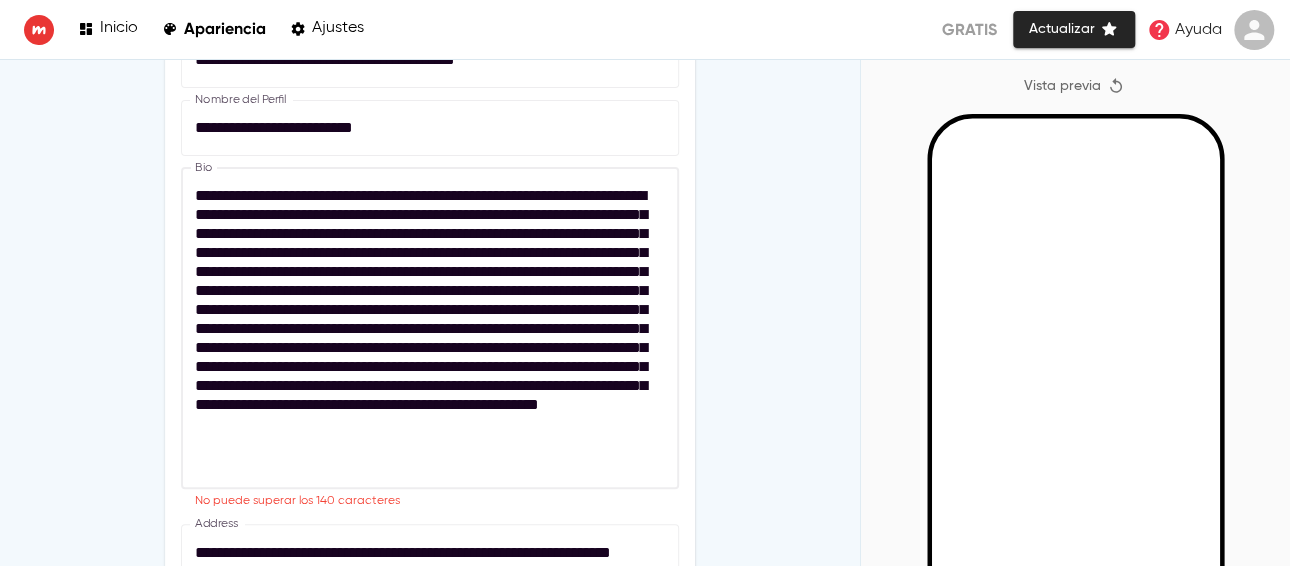 drag, startPoint x: 616, startPoint y: 464, endPoint x: 557, endPoint y: 370, distance: 110.98198 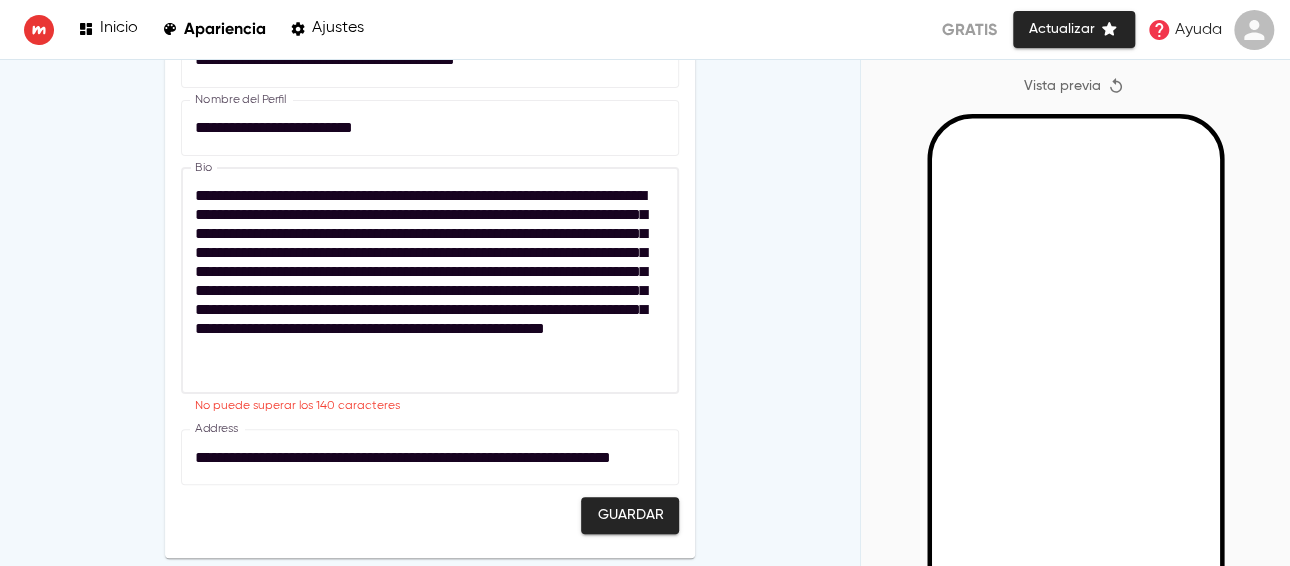 click on "**********" at bounding box center [425, 281] 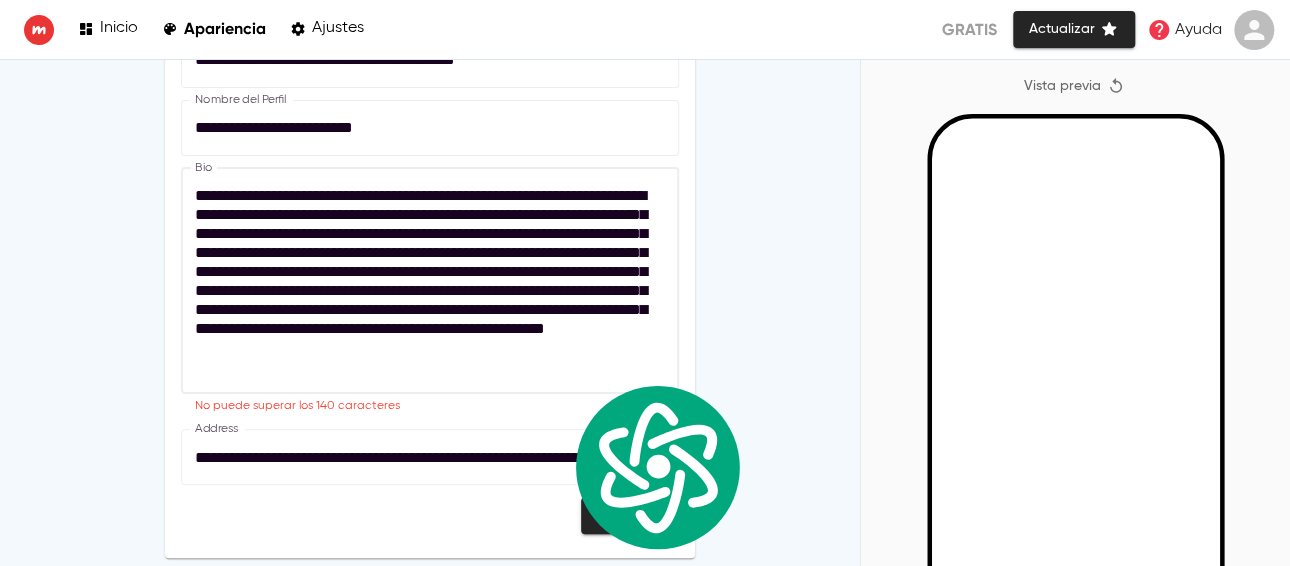 click on "**********" at bounding box center [425, 281] 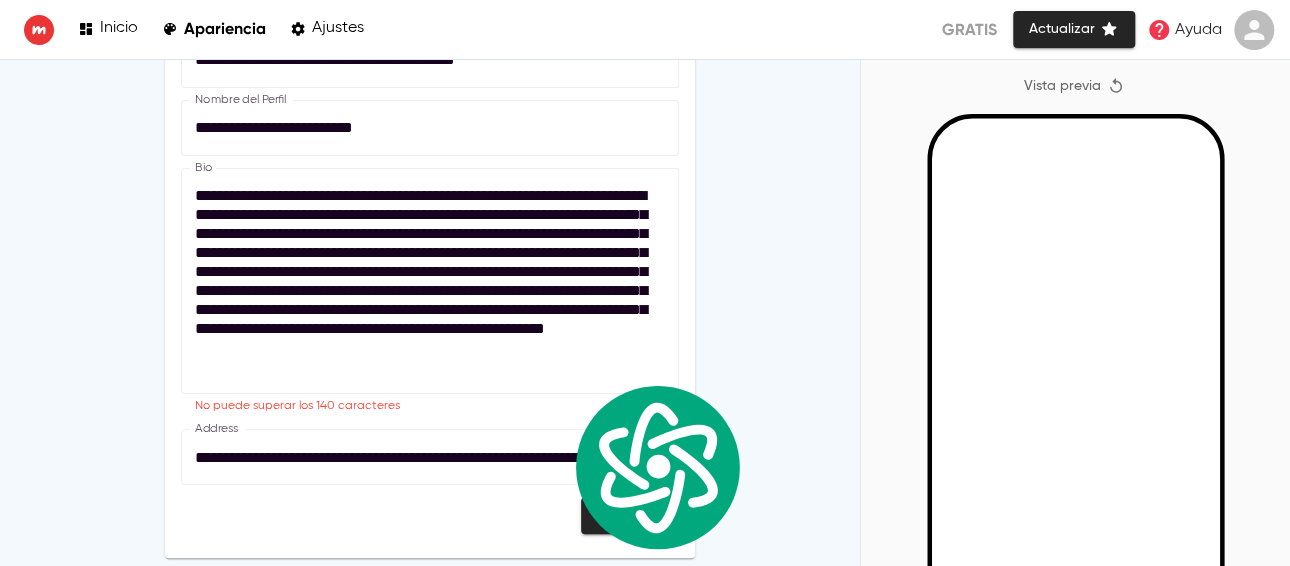click on "**********" at bounding box center [430, 2236] 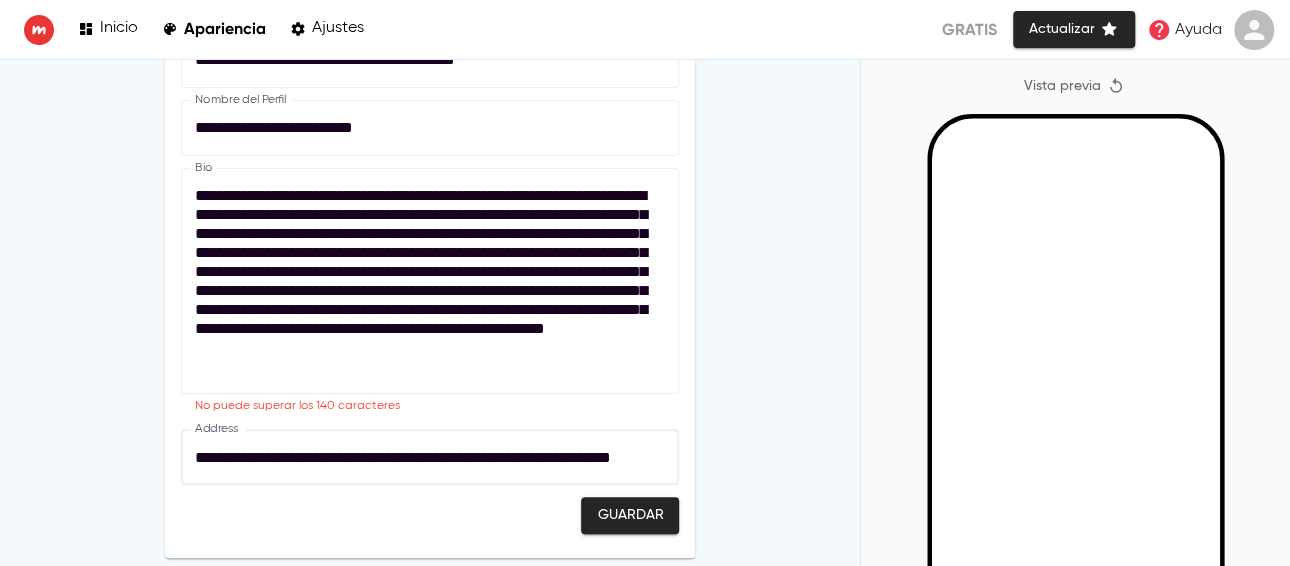 click on "**********" at bounding box center [430, 457] 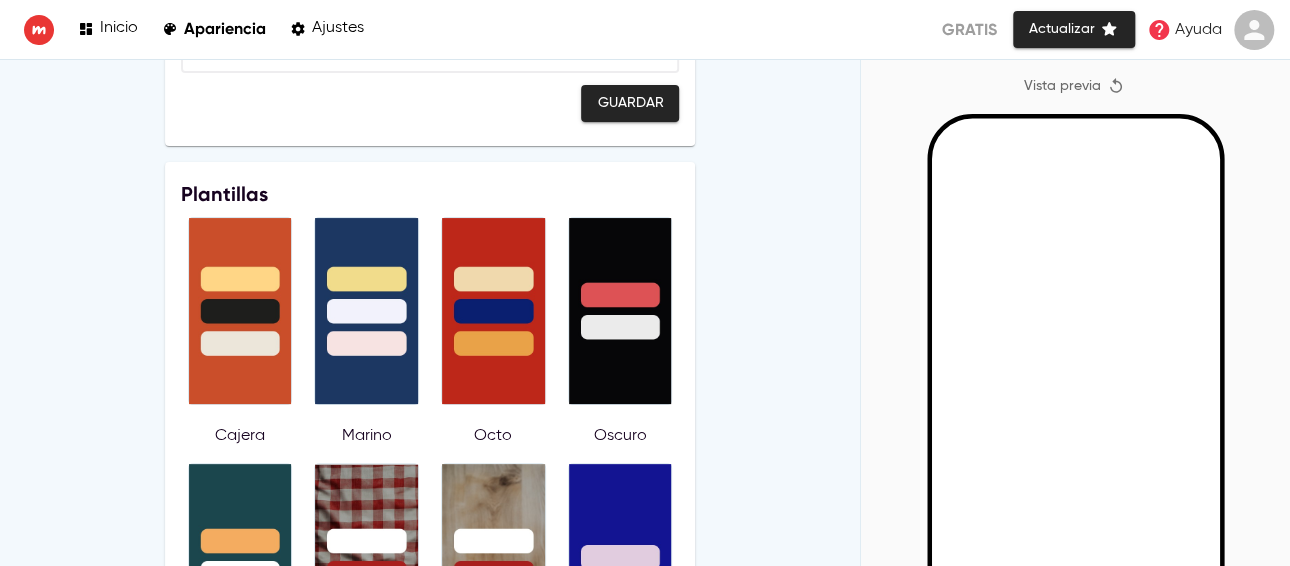 scroll, scrollTop: 654, scrollLeft: 0, axis: vertical 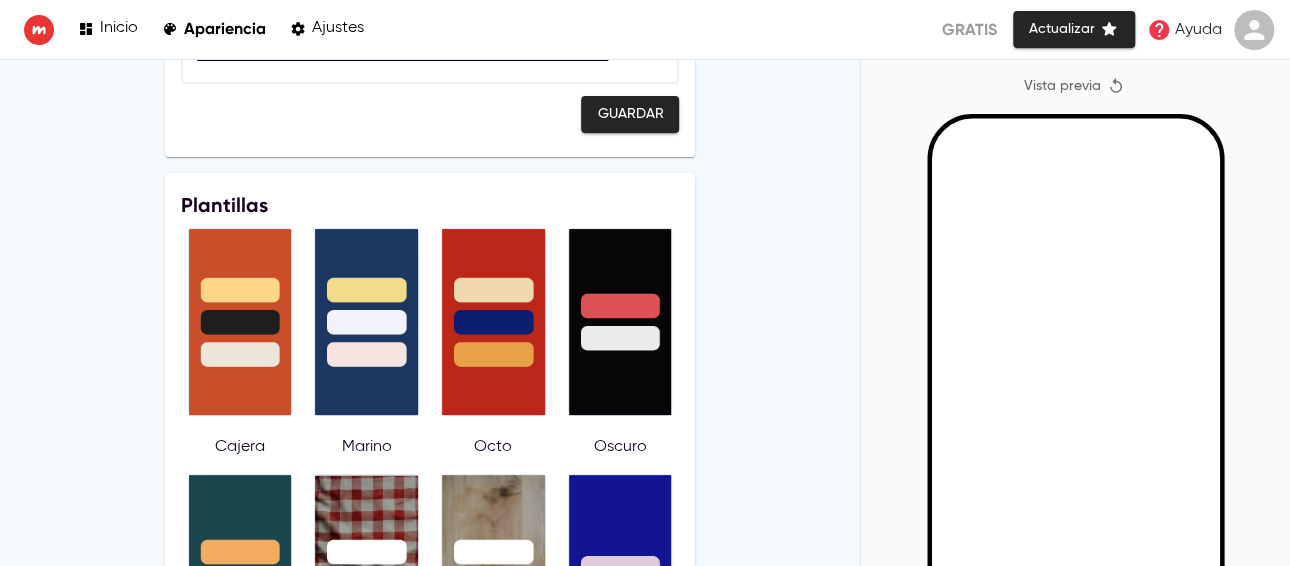 click on "Guardar" at bounding box center [630, 114] 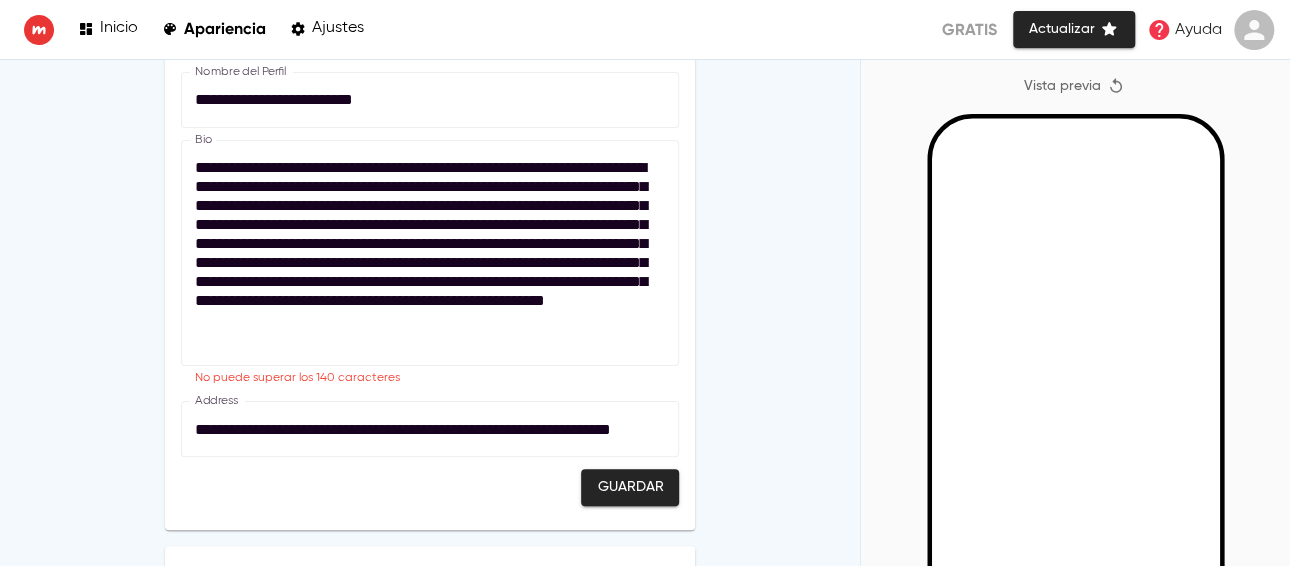 scroll, scrollTop: 164, scrollLeft: 0, axis: vertical 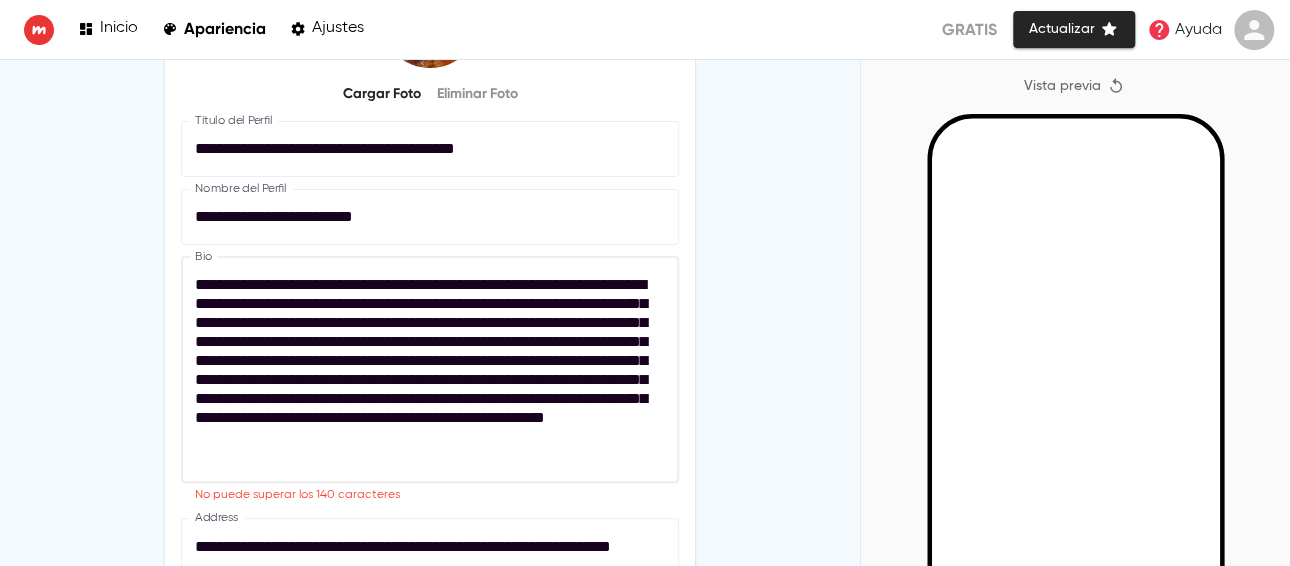 drag, startPoint x: 608, startPoint y: 384, endPoint x: 189, endPoint y: 381, distance: 419.01074 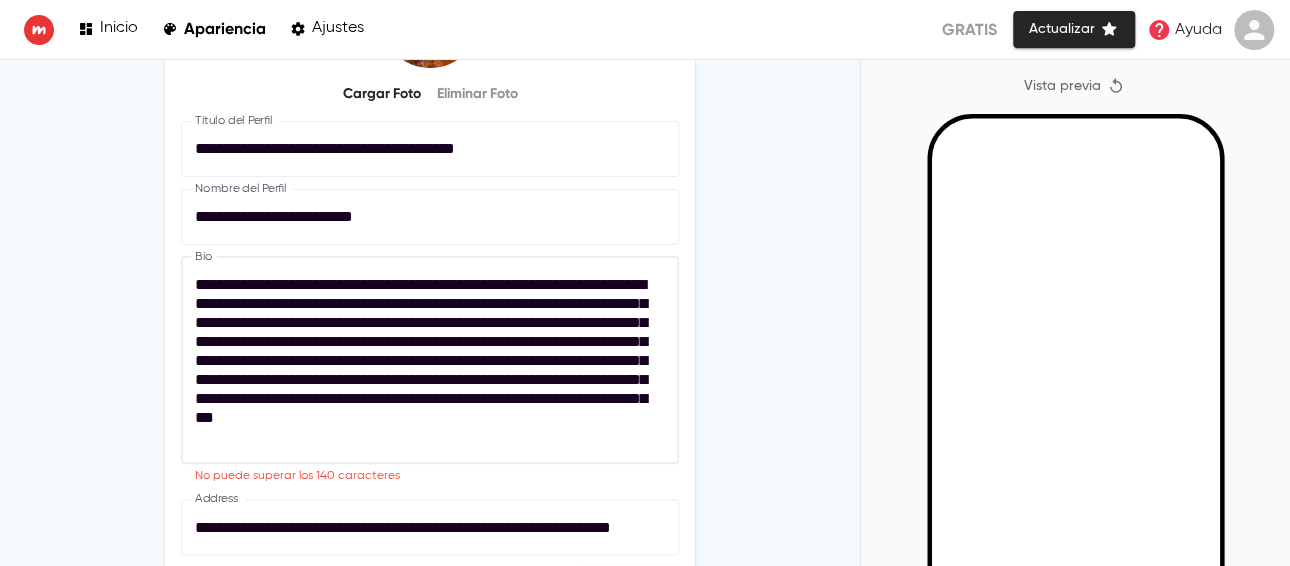 drag, startPoint x: 269, startPoint y: 303, endPoint x: 297, endPoint y: 327, distance: 36.878178 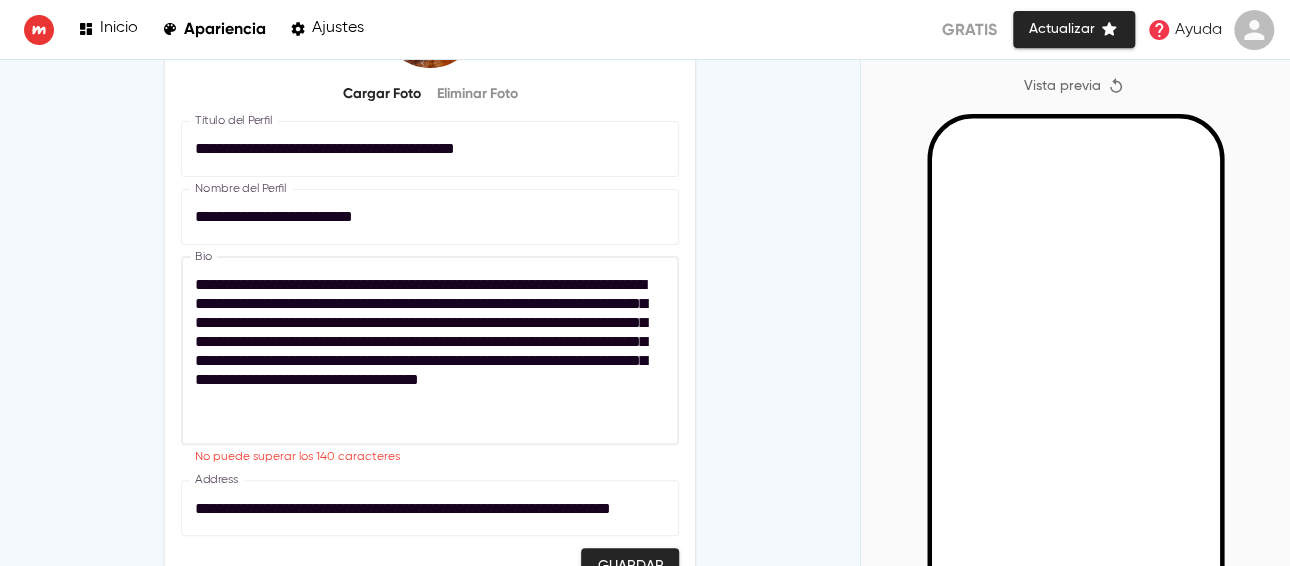 drag, startPoint x: 301, startPoint y: 399, endPoint x: 347, endPoint y: 380, distance: 49.76947 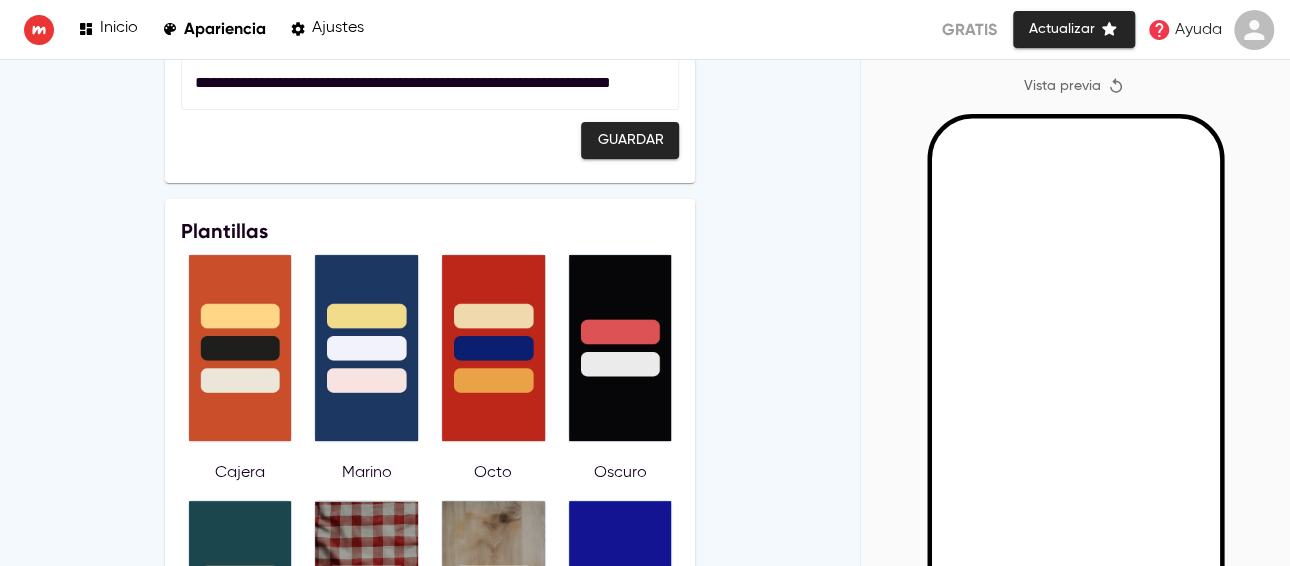 scroll, scrollTop: 629, scrollLeft: 0, axis: vertical 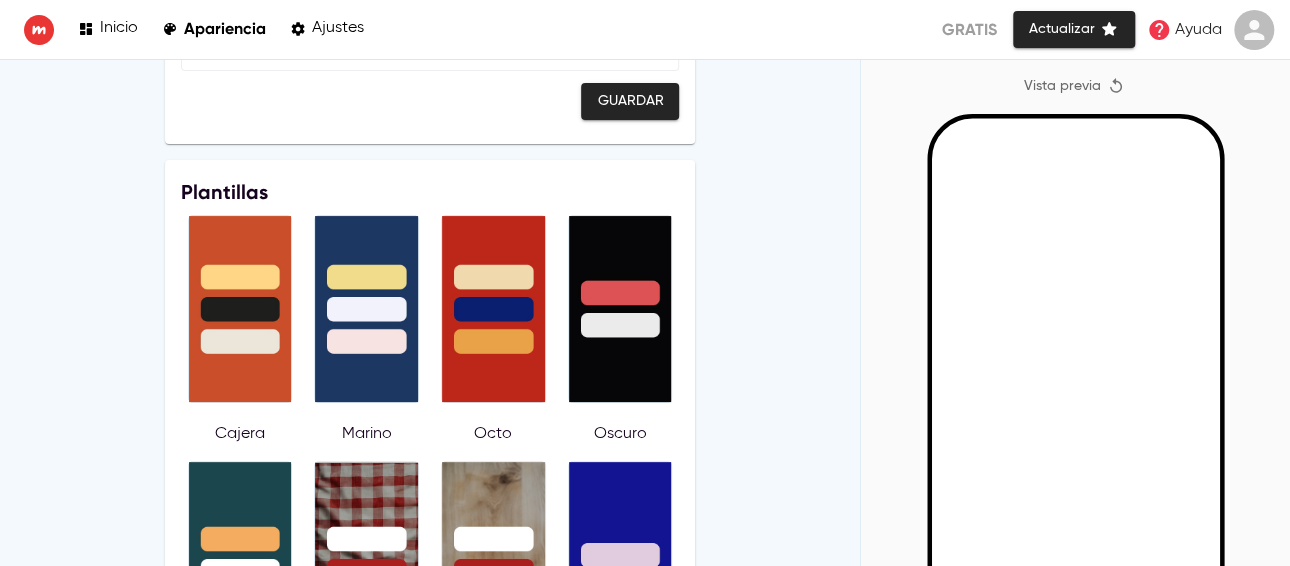 type on "**********" 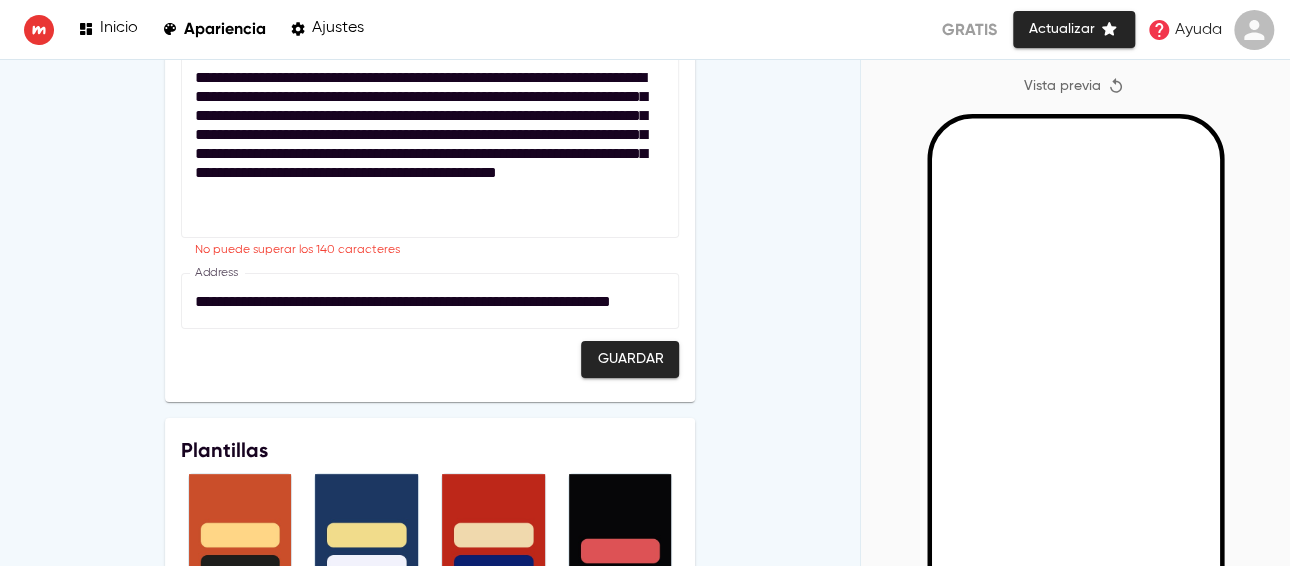scroll, scrollTop: 400, scrollLeft: 0, axis: vertical 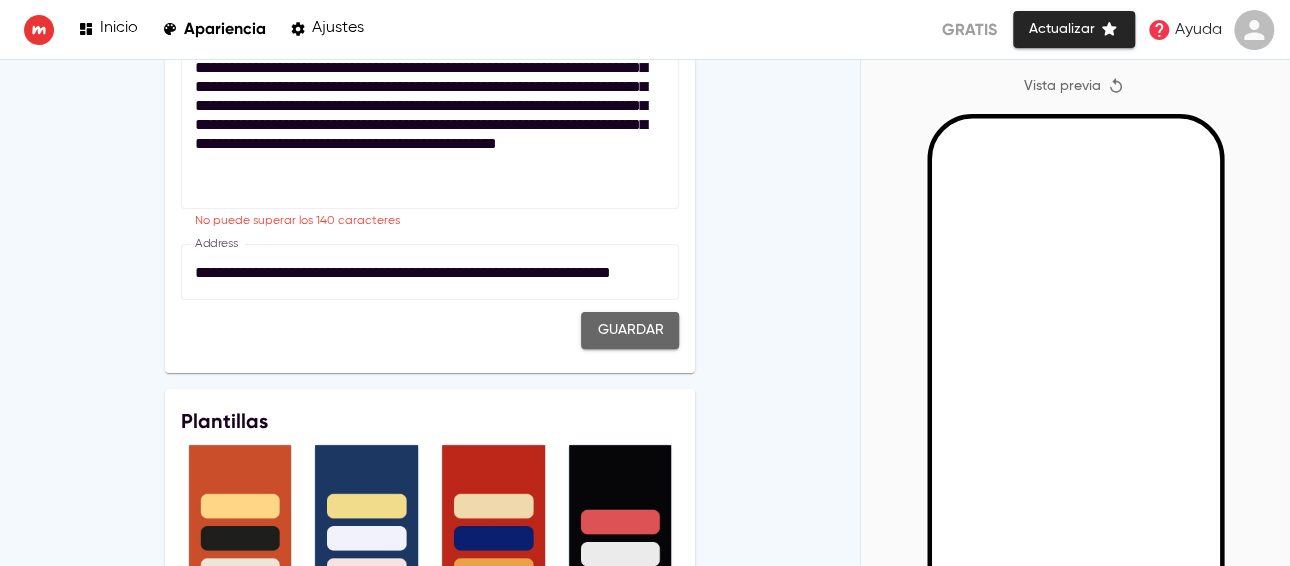click on "Guardar" at bounding box center [630, 330] 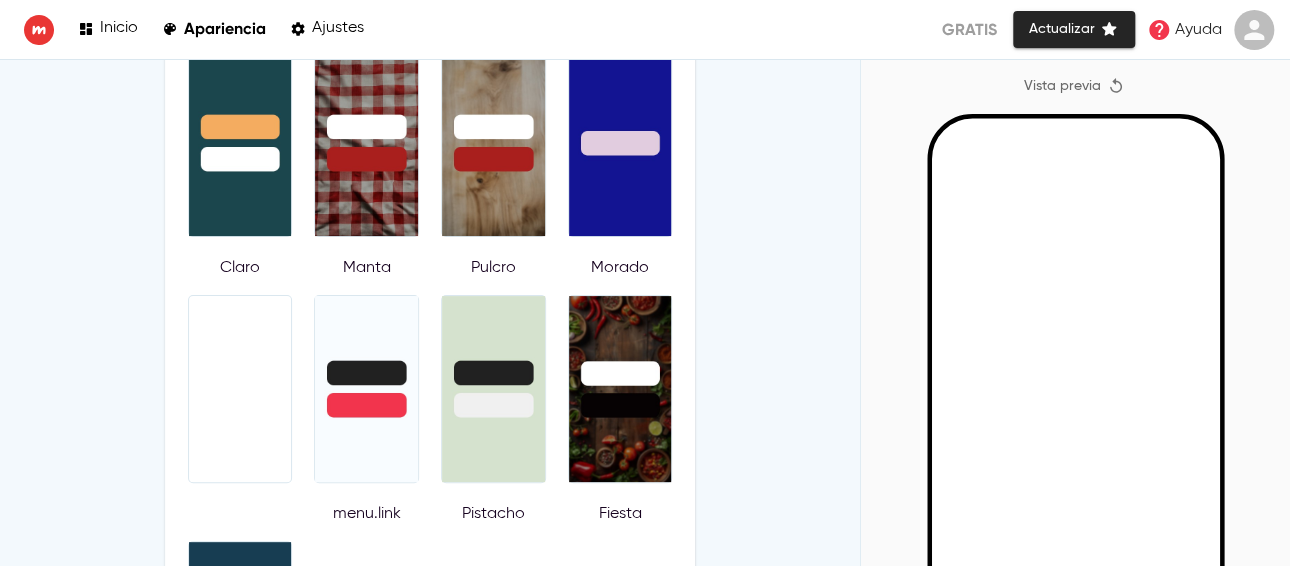 scroll, scrollTop: 1032, scrollLeft: 0, axis: vertical 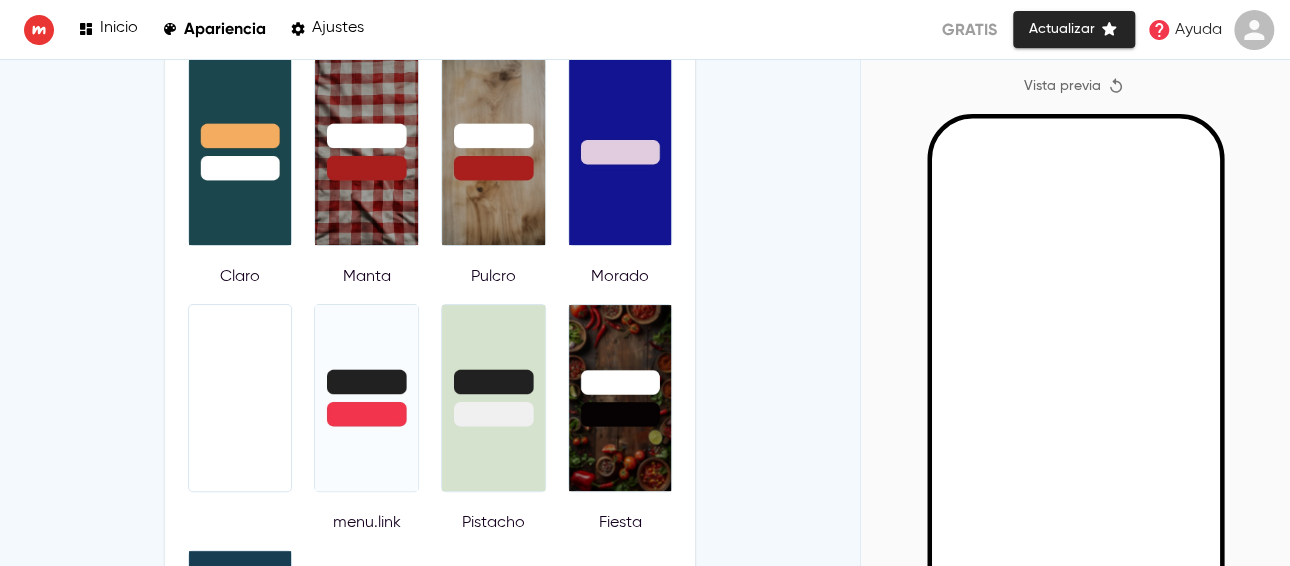 click 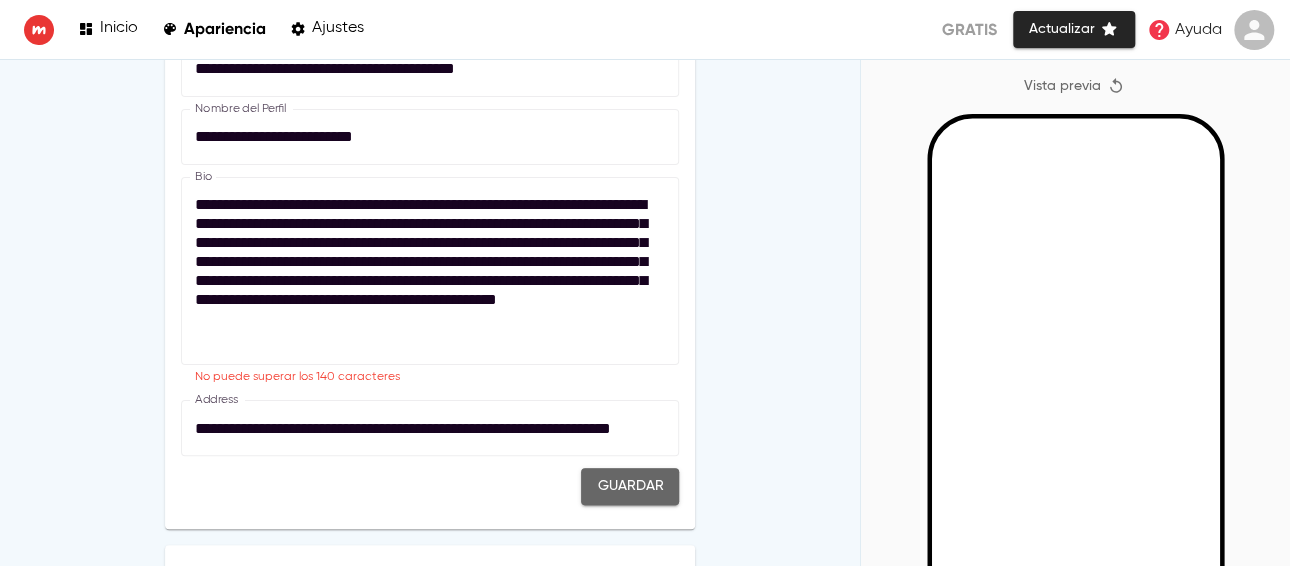 click on "Guardar" at bounding box center [630, 486] 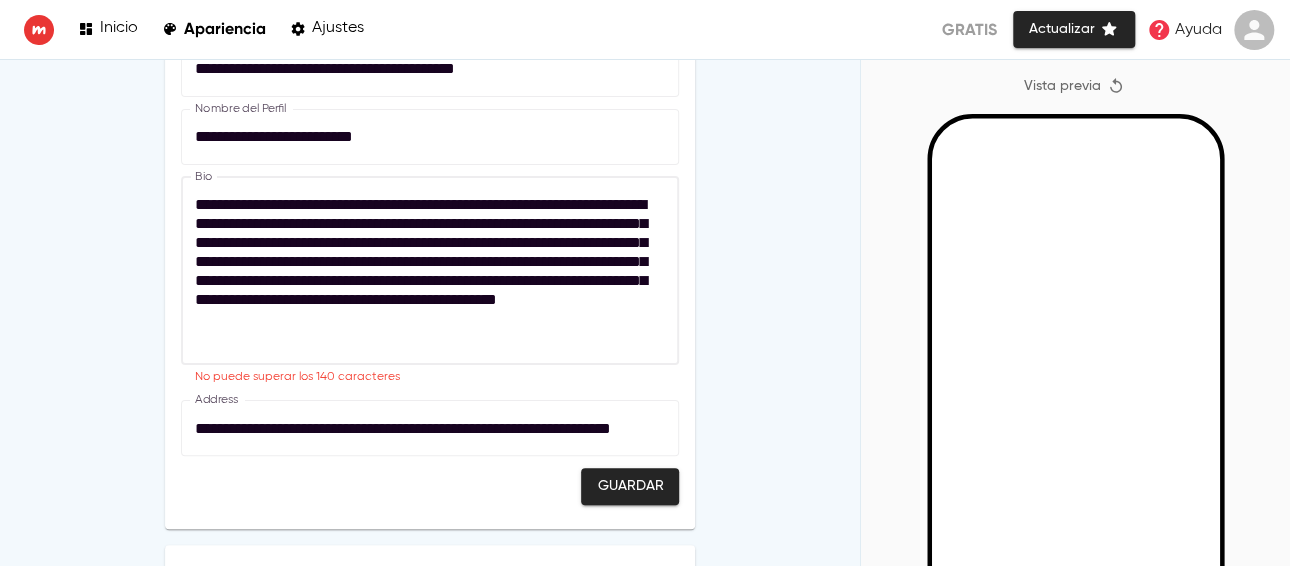 click on "**********" at bounding box center (425, 271) 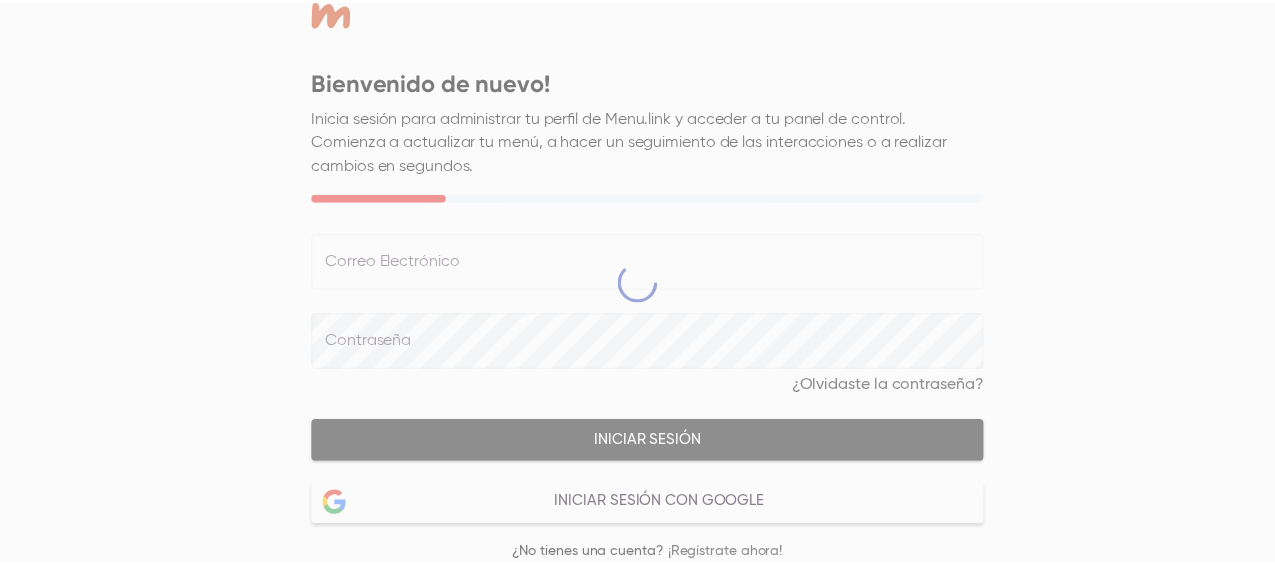 scroll, scrollTop: 0, scrollLeft: 0, axis: both 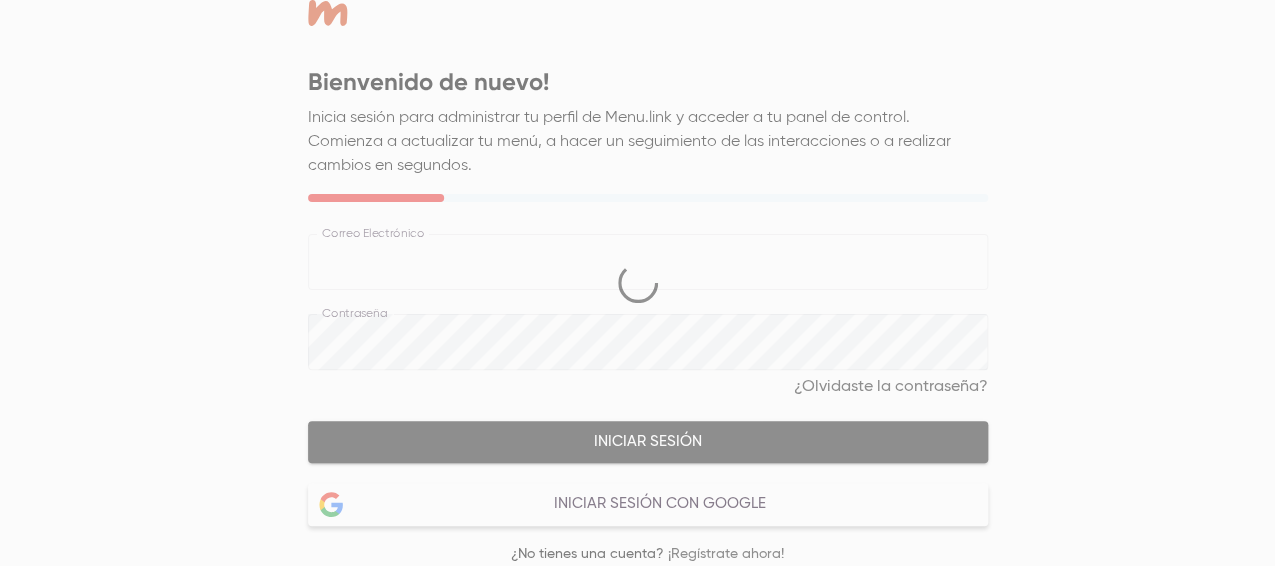 select on "******" 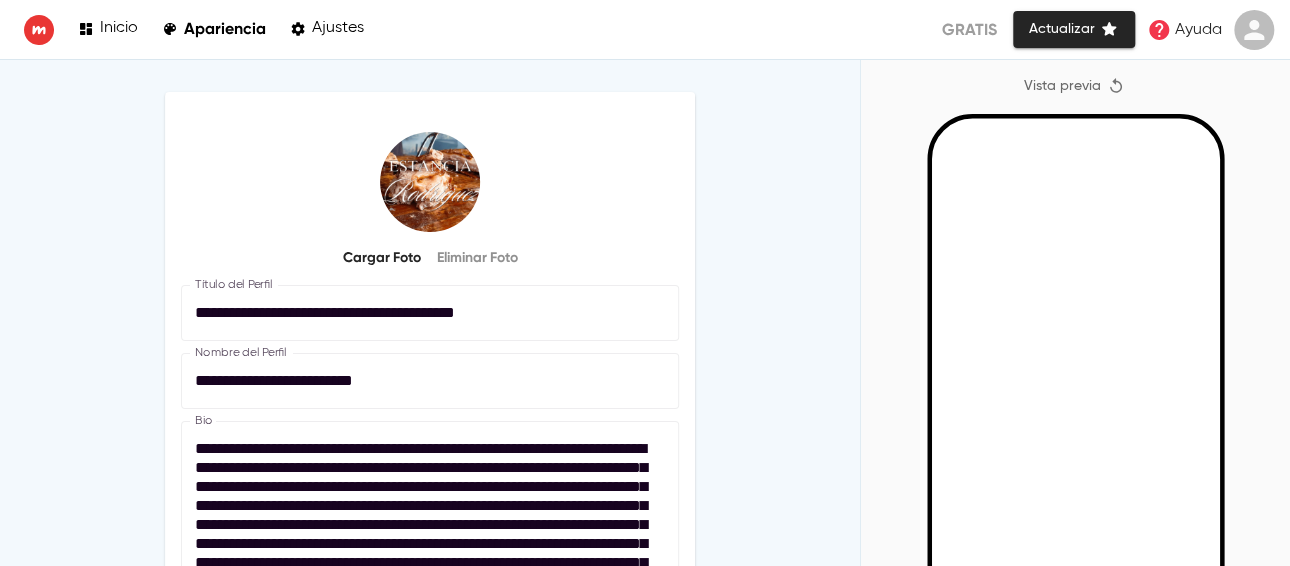 scroll, scrollTop: 11861, scrollLeft: 0, axis: vertical 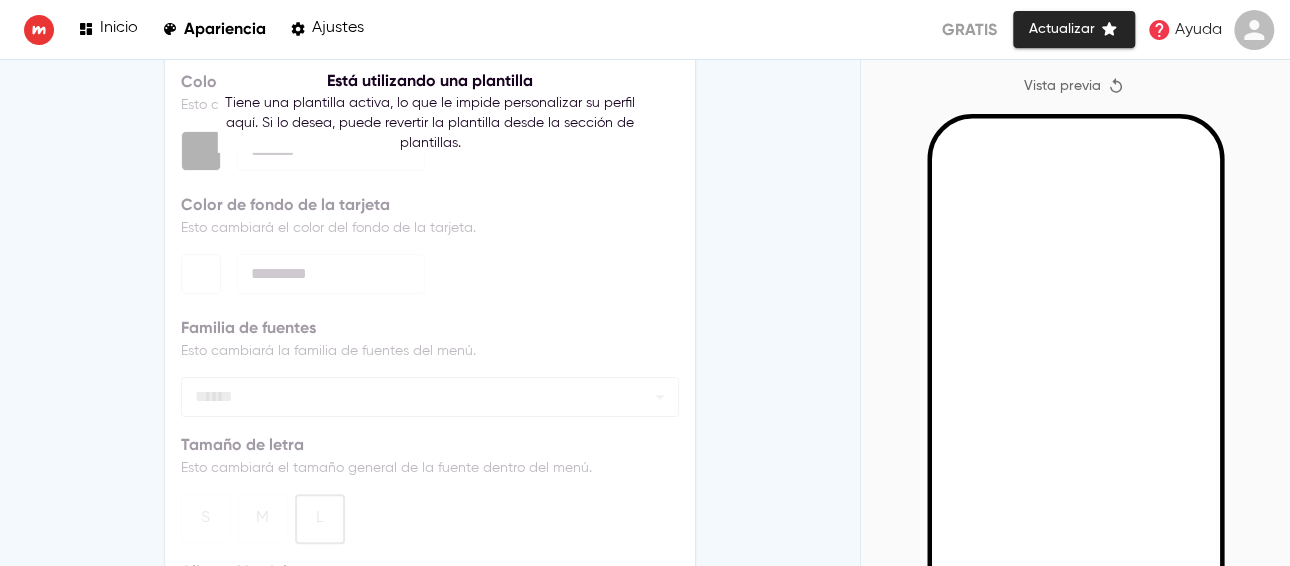 click at bounding box center [1075, 402] 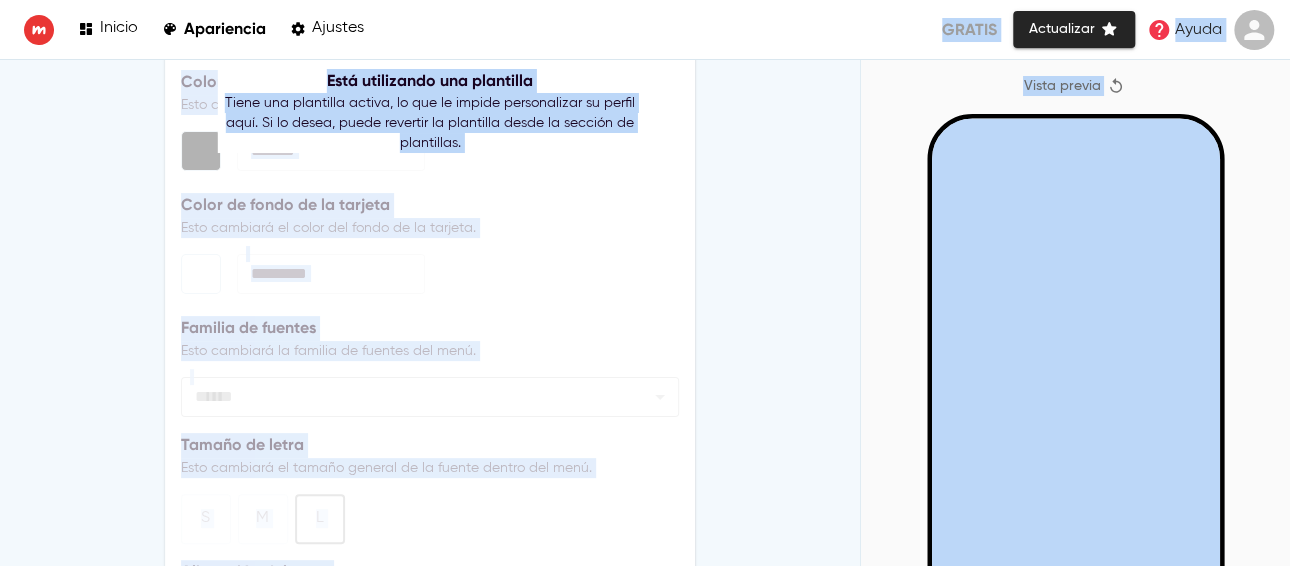 scroll, scrollTop: 187, scrollLeft: 0, axis: vertical 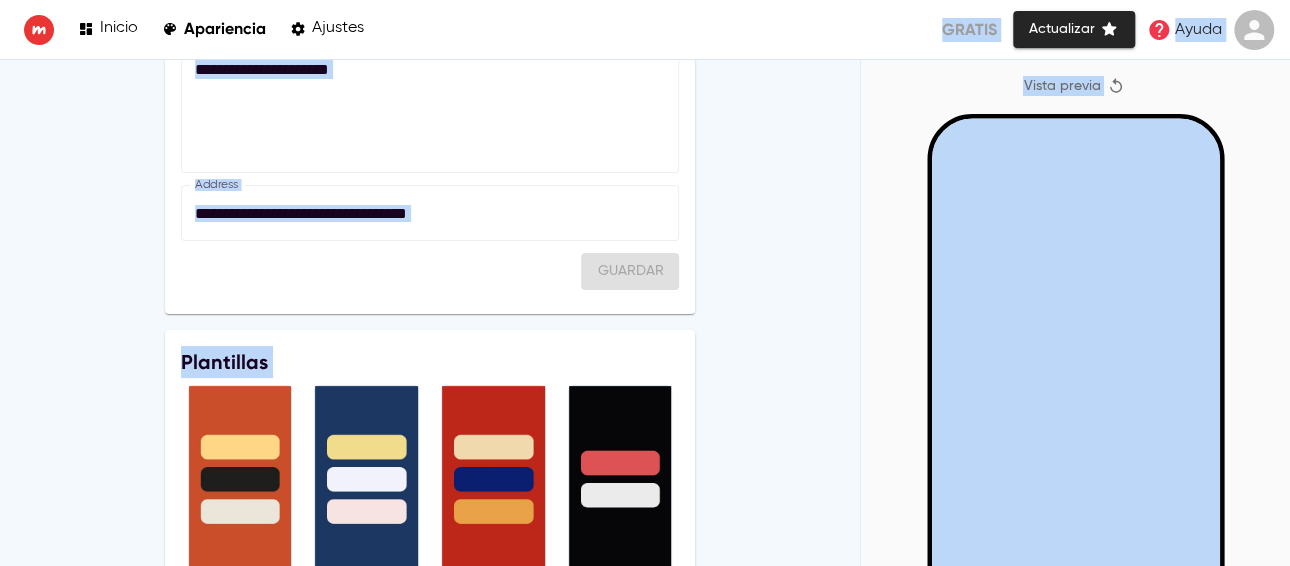 click on "**********" at bounding box center (430, 1899) 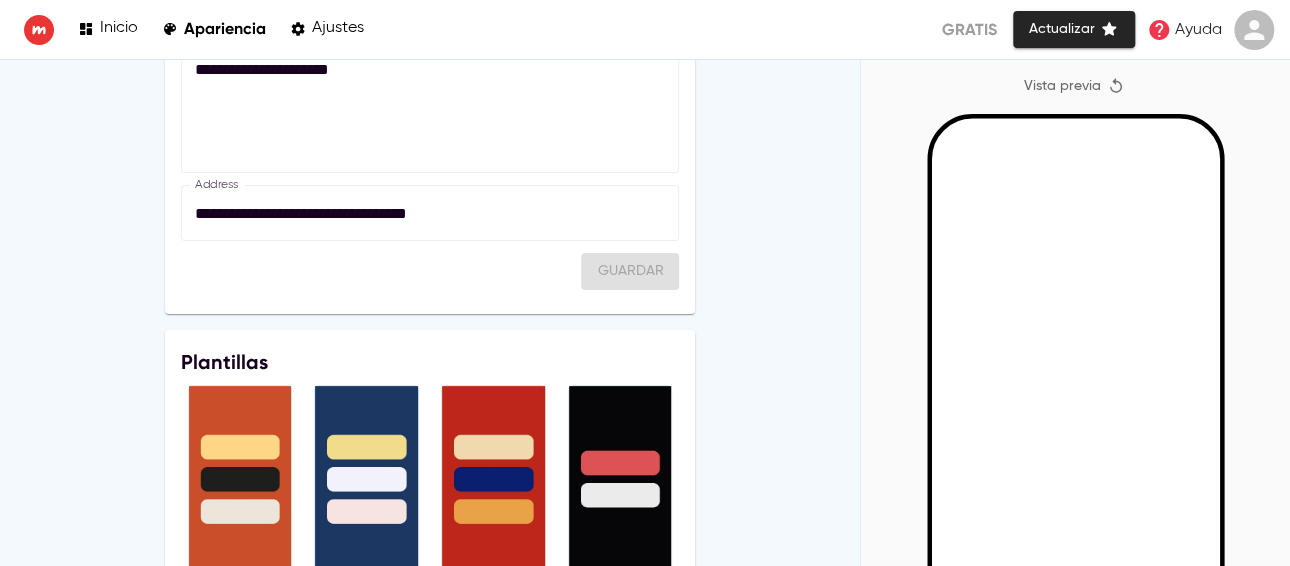 click on "**********" at bounding box center (430, 213) 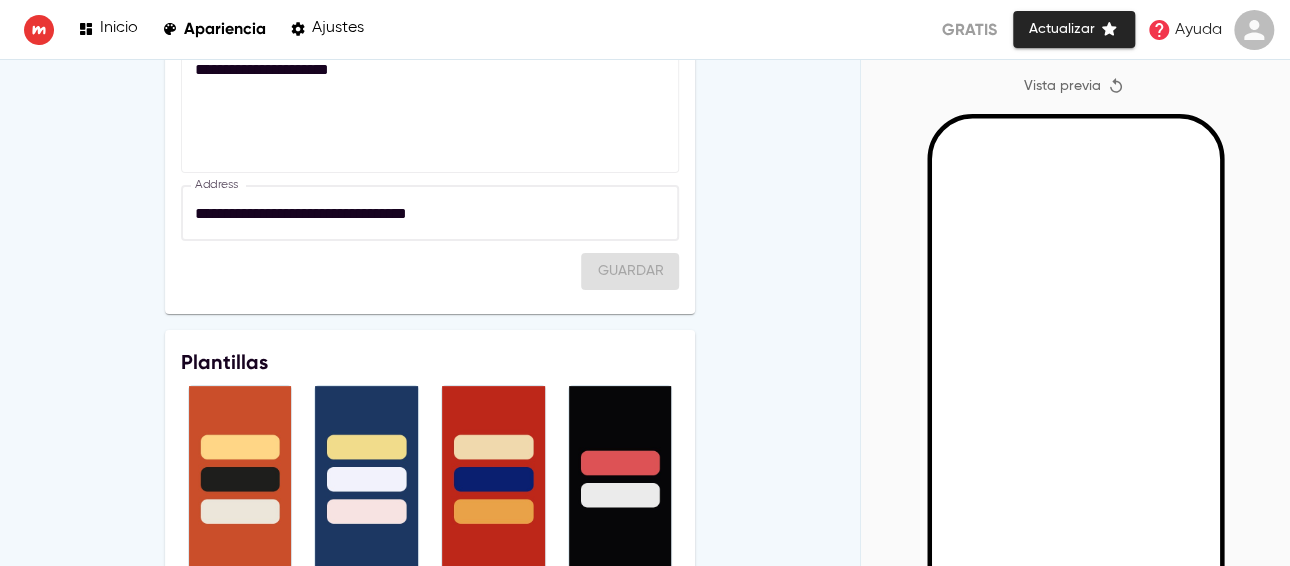 click on "**********" at bounding box center (430, 213) 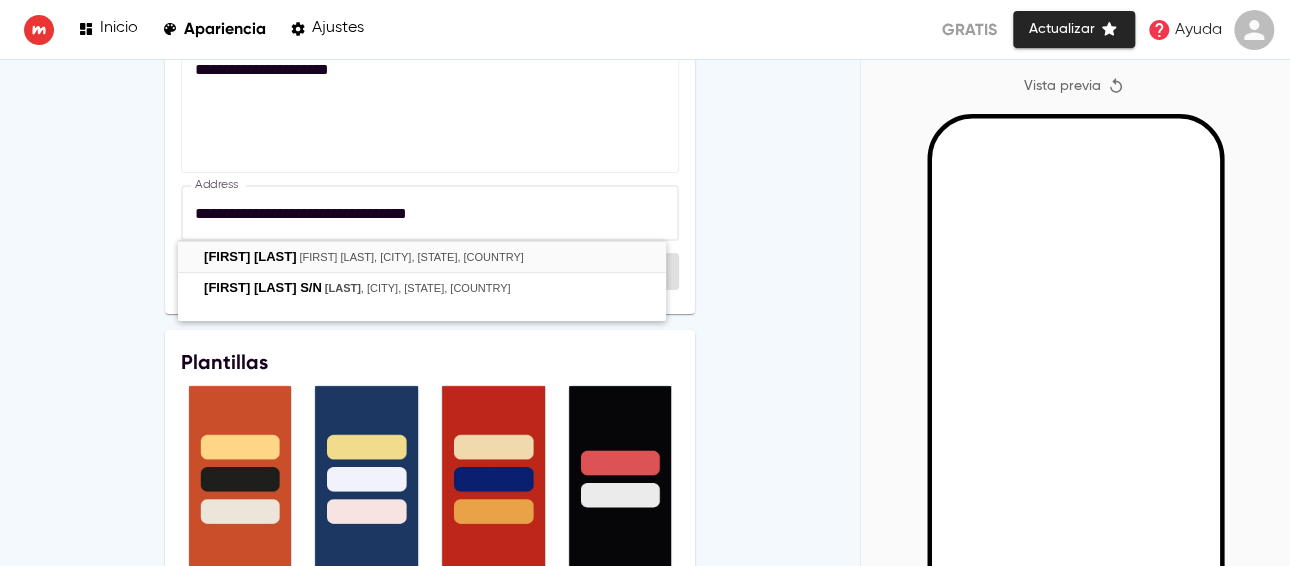 type on "**********" 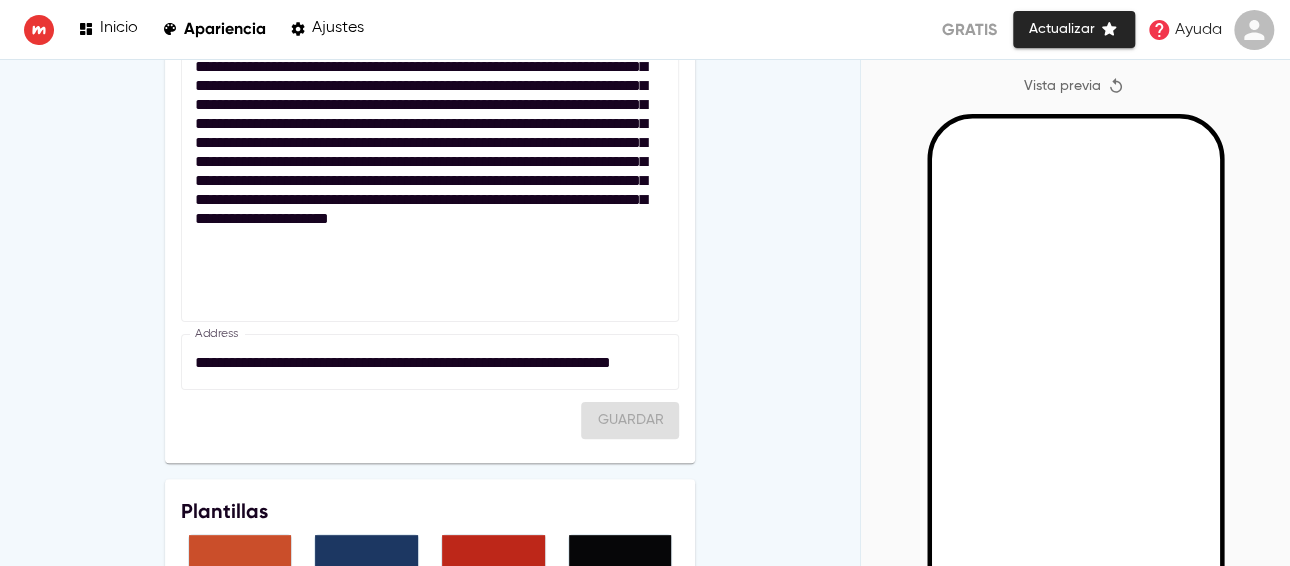 scroll, scrollTop: 696, scrollLeft: 0, axis: vertical 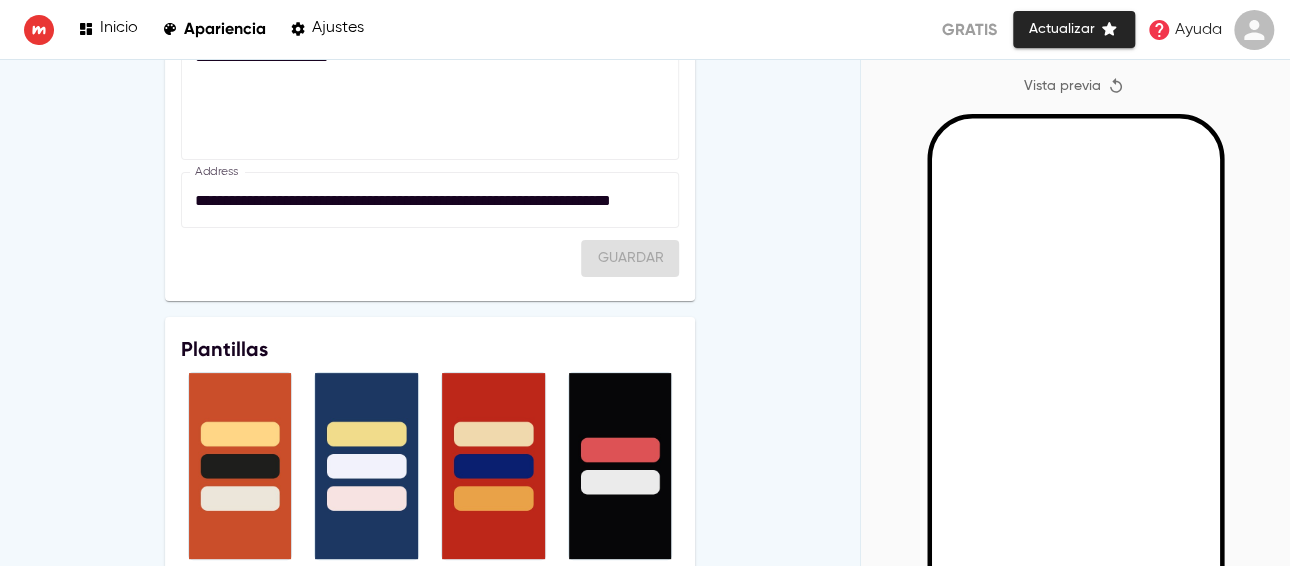 click on "Guardar" at bounding box center [430, 258] 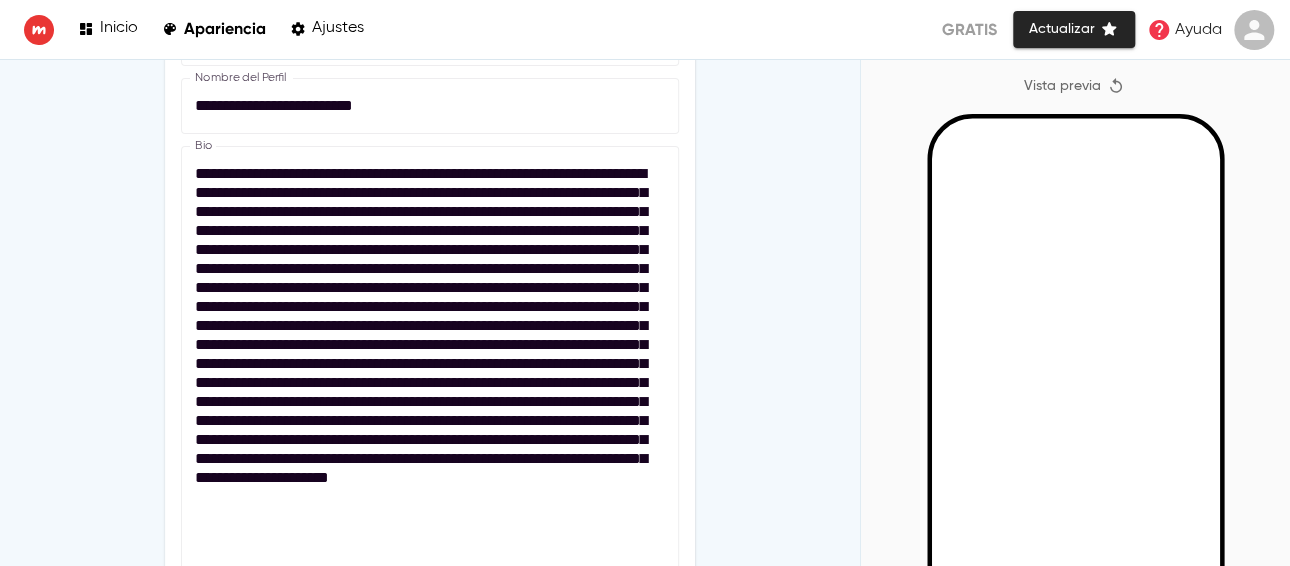 scroll, scrollTop: 346, scrollLeft: 0, axis: vertical 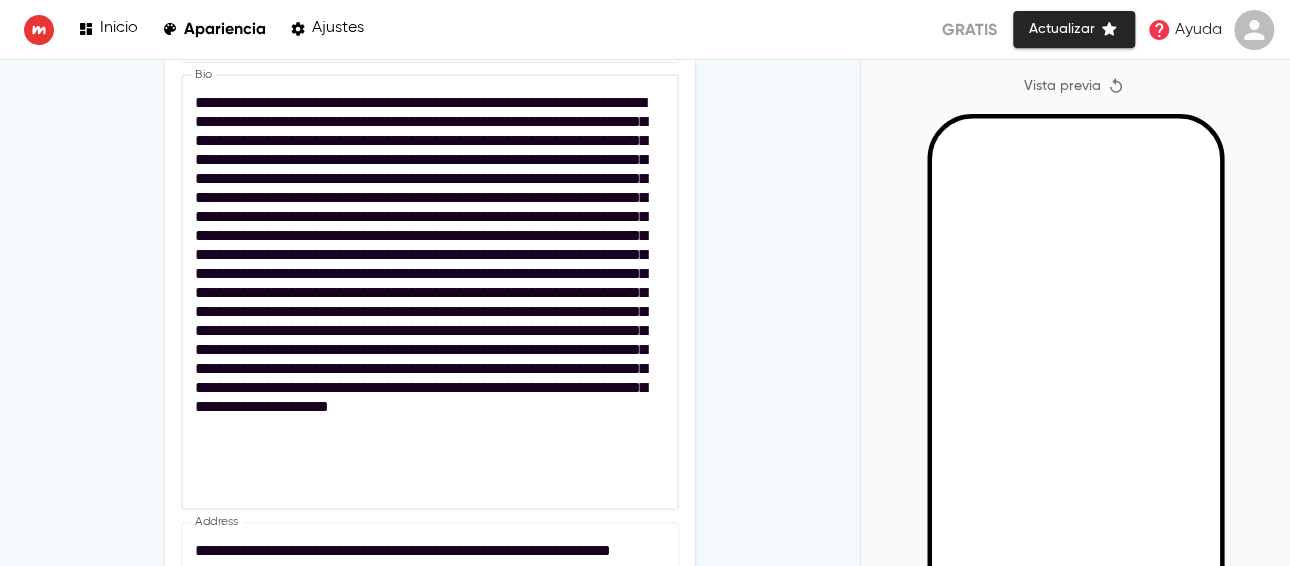 drag, startPoint x: 512, startPoint y: 478, endPoint x: 189, endPoint y: 295, distance: 371.23846 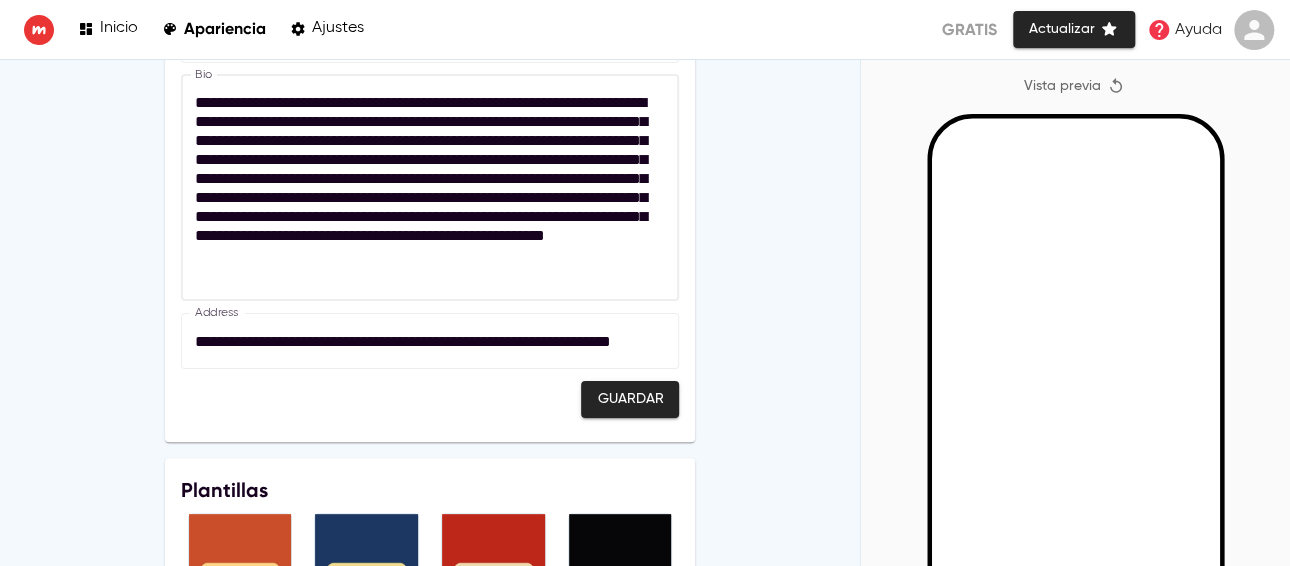 click on "Guardar" at bounding box center (630, 399) 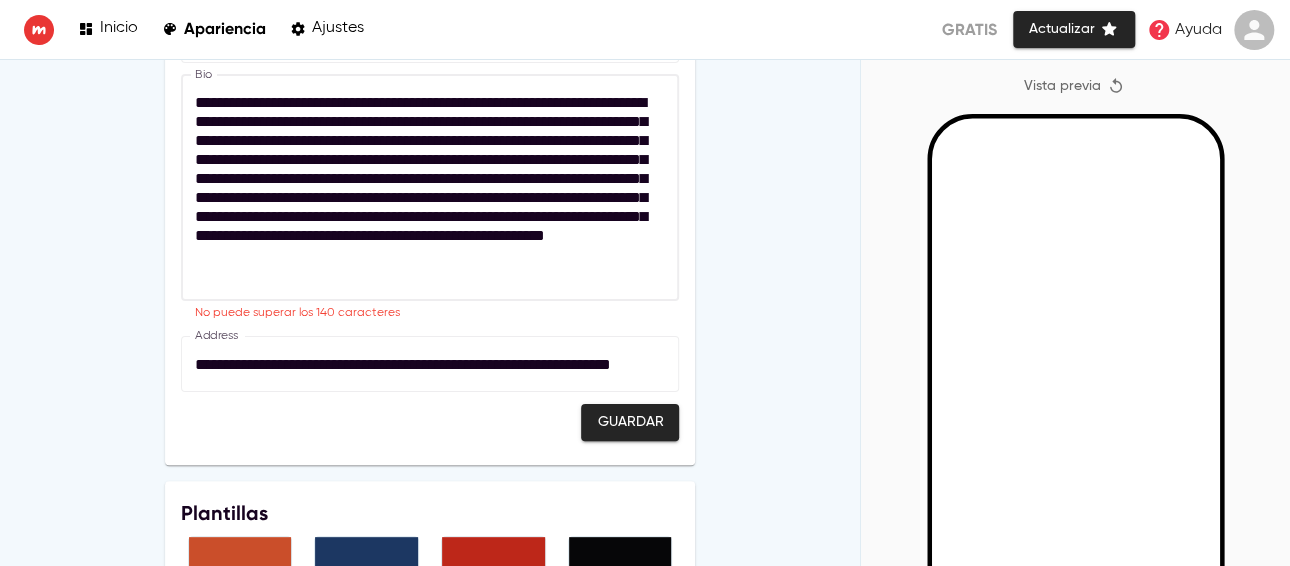 drag, startPoint x: 600, startPoint y: 280, endPoint x: 552, endPoint y: 296, distance: 50.596443 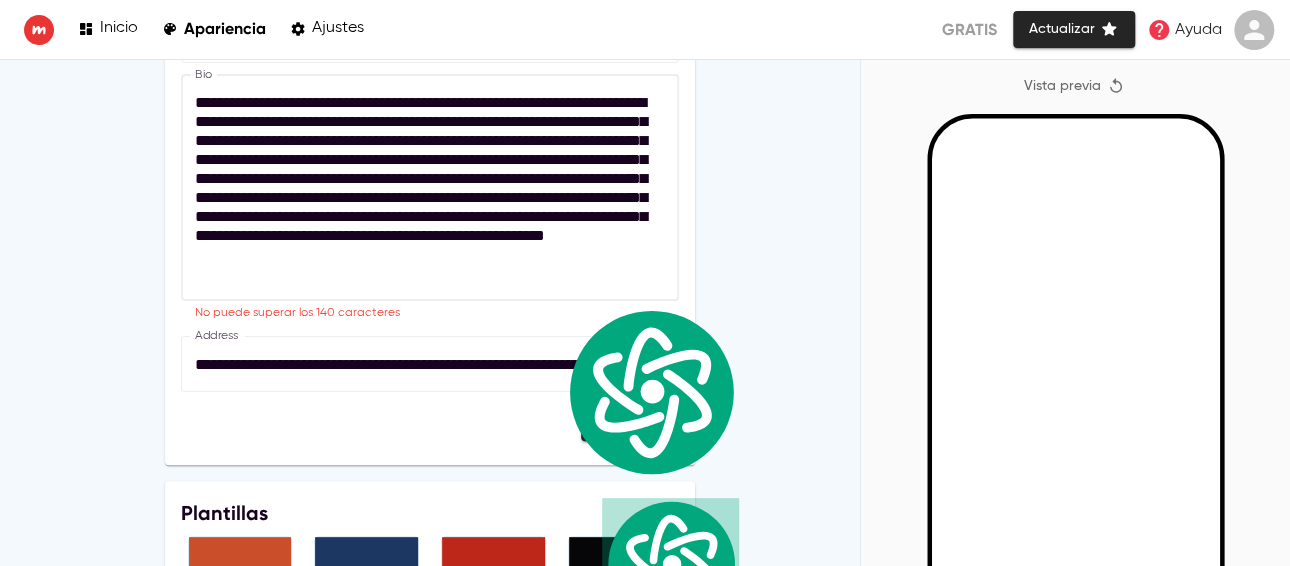 click on "**********" at bounding box center (425, 188) 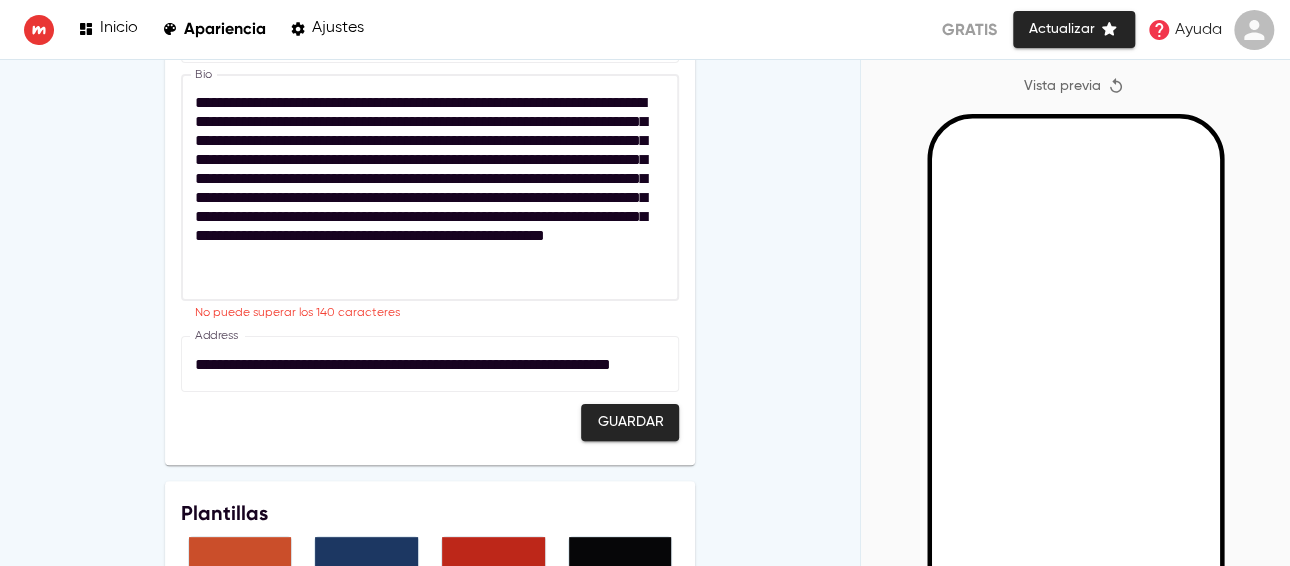 drag, startPoint x: 585, startPoint y: 276, endPoint x: 186, endPoint y: 191, distance: 407.95343 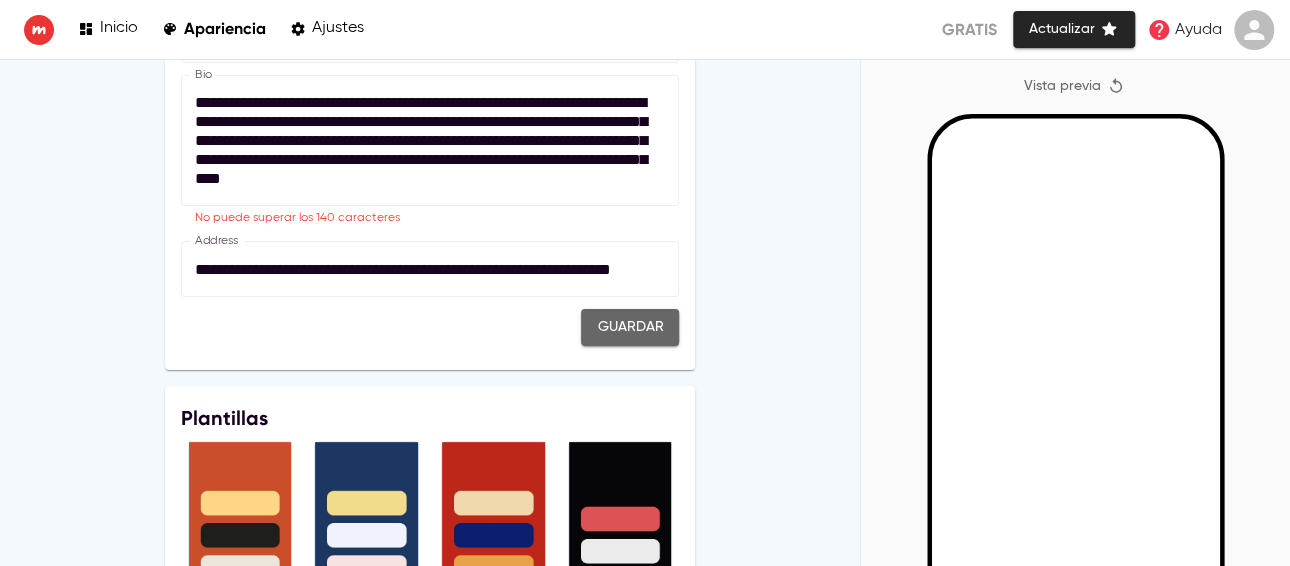 click on "Guardar" at bounding box center [630, 327] 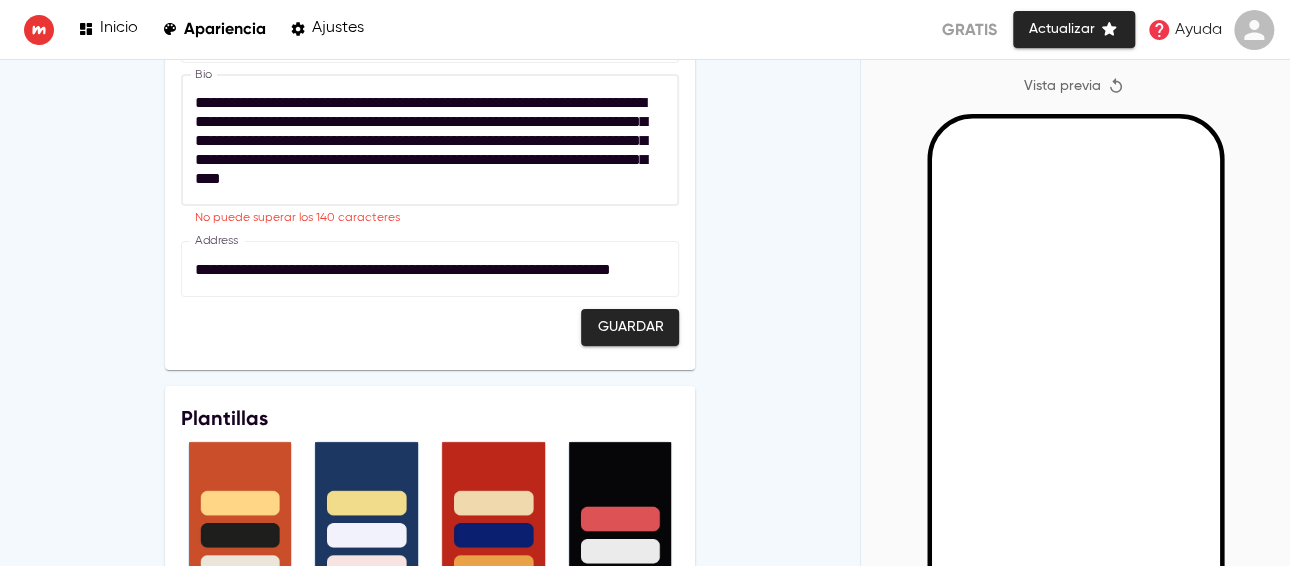 drag, startPoint x: 296, startPoint y: 141, endPoint x: 272, endPoint y: 124, distance: 29.410883 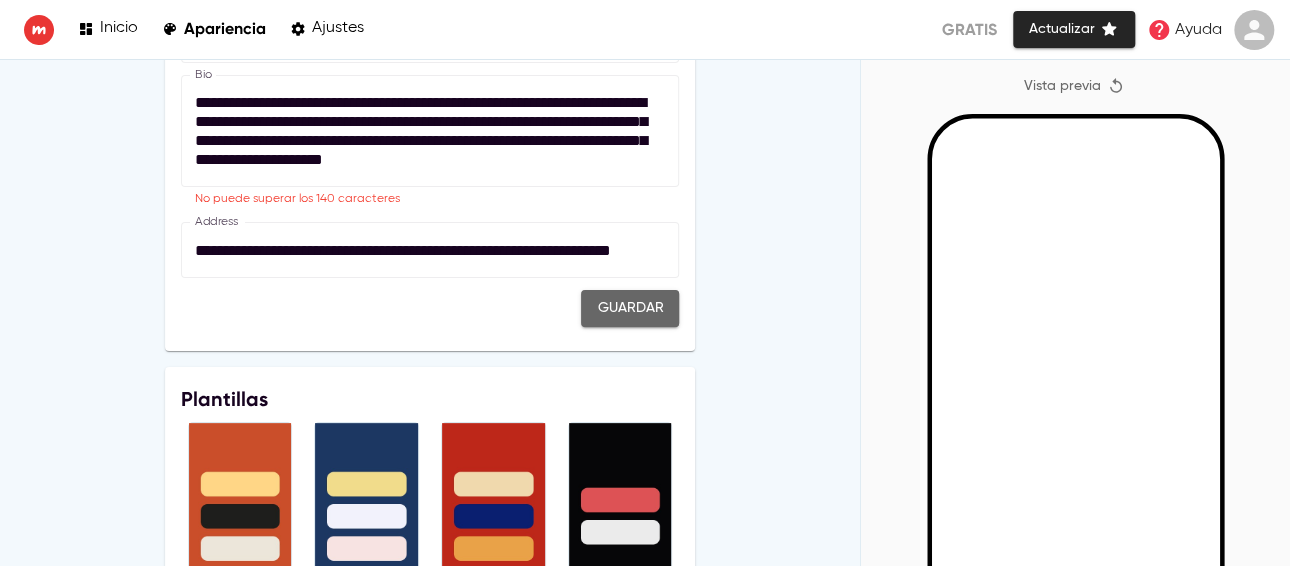 click on "Guardar" at bounding box center (630, 308) 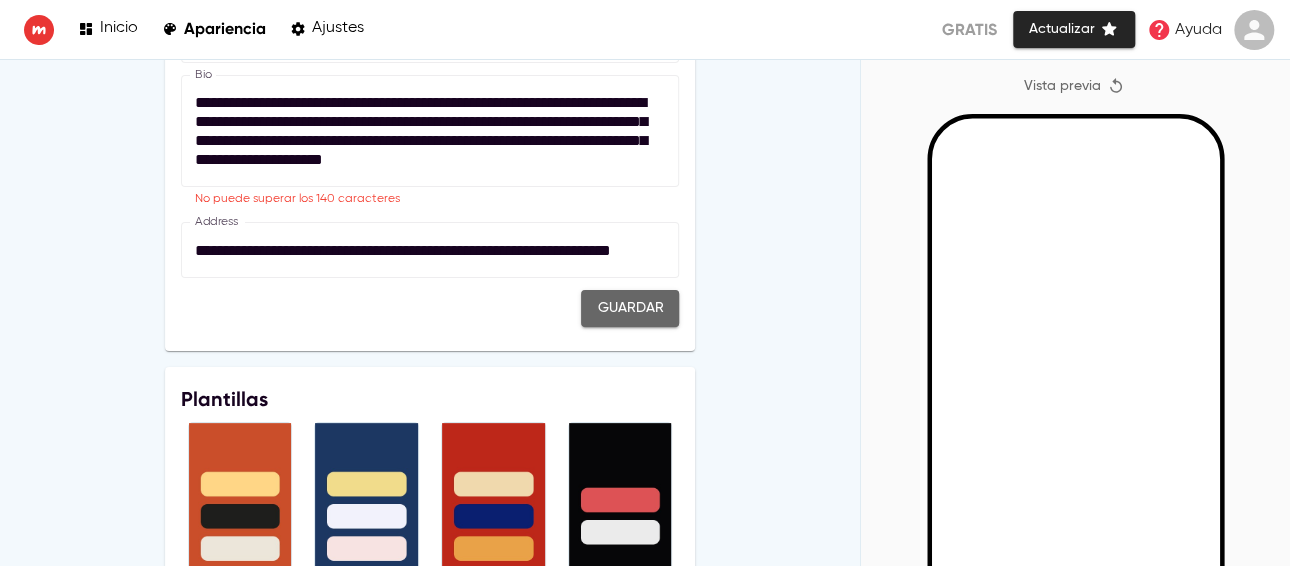 click on "Guardar" at bounding box center [630, 308] 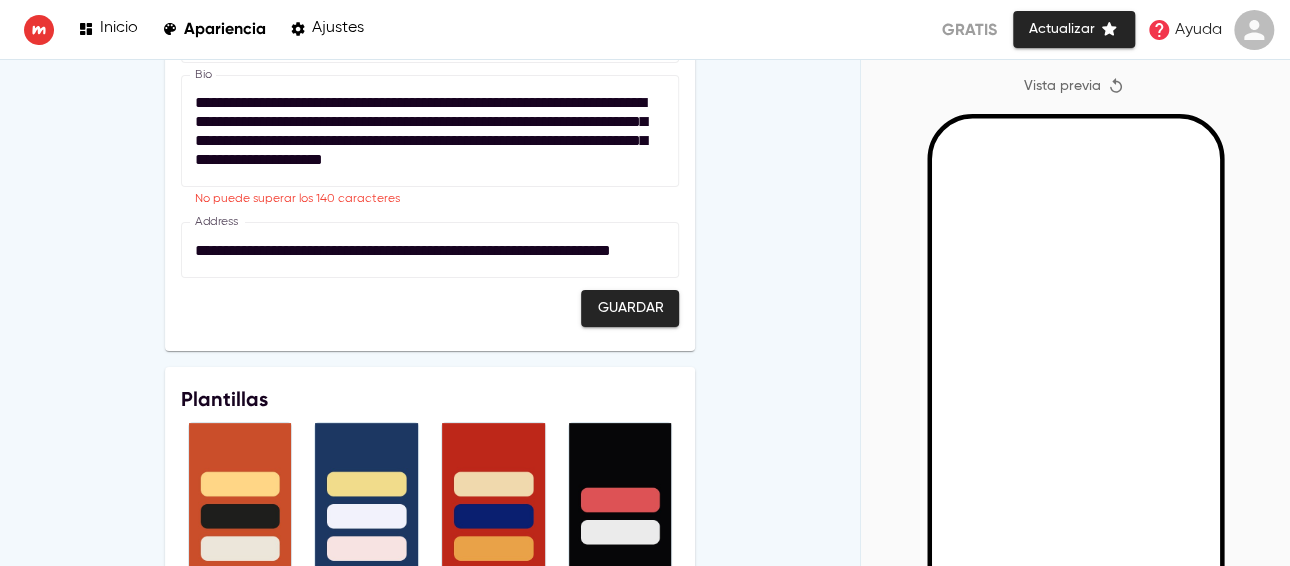 click on "Guardar" at bounding box center (630, 308) 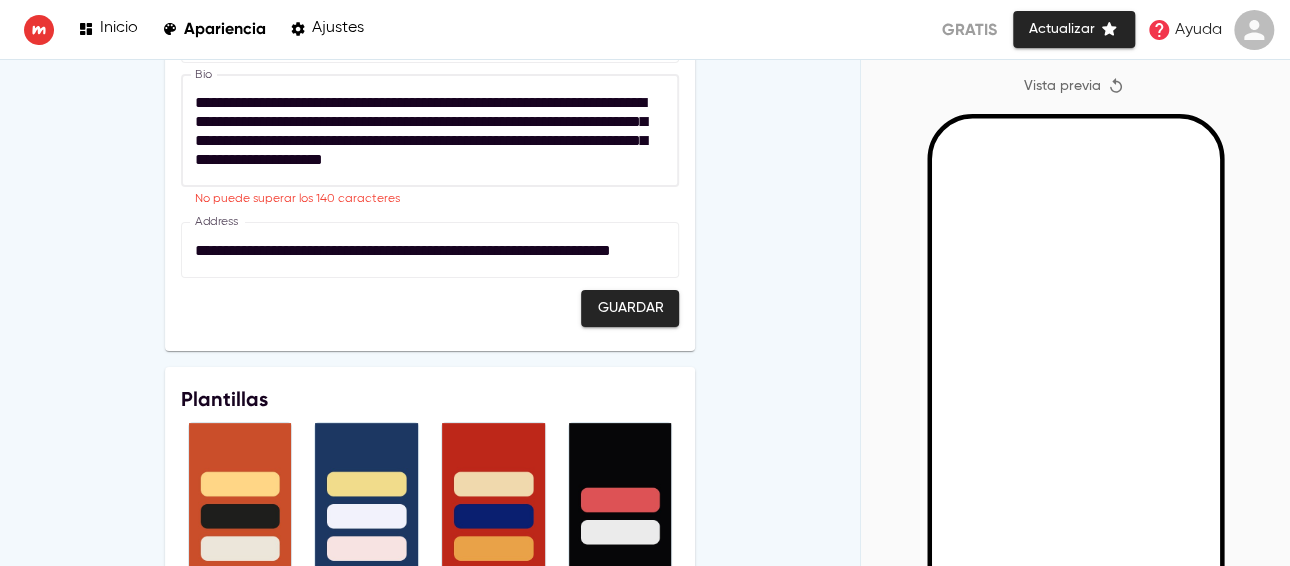 drag, startPoint x: 624, startPoint y: 124, endPoint x: 453, endPoint y: 121, distance: 171.0263 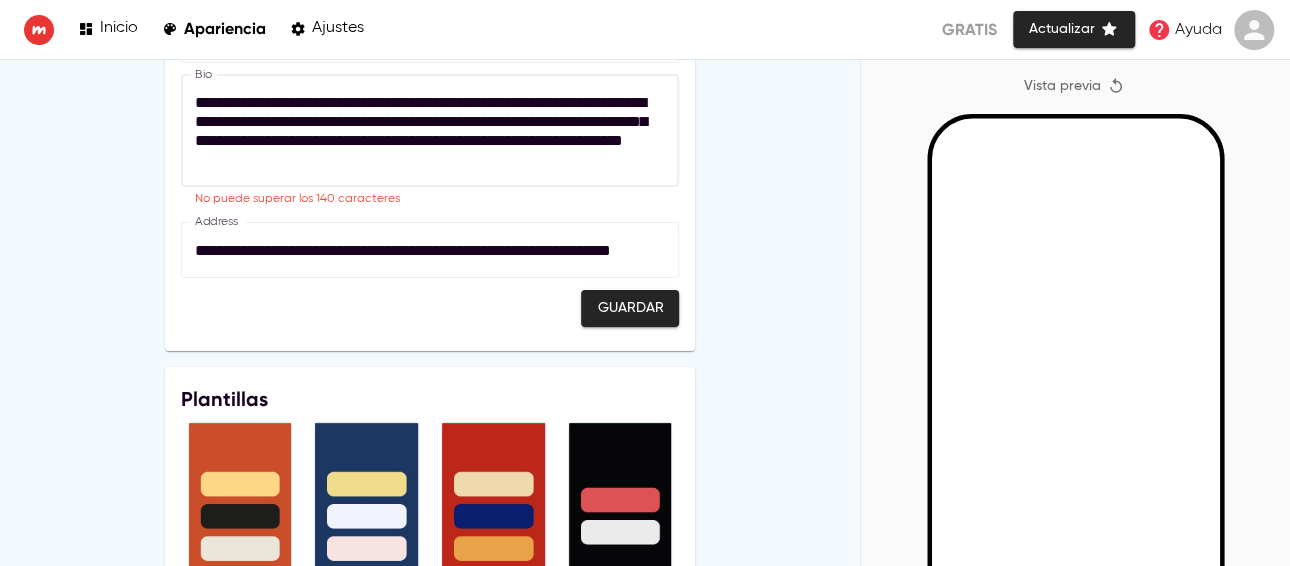 drag, startPoint x: 500, startPoint y: 121, endPoint x: 446, endPoint y: 122, distance: 54.00926 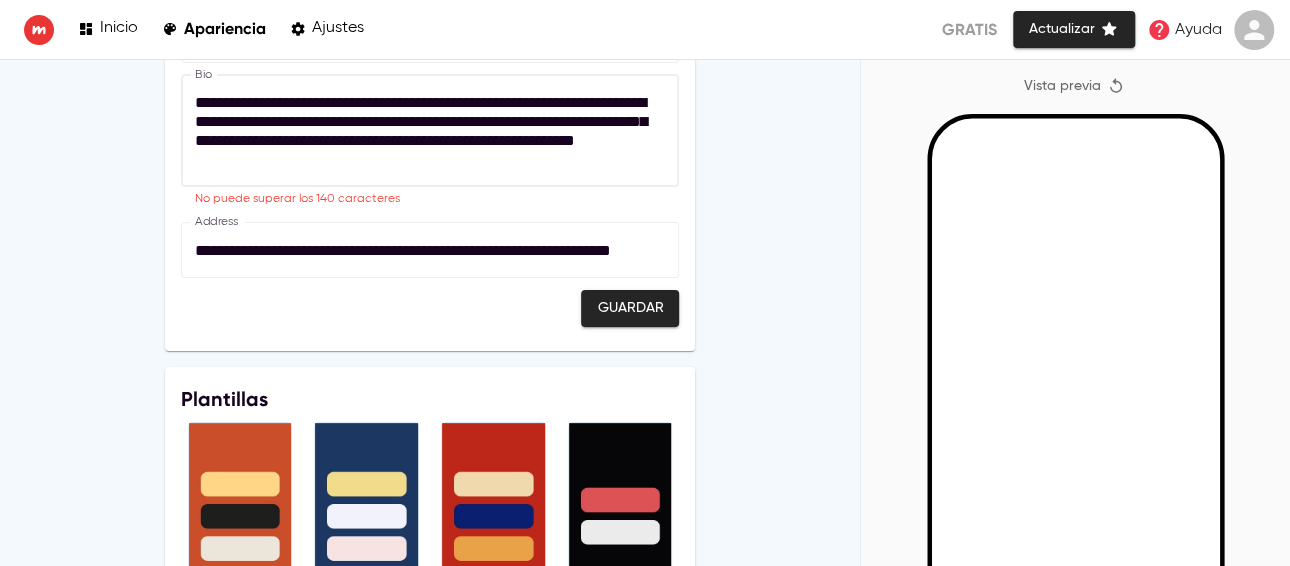 click on "**********" at bounding box center [425, 131] 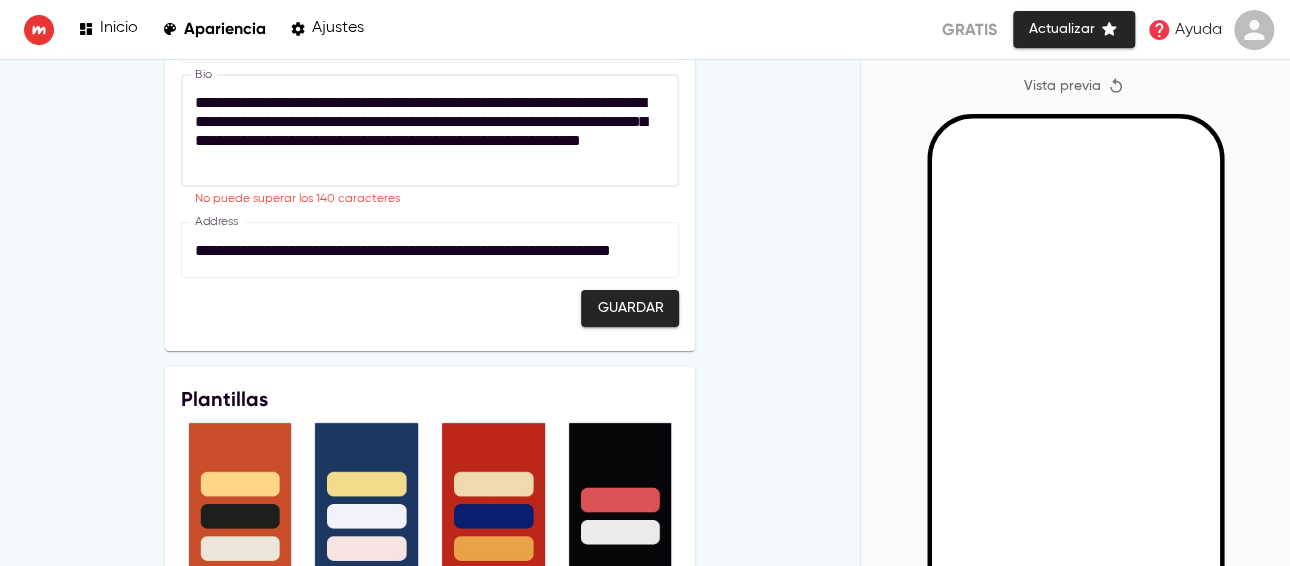type on "**********" 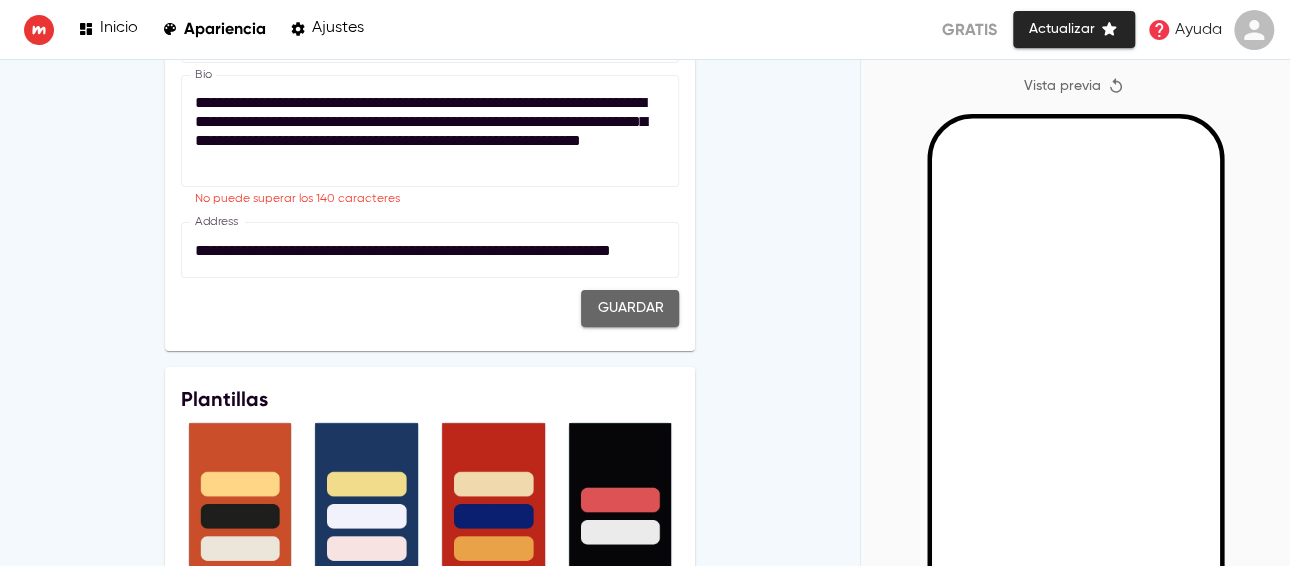 click on "Guardar" at bounding box center [630, 308] 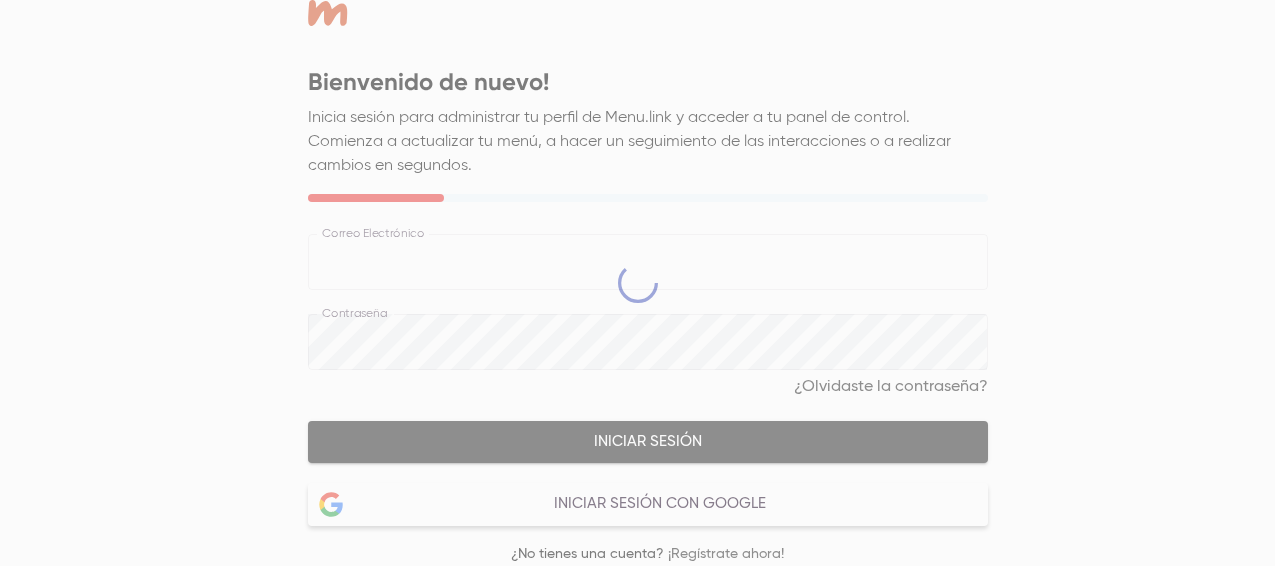scroll, scrollTop: 0, scrollLeft: 0, axis: both 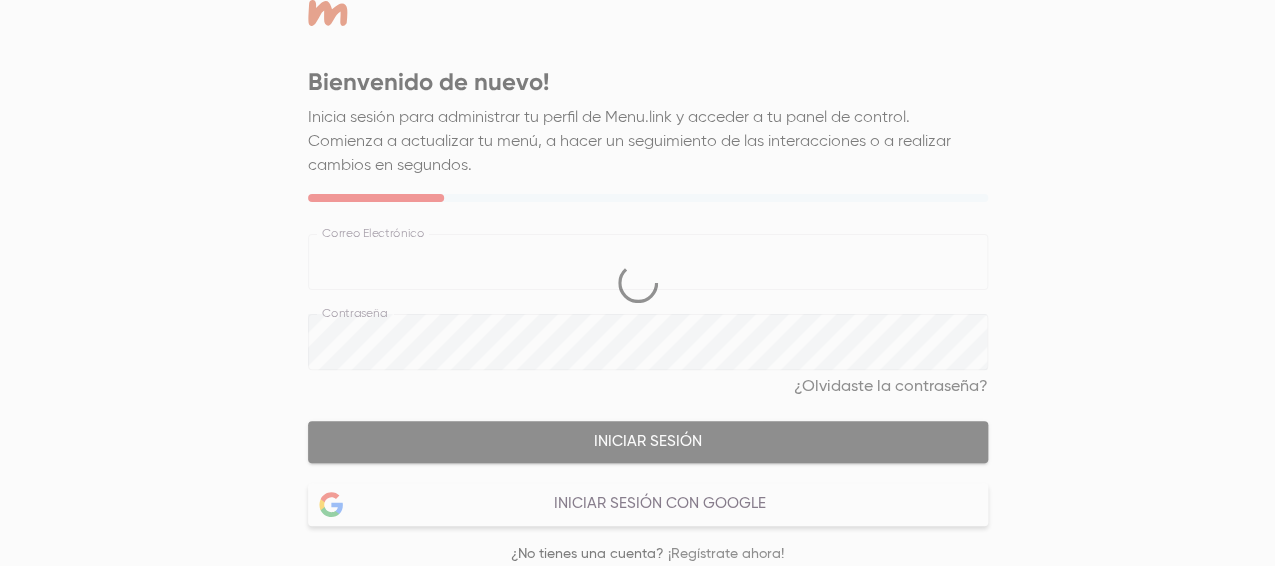 select on "******" 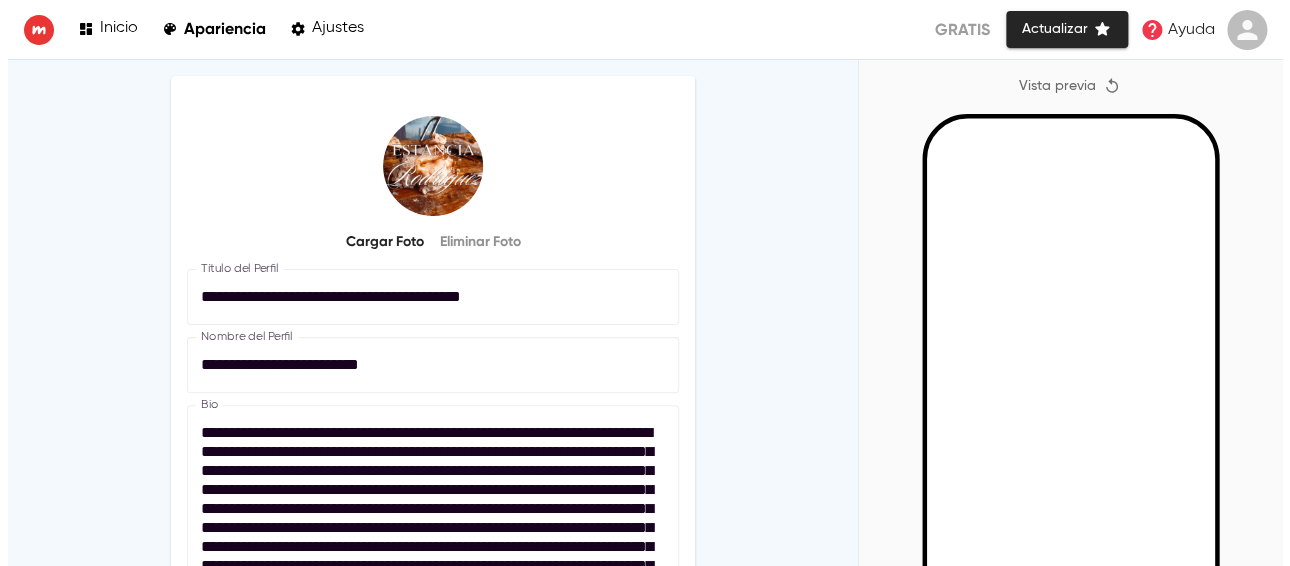 scroll, scrollTop: 11861, scrollLeft: 0, axis: vertical 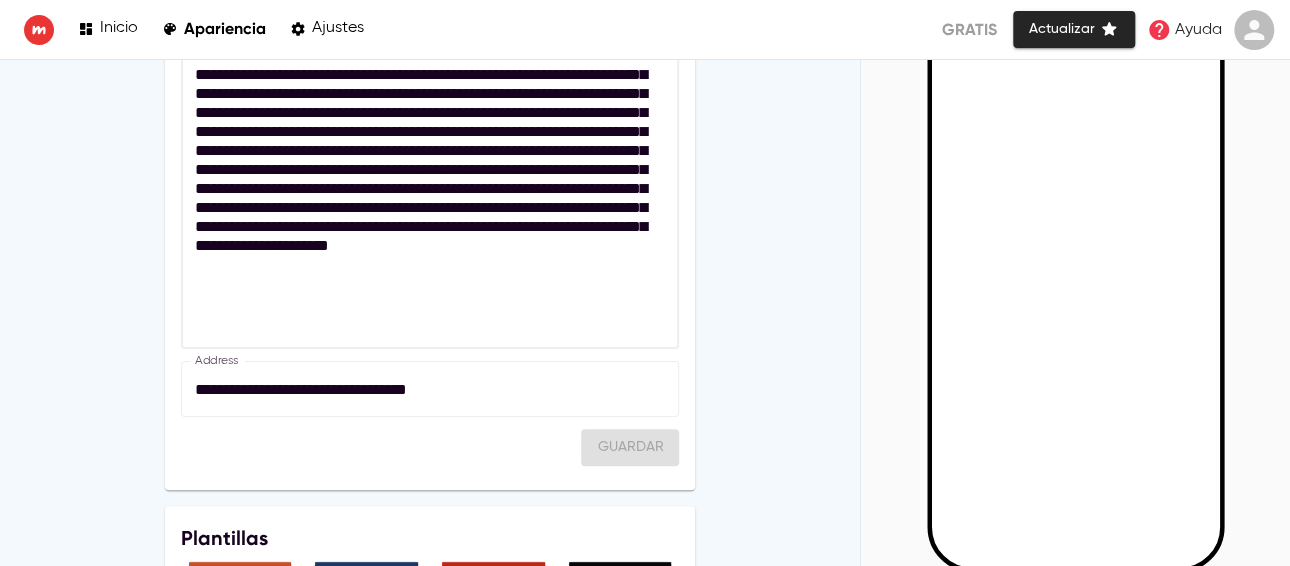 drag, startPoint x: 518, startPoint y: 335, endPoint x: 232, endPoint y: 286, distance: 290.1672 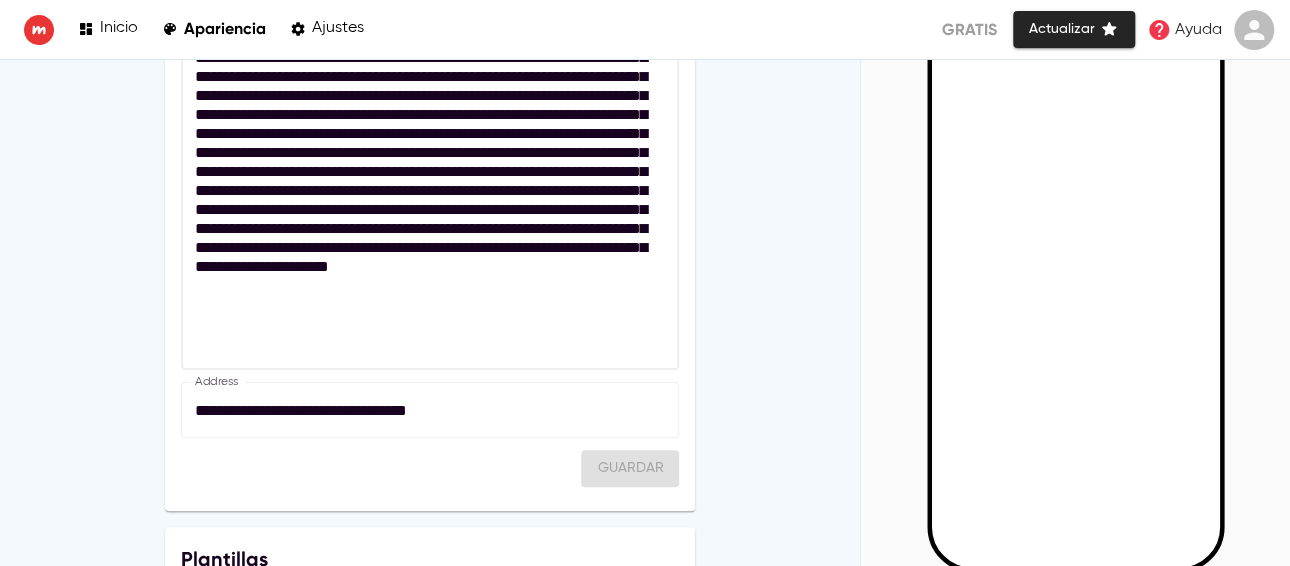 drag, startPoint x: 495, startPoint y: 325, endPoint x: 566, endPoint y: 138, distance: 200.025 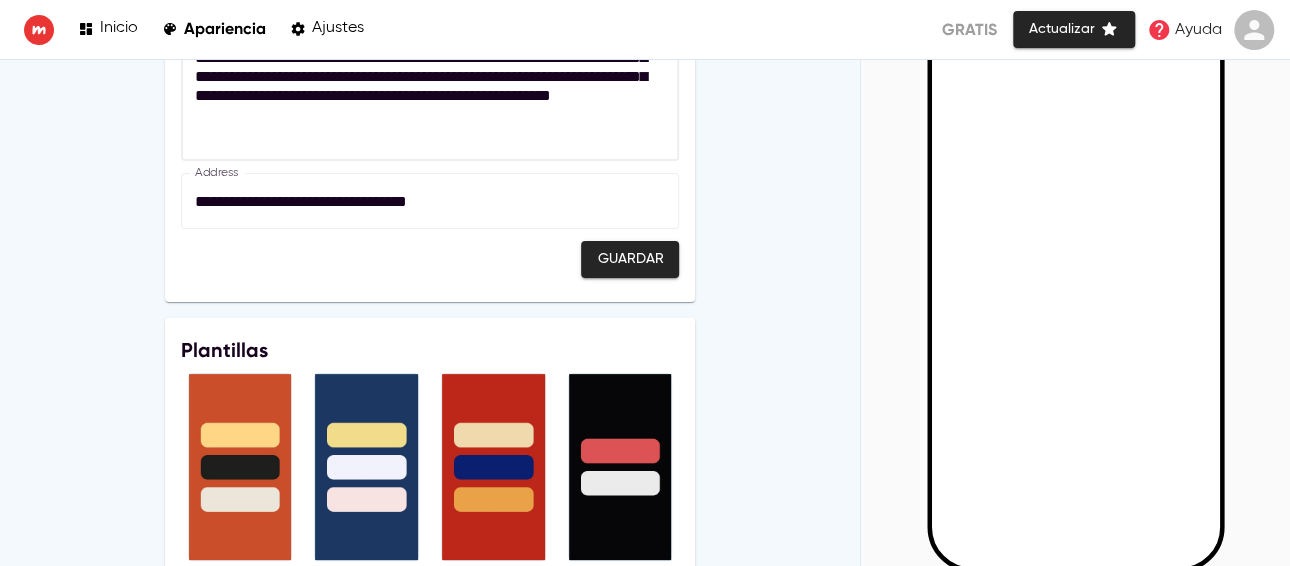 scroll, scrollTop: 321, scrollLeft: 0, axis: vertical 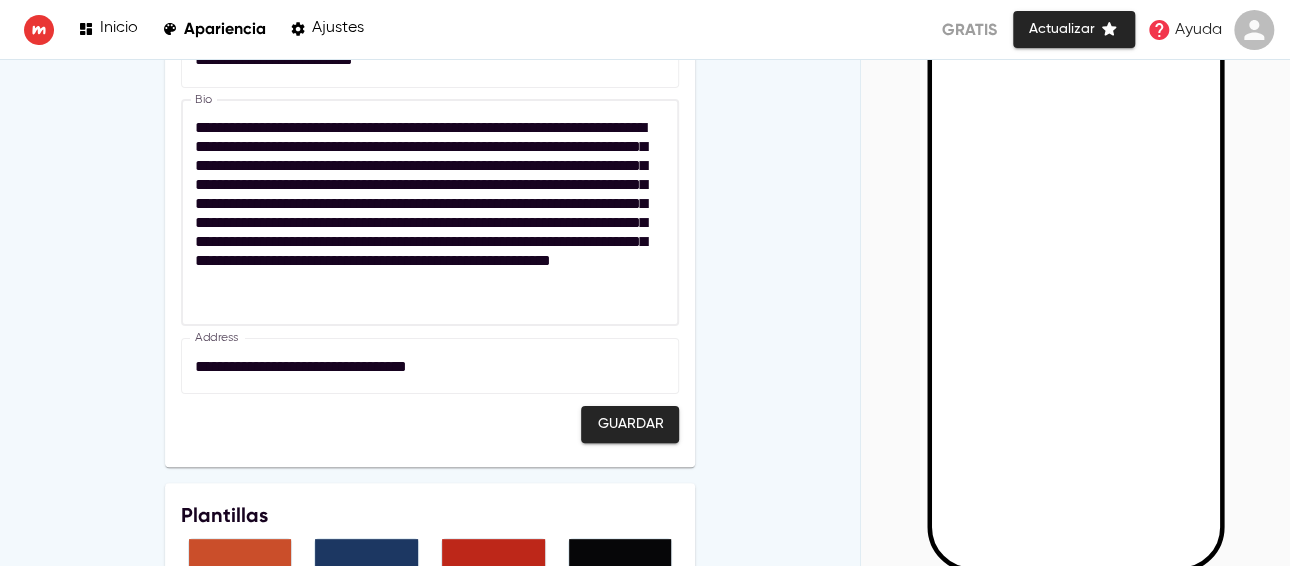 drag, startPoint x: 300, startPoint y: 112, endPoint x: 180, endPoint y: 214, distance: 157.49286 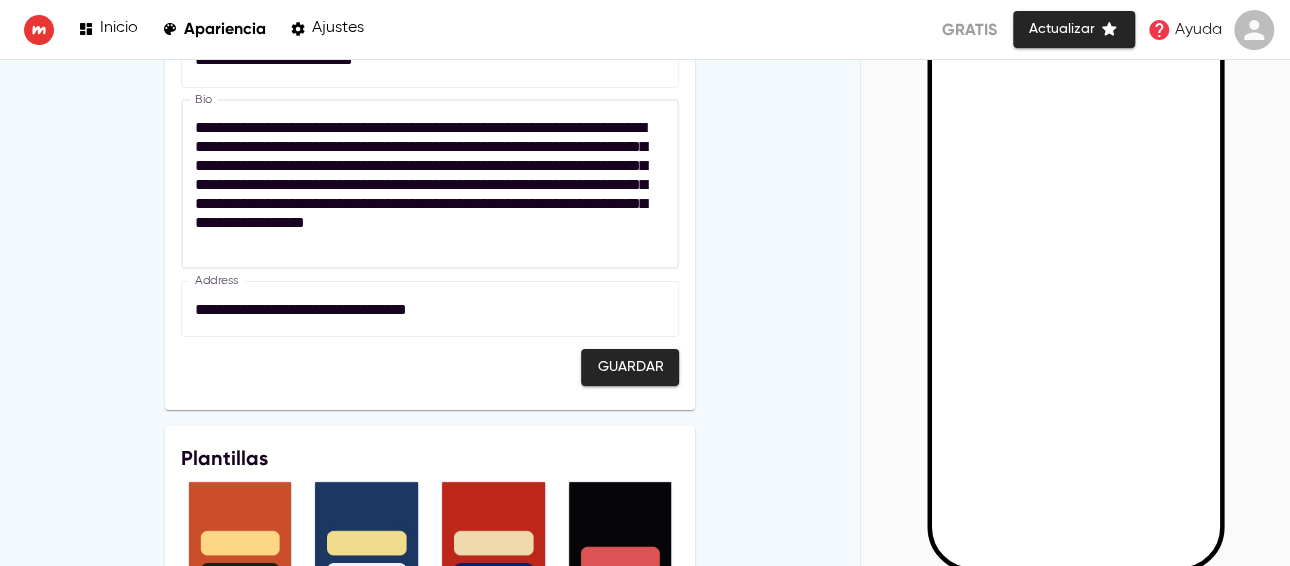 click on "**********" at bounding box center [425, 184] 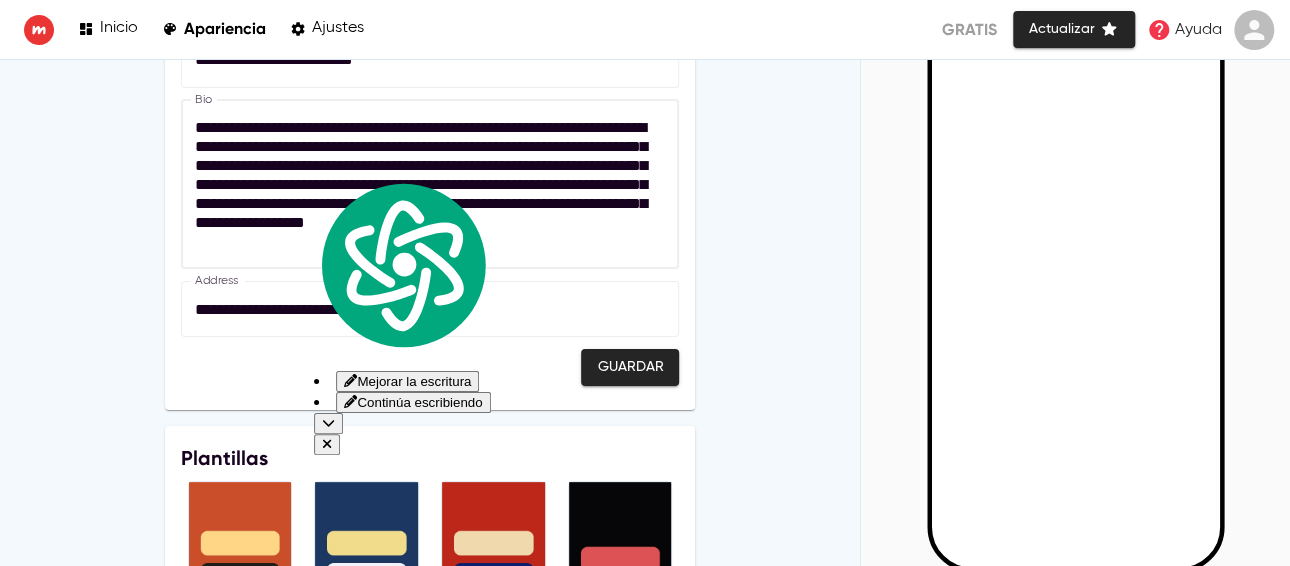 click on "**********" at bounding box center [425, 184] 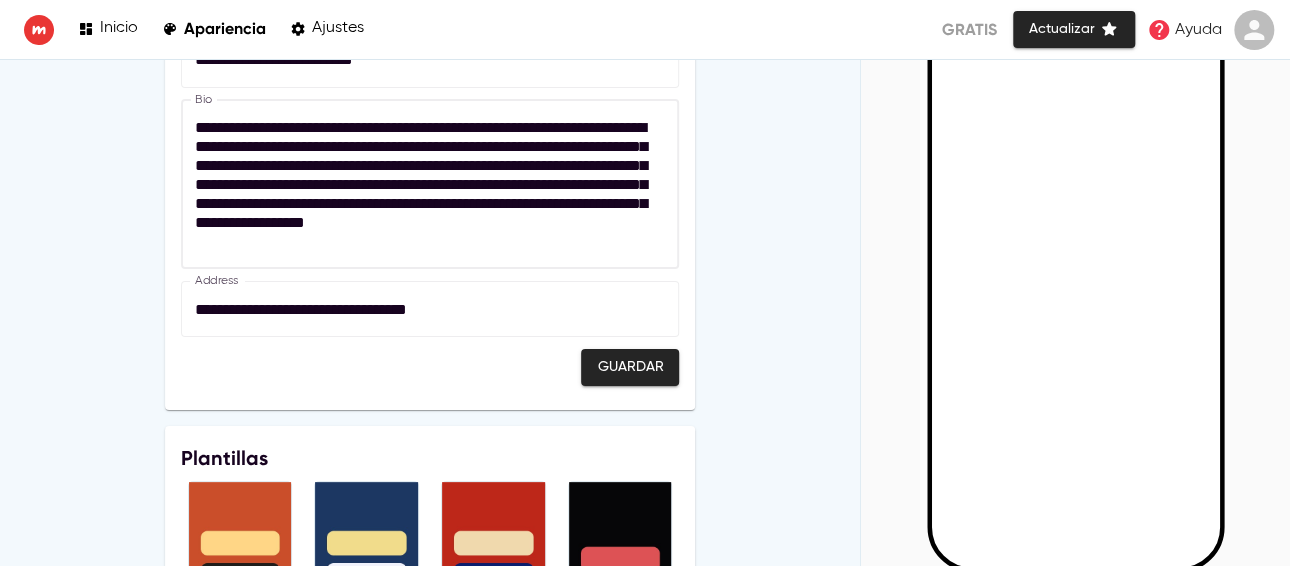 drag, startPoint x: 301, startPoint y: 167, endPoint x: 265, endPoint y: 143, distance: 43.266617 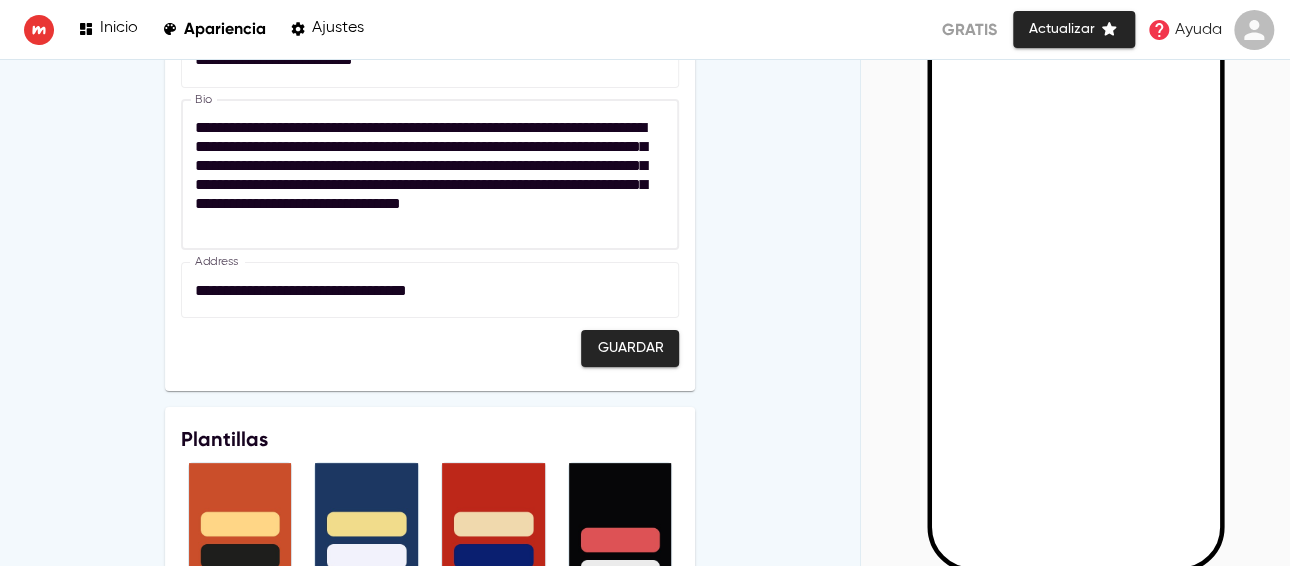 type on "**********" 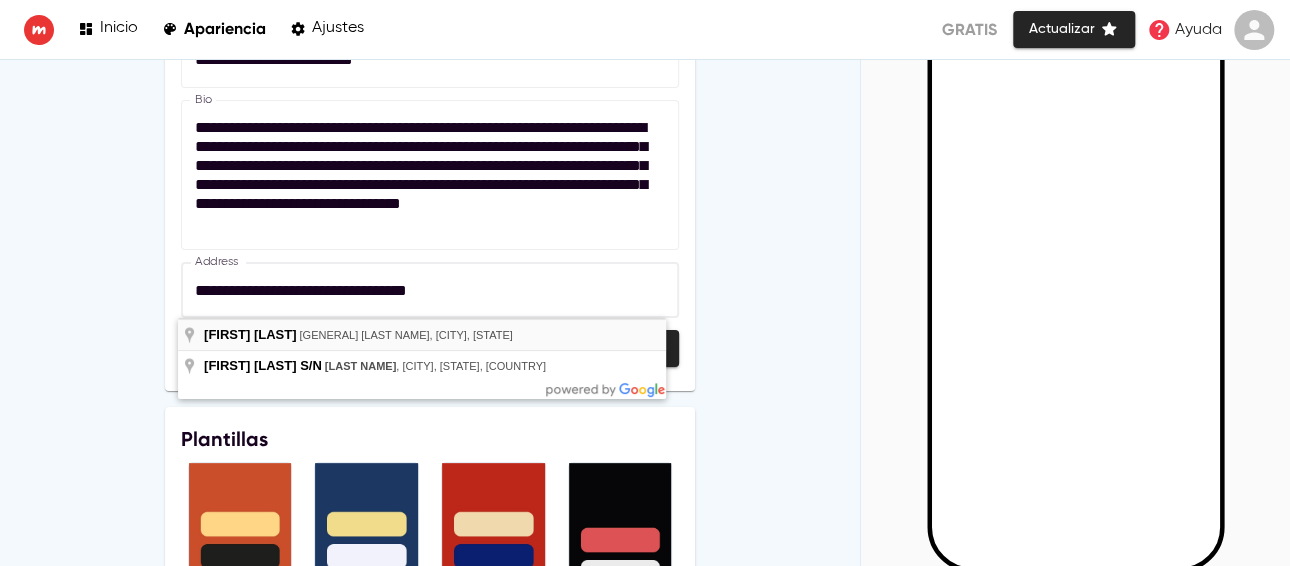type on "**********" 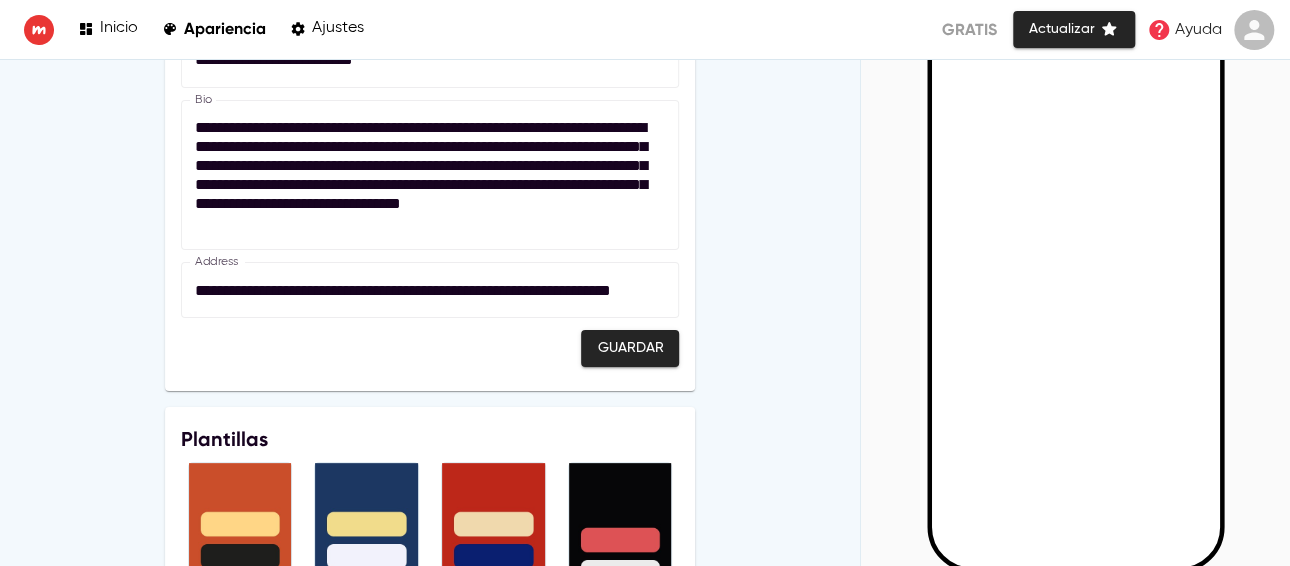click on "**********" at bounding box center [425, 175] 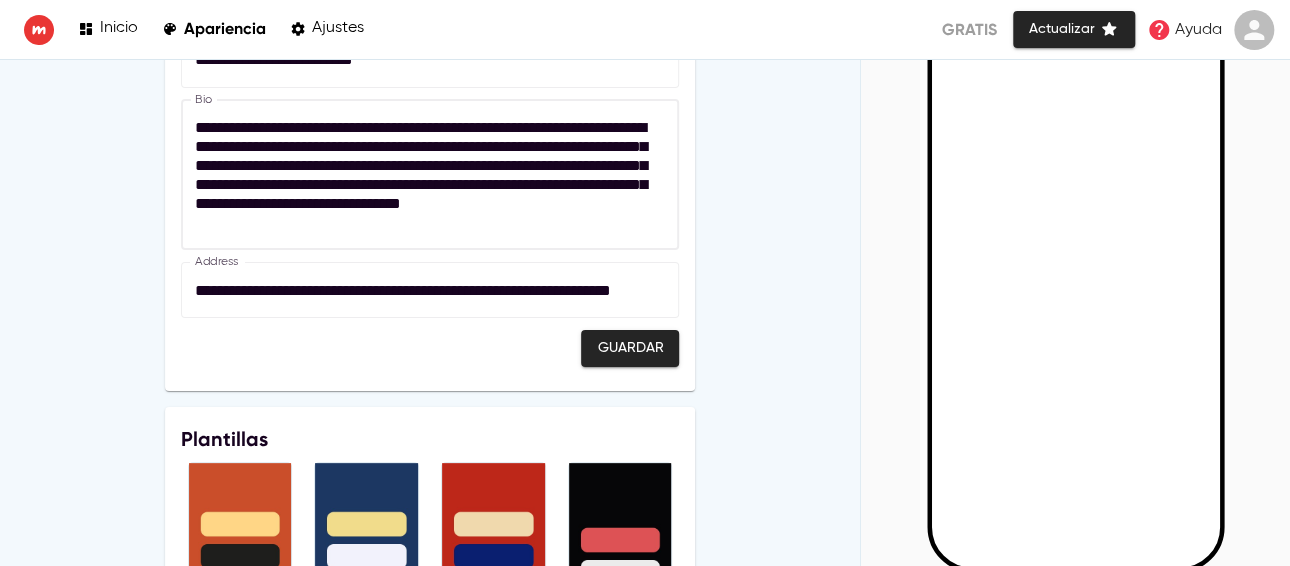 drag, startPoint x: 249, startPoint y: 163, endPoint x: 272, endPoint y: 150, distance: 26.41969 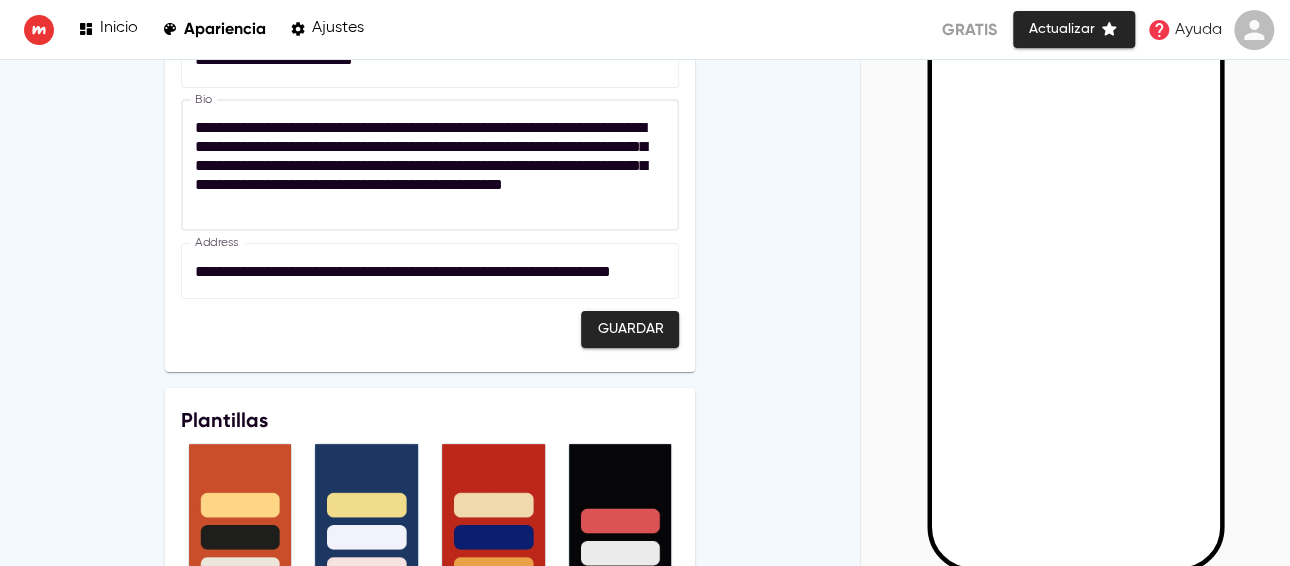 scroll, scrollTop: 83, scrollLeft: 0, axis: vertical 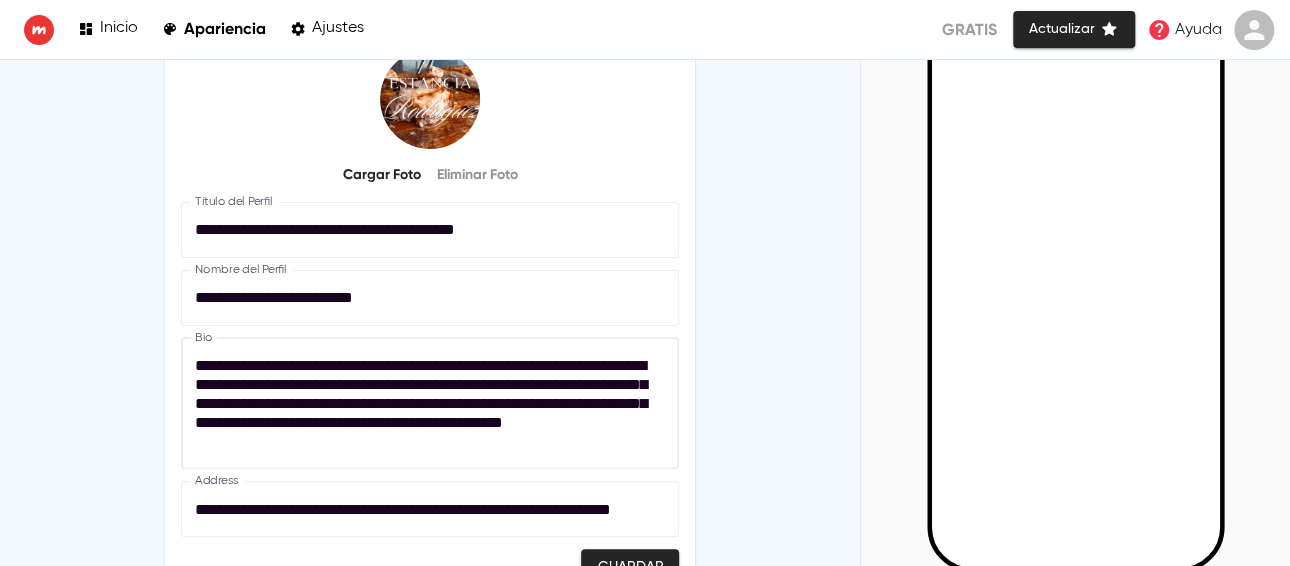 drag, startPoint x: 264, startPoint y: 148, endPoint x: 492, endPoint y: 372, distance: 319.6248 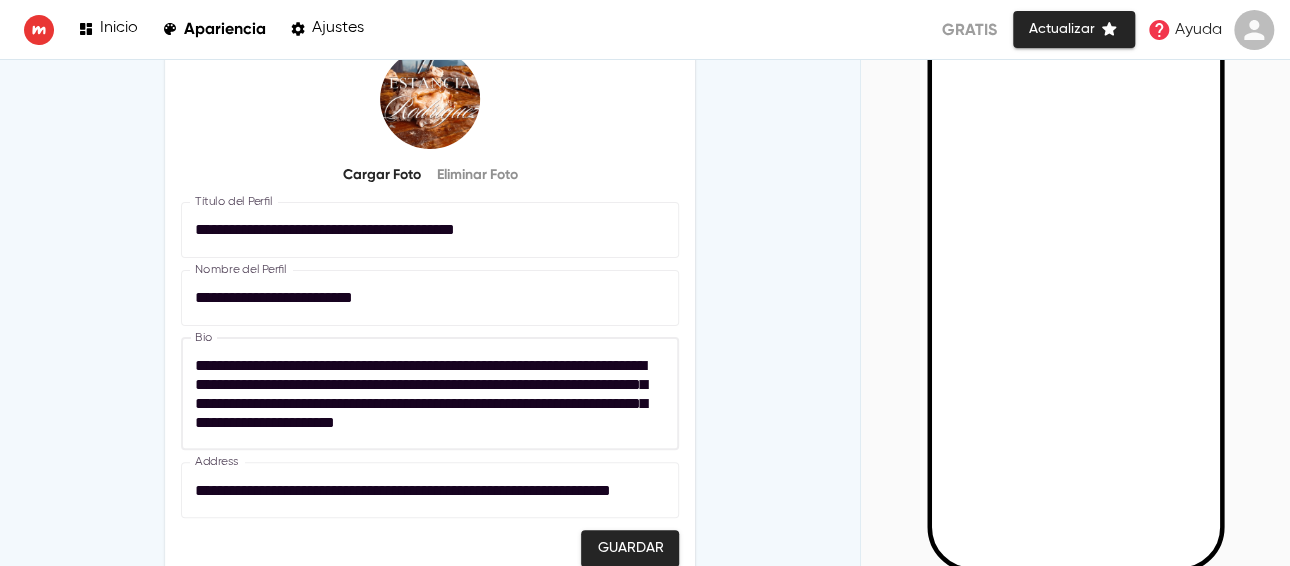 click on "**********" at bounding box center [425, 394] 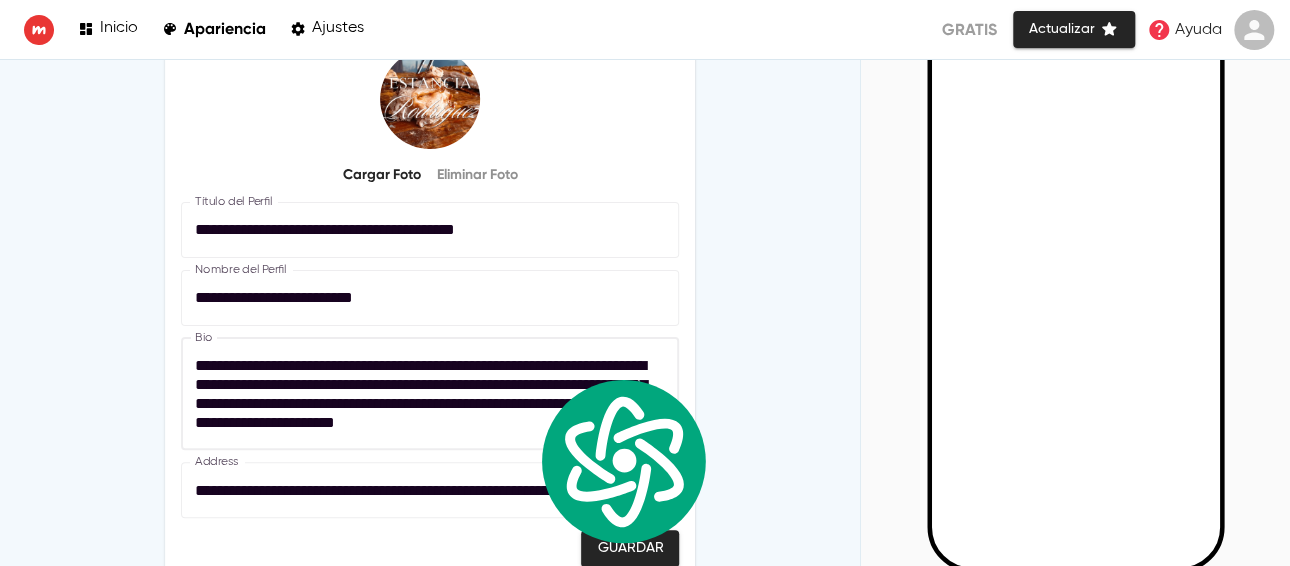 click on "**********" at bounding box center [425, 394] 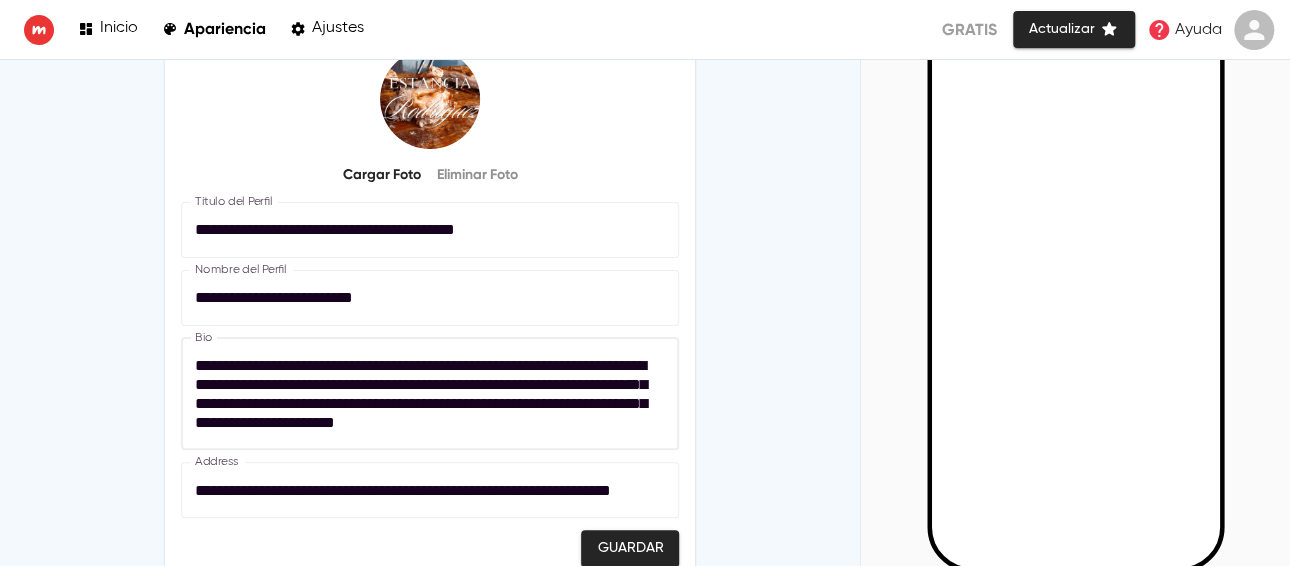 drag, startPoint x: 555, startPoint y: 369, endPoint x: 197, endPoint y: 361, distance: 358.0894 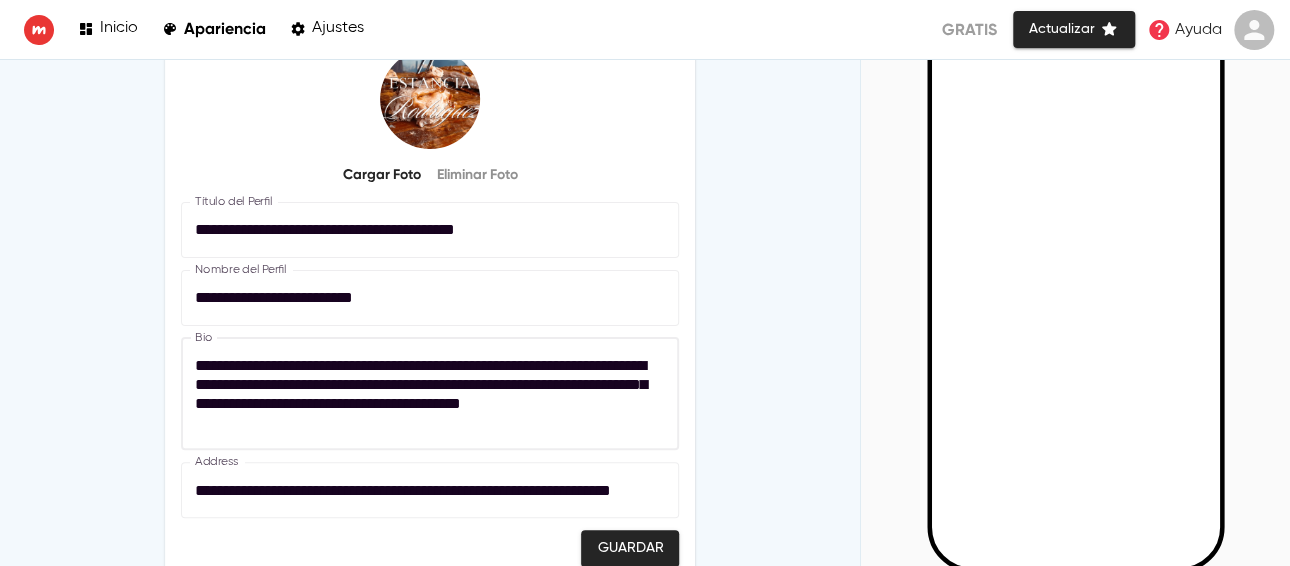 click on "**********" at bounding box center (425, 394) 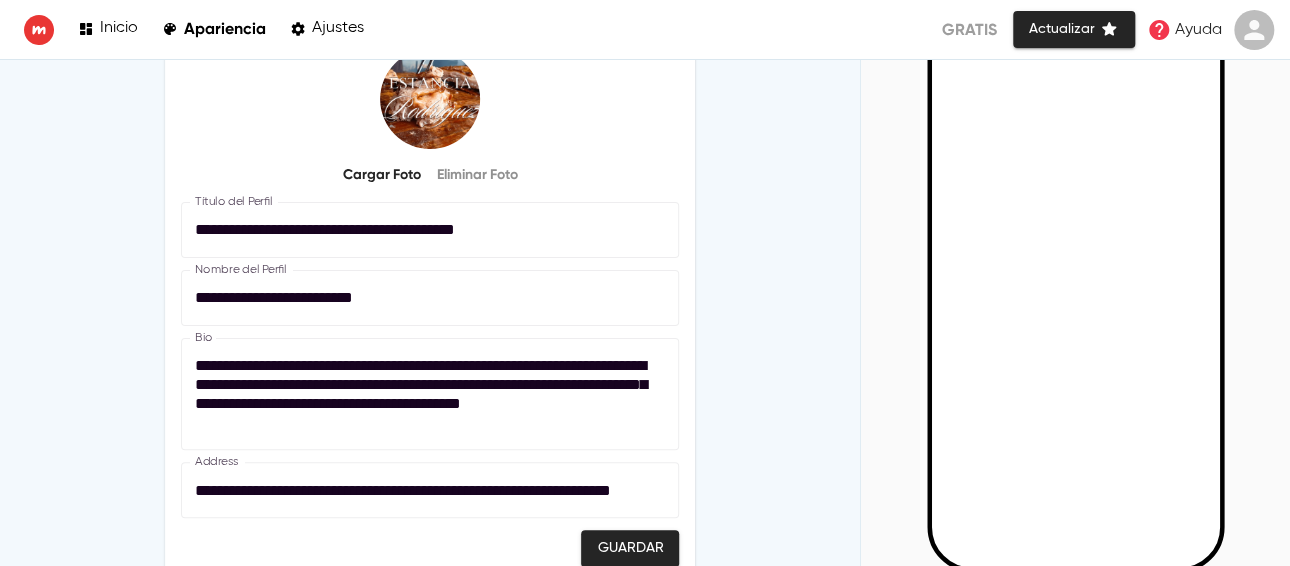 drag, startPoint x: 338, startPoint y: 434, endPoint x: 200, endPoint y: 383, distance: 147.12239 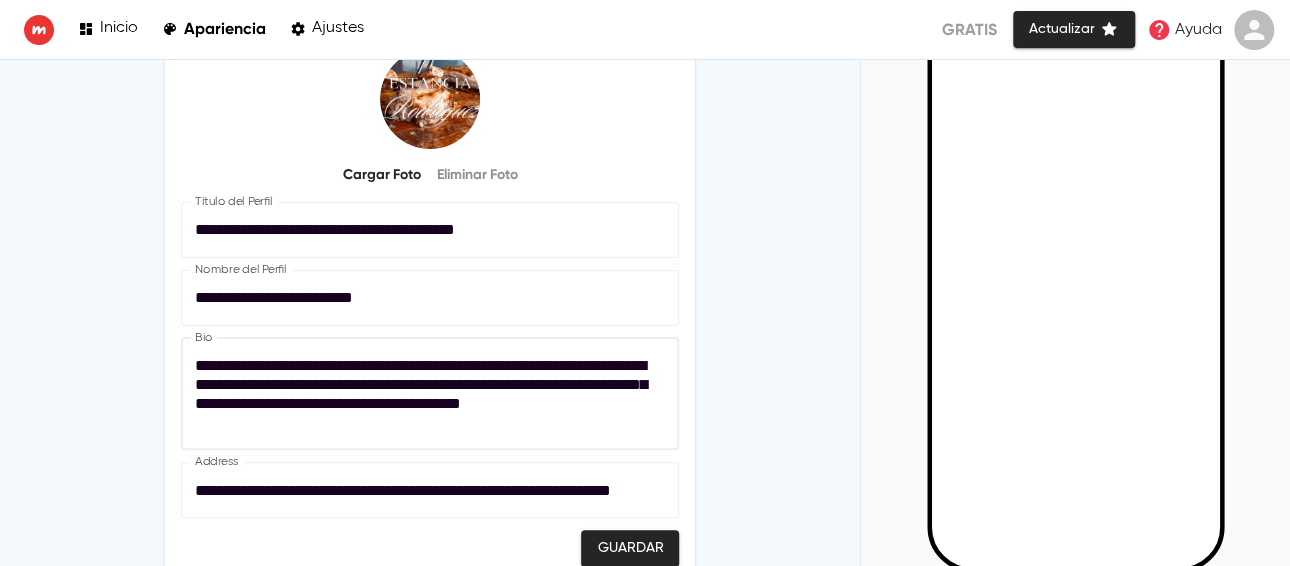 drag, startPoint x: 332, startPoint y: 425, endPoint x: 516, endPoint y: 381, distance: 189.18774 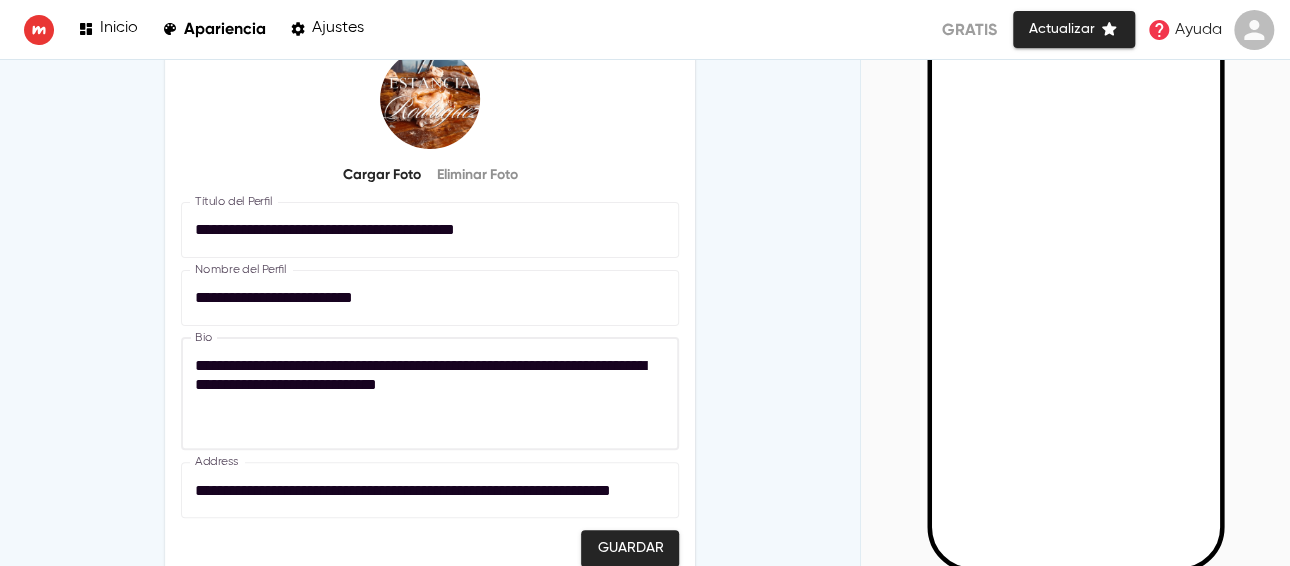 click on "**********" at bounding box center (425, 394) 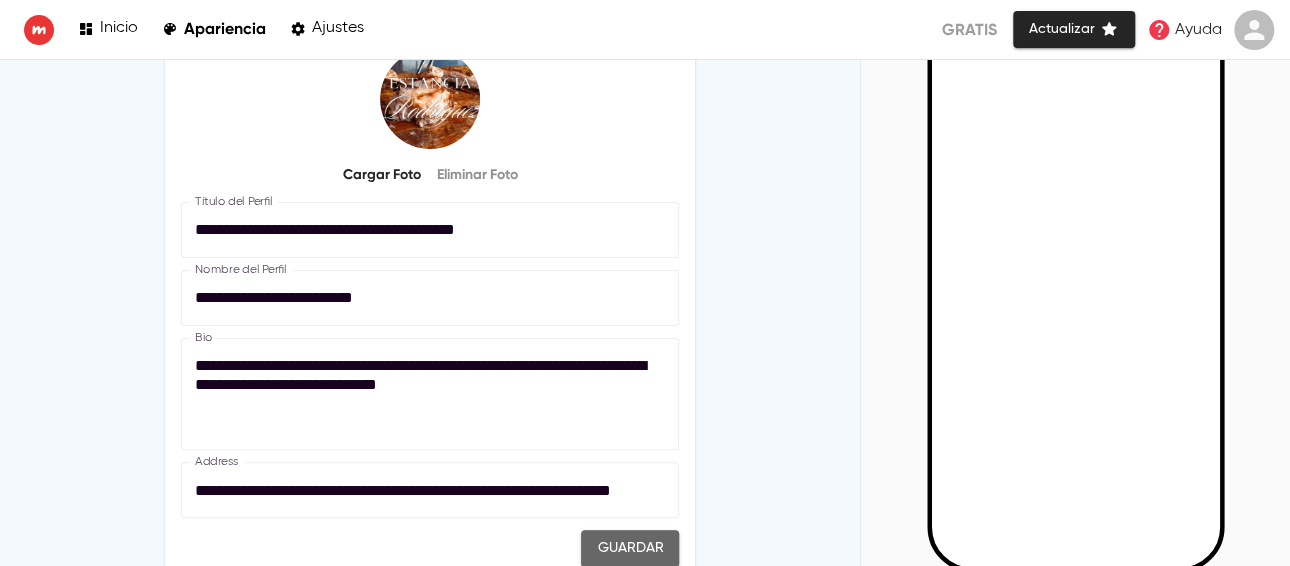click on "Guardar" at bounding box center [630, 548] 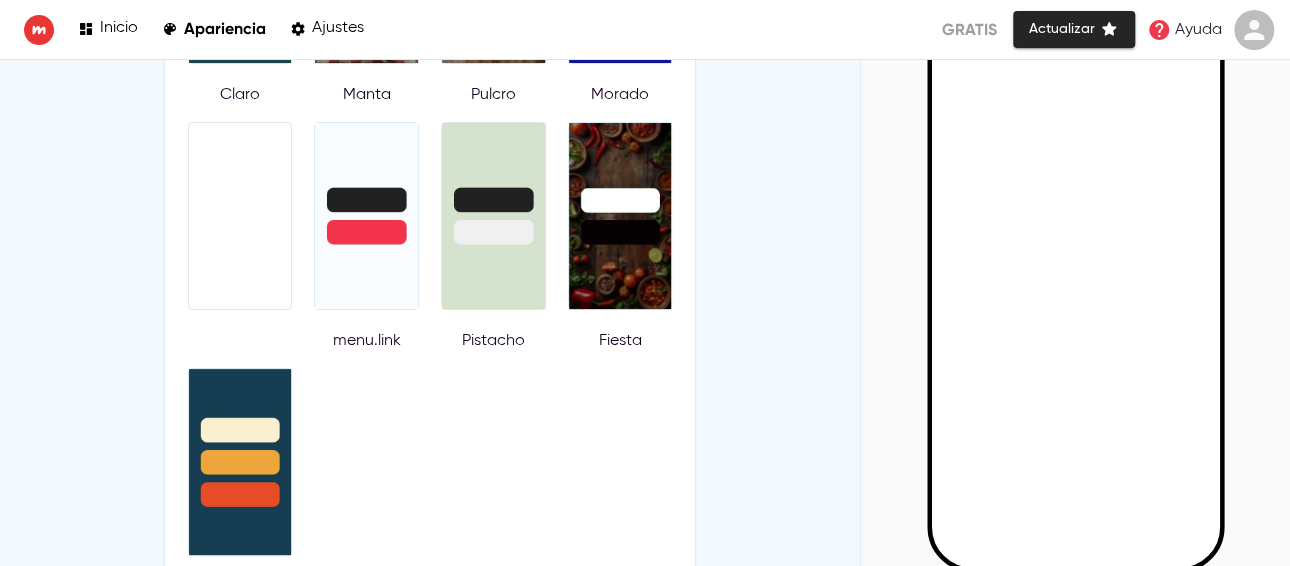 scroll, scrollTop: 1096, scrollLeft: 0, axis: vertical 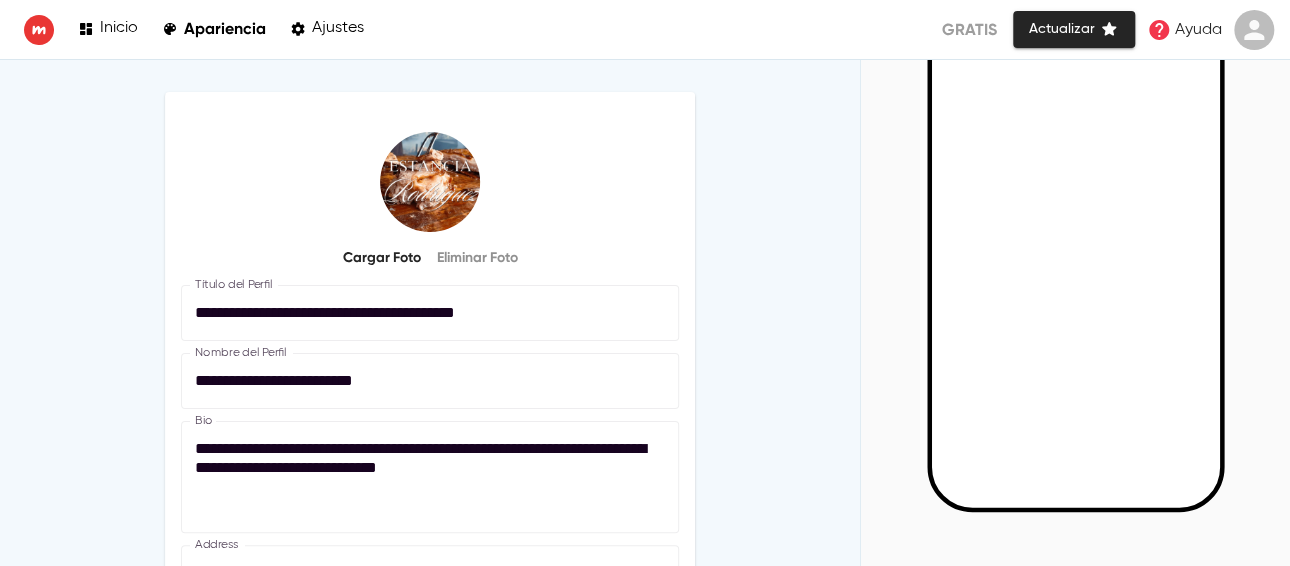 click on "Inicio" at bounding box center (119, 28) 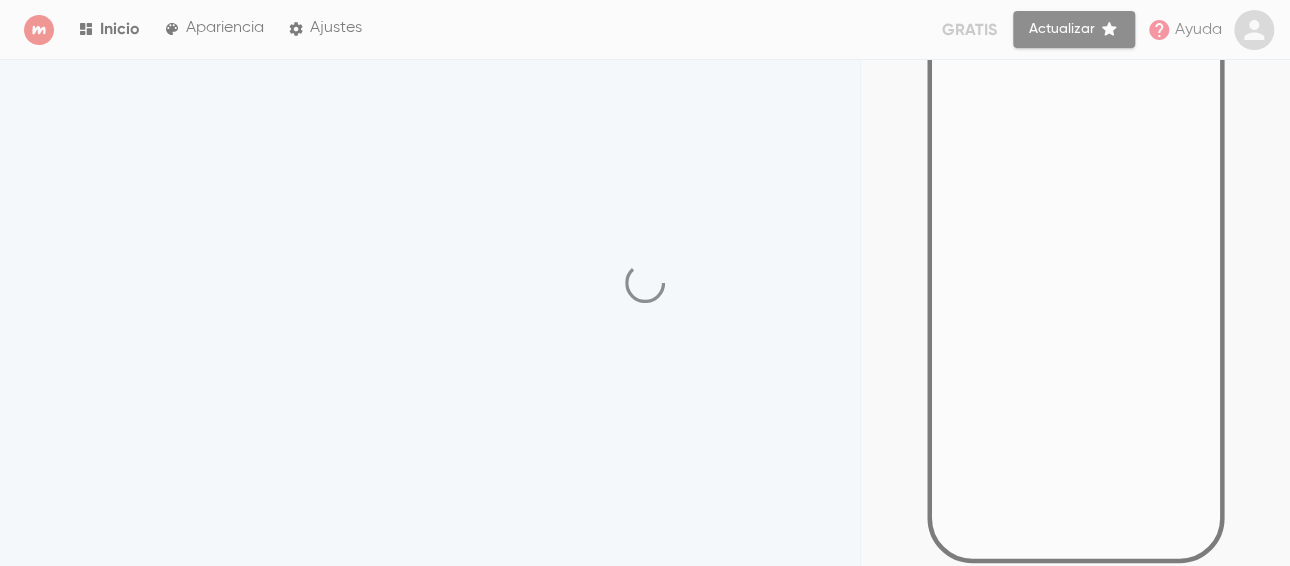 scroll, scrollTop: 238, scrollLeft: 0, axis: vertical 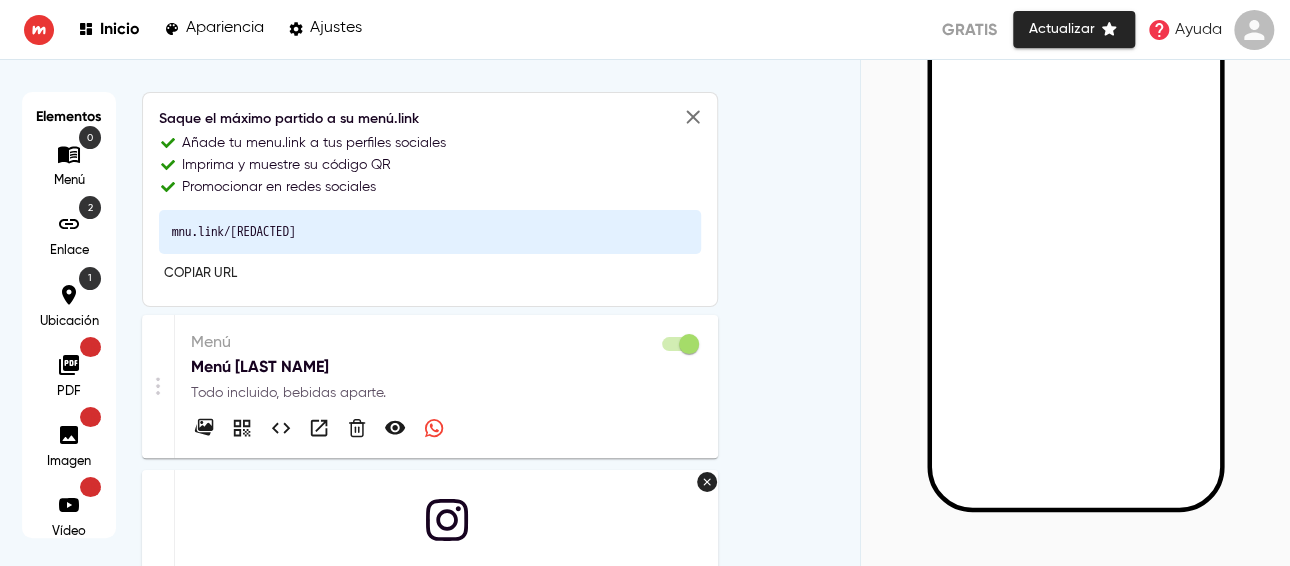 click on "mnu.link/estancia_[LAST]_[LAST]_[LAST]" at bounding box center [430, 232] 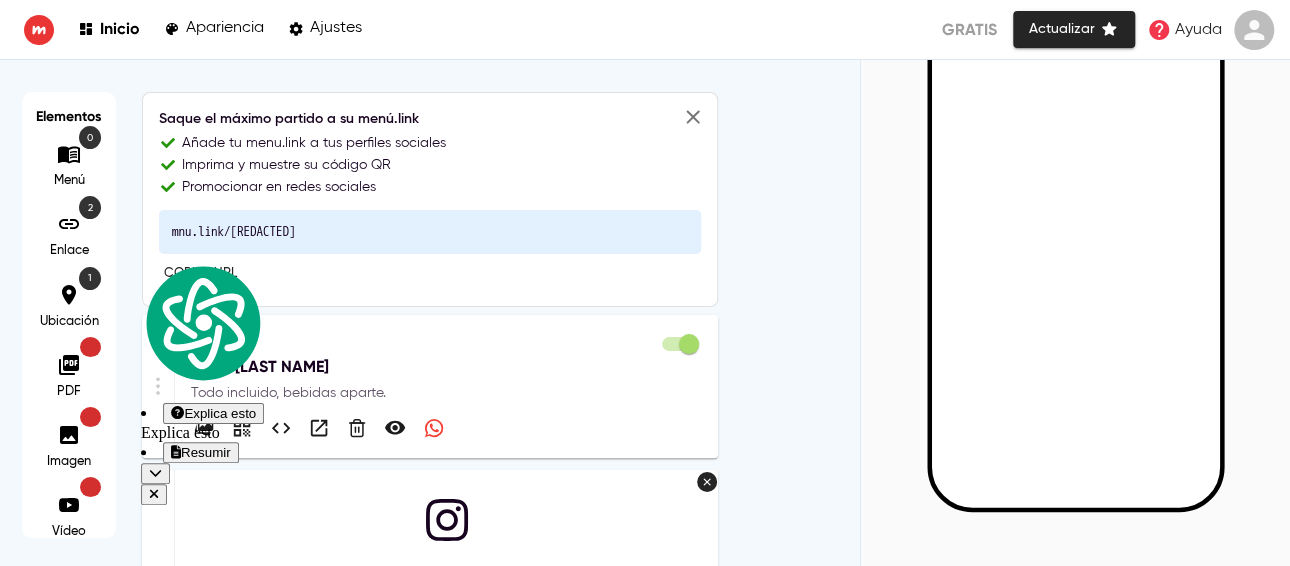 click on "Menú Estancia Rodríguez" at bounding box center (446, 367) 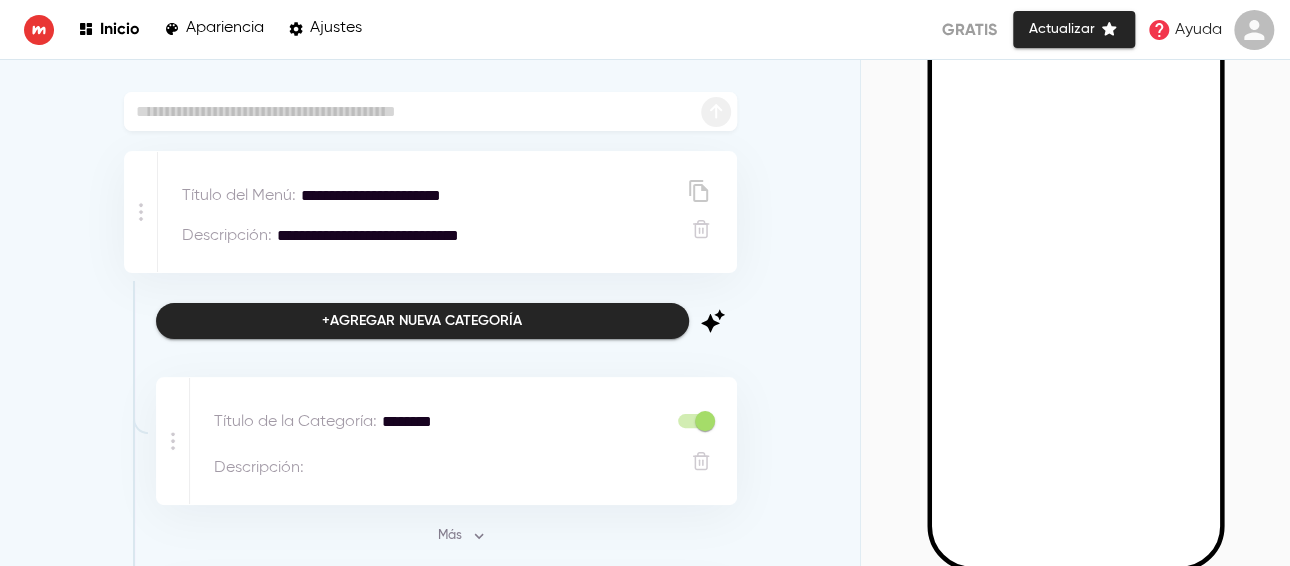 scroll, scrollTop: 184, scrollLeft: 0, axis: vertical 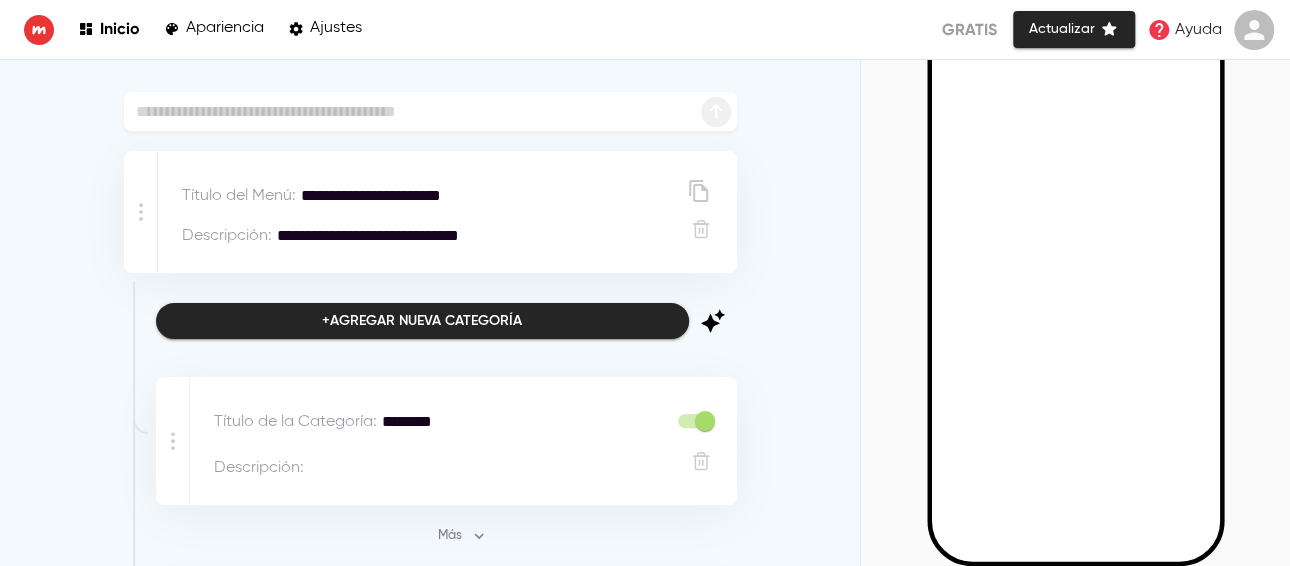 click on "Inicio" at bounding box center (120, 28) 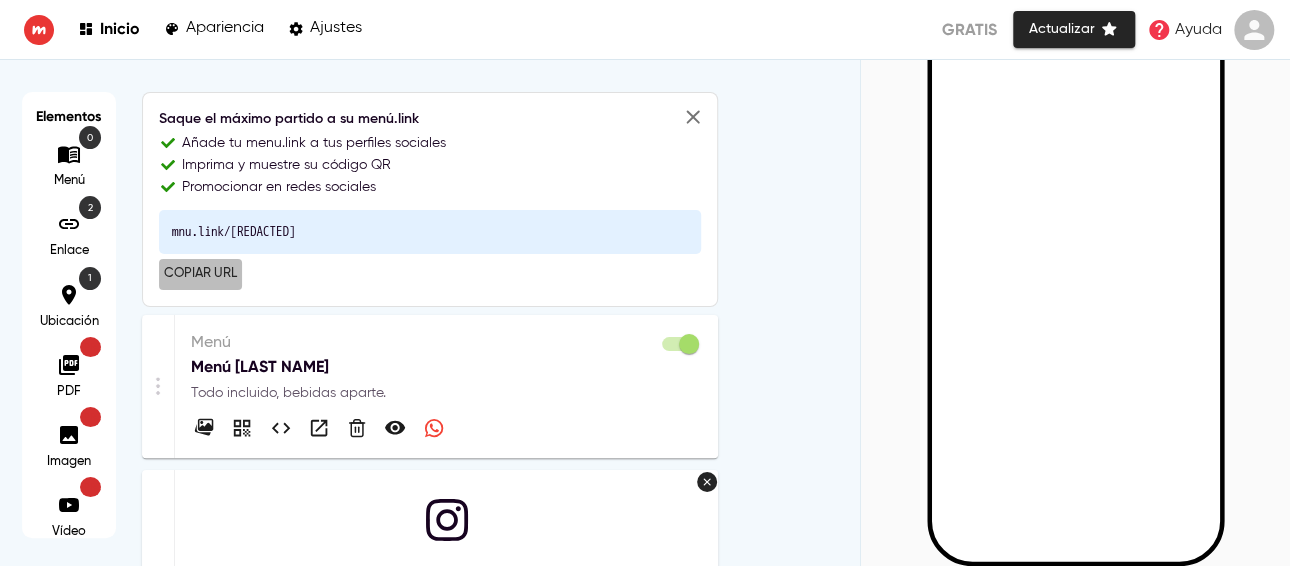 click on "Copiar URL" at bounding box center [200, 274] 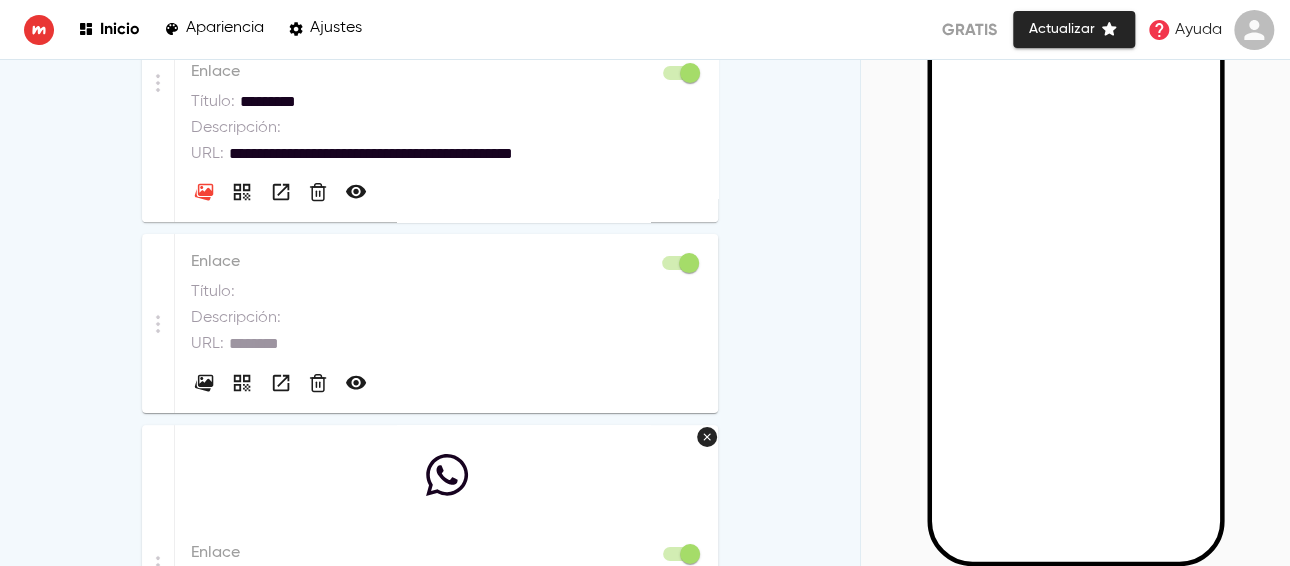 scroll, scrollTop: 520, scrollLeft: 0, axis: vertical 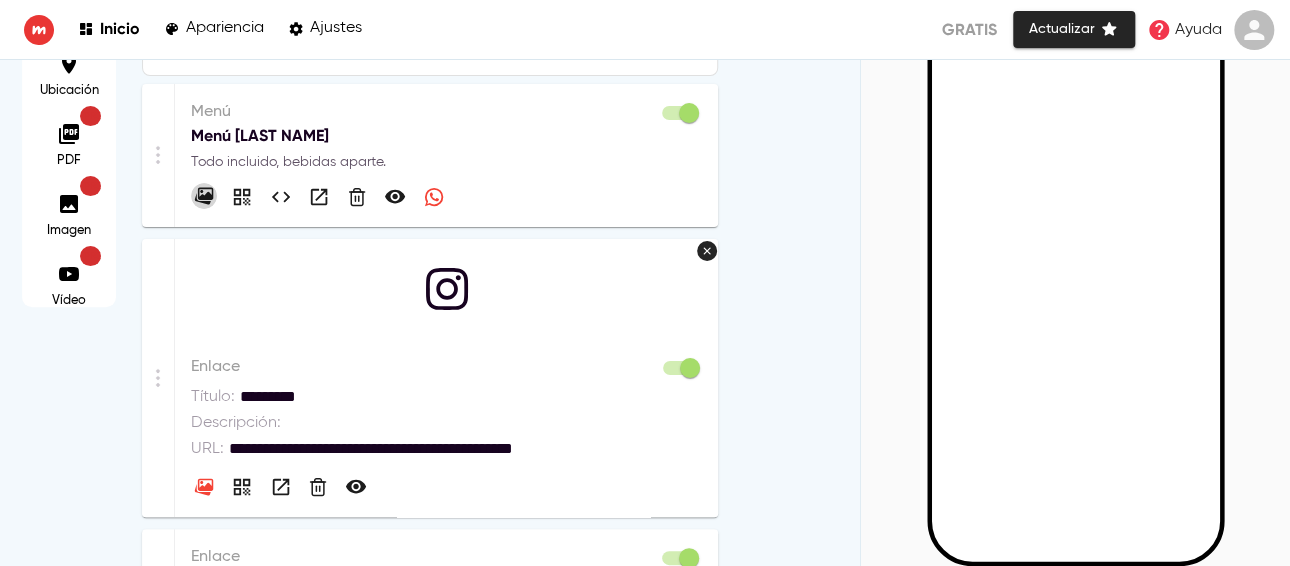 click 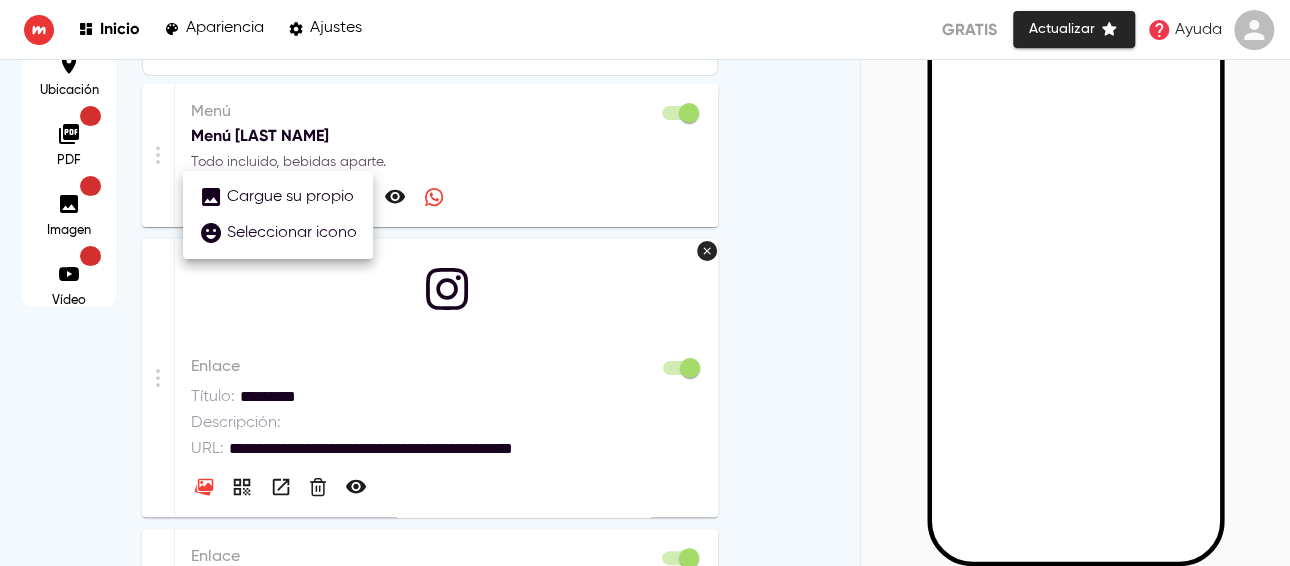 click on "Cargue su propio" at bounding box center (276, 197) 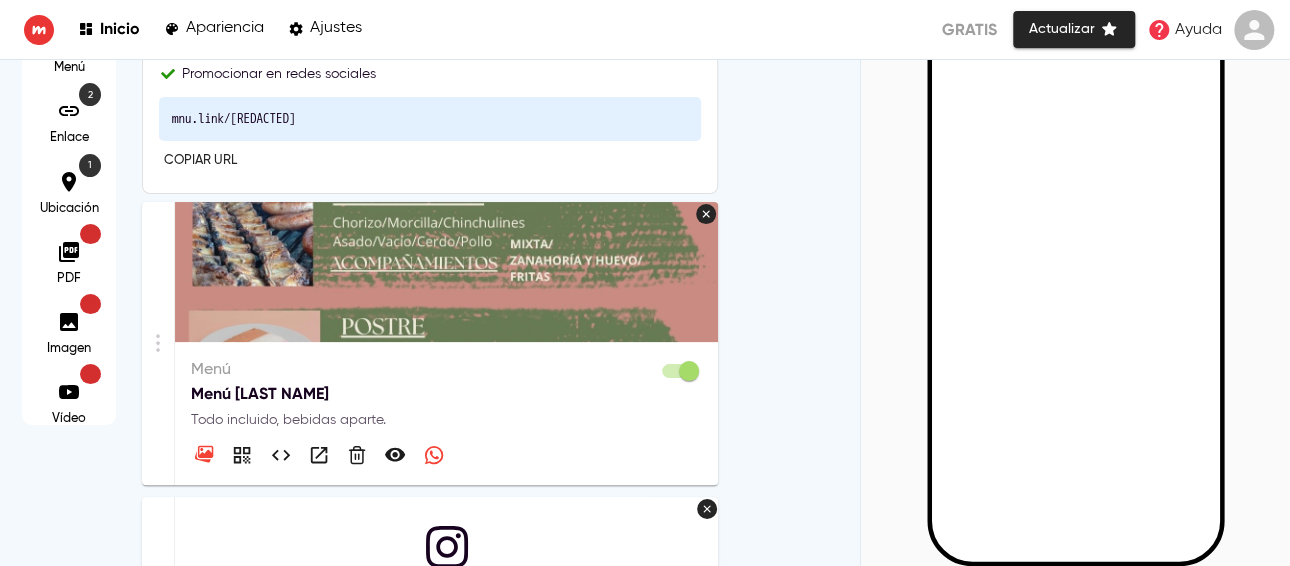 scroll, scrollTop: 69, scrollLeft: 0, axis: vertical 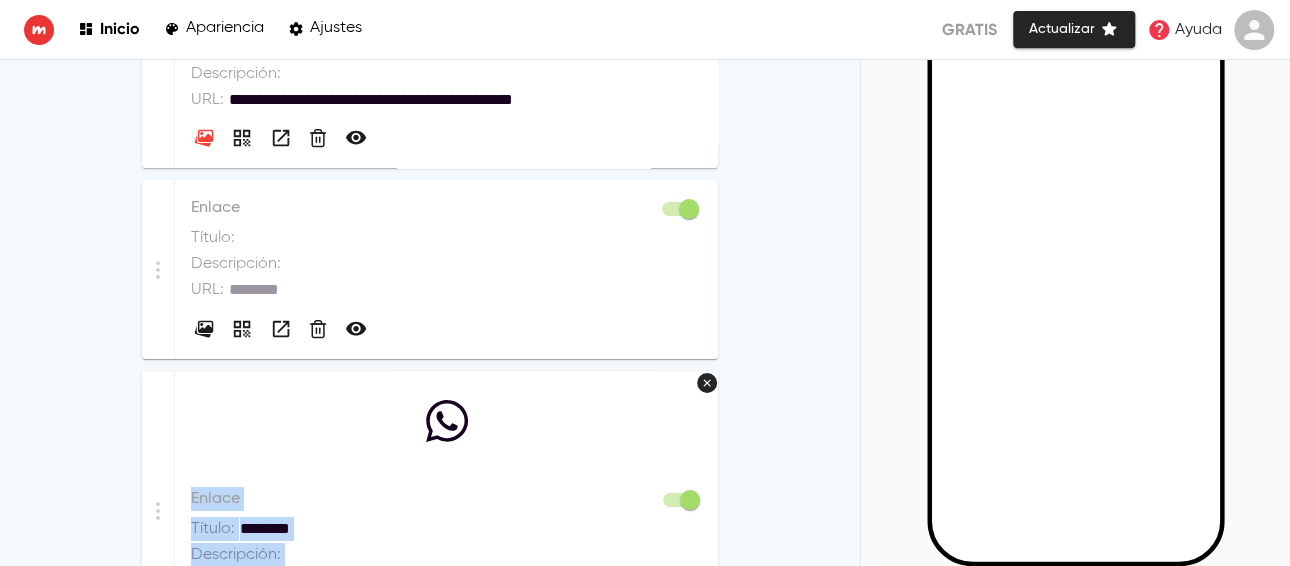 drag, startPoint x: 522, startPoint y: 456, endPoint x: 495, endPoint y: 383, distance: 77.83315 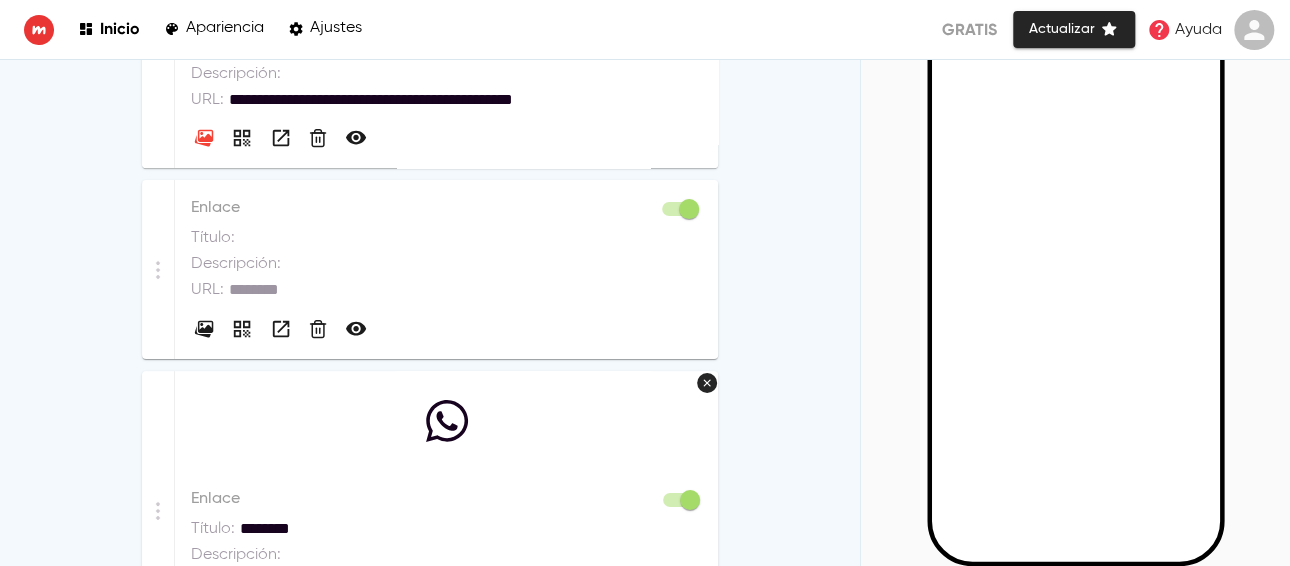 click on "Título : *" at bounding box center [446, 239] 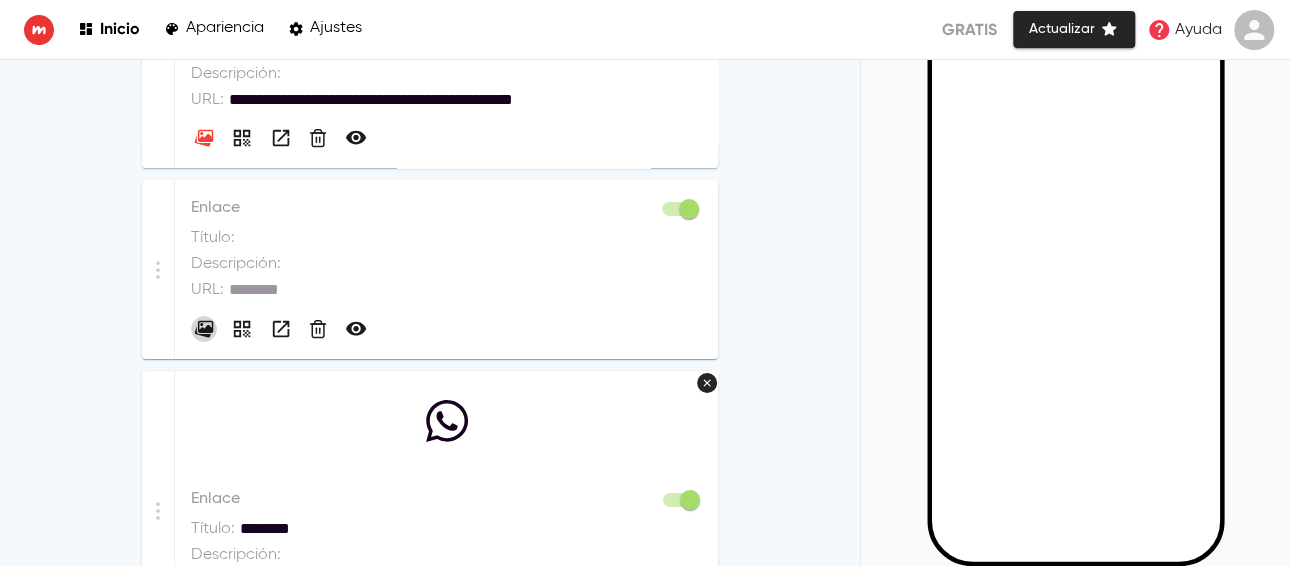 click 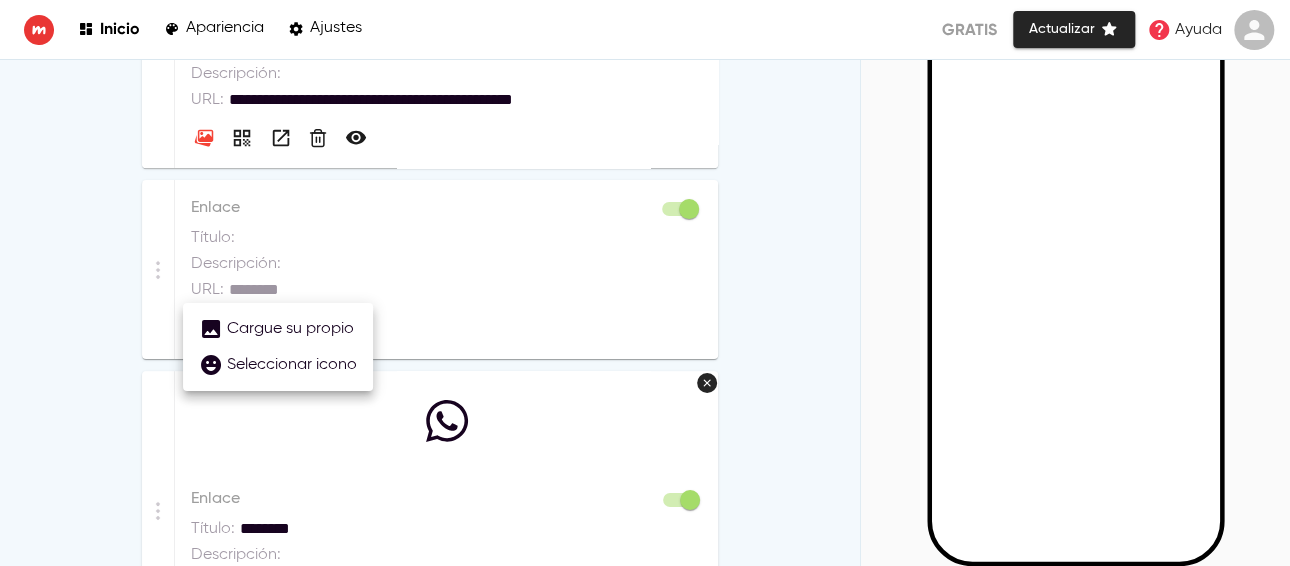 click on "Cargue su propio" at bounding box center [276, 329] 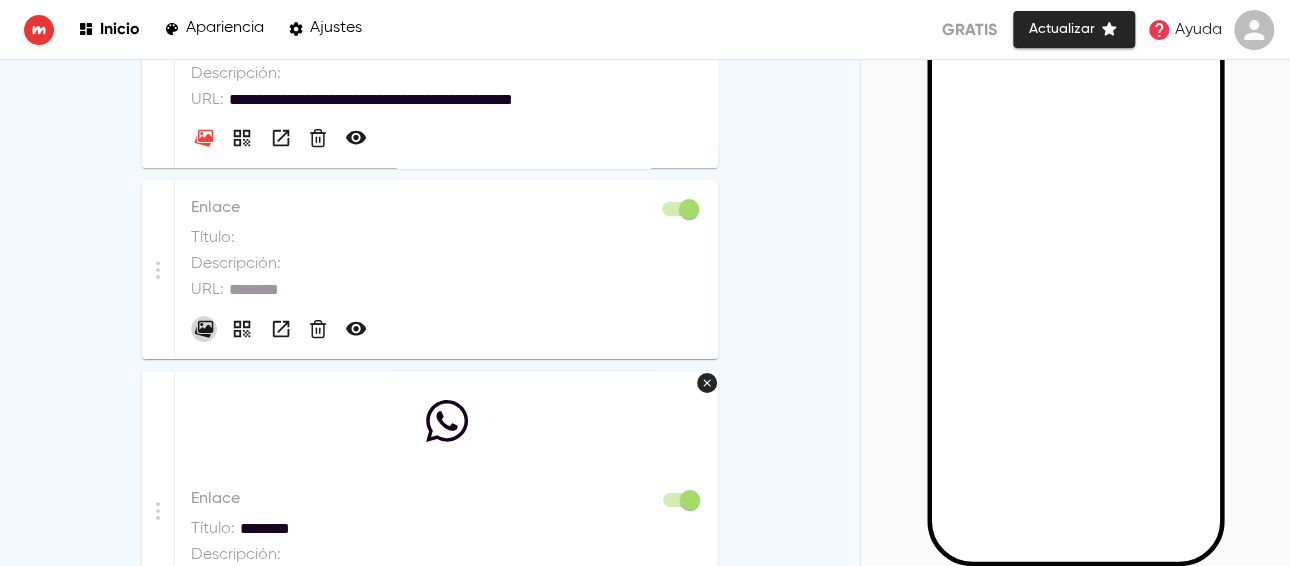 click 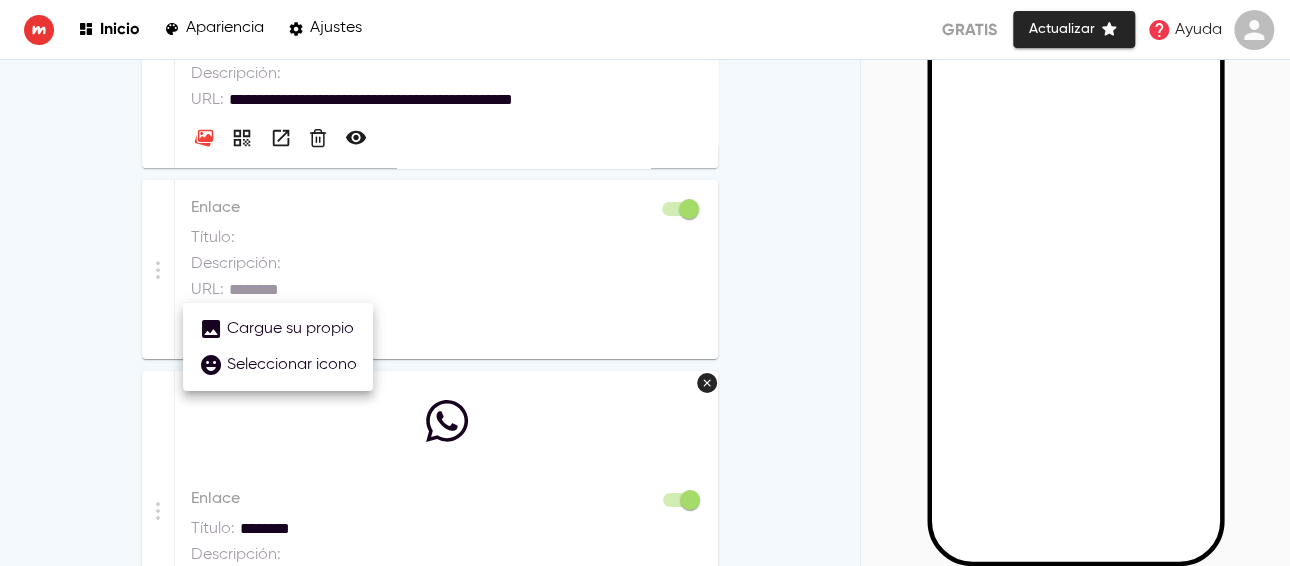 click on "Cargue su propio" at bounding box center (276, 329) 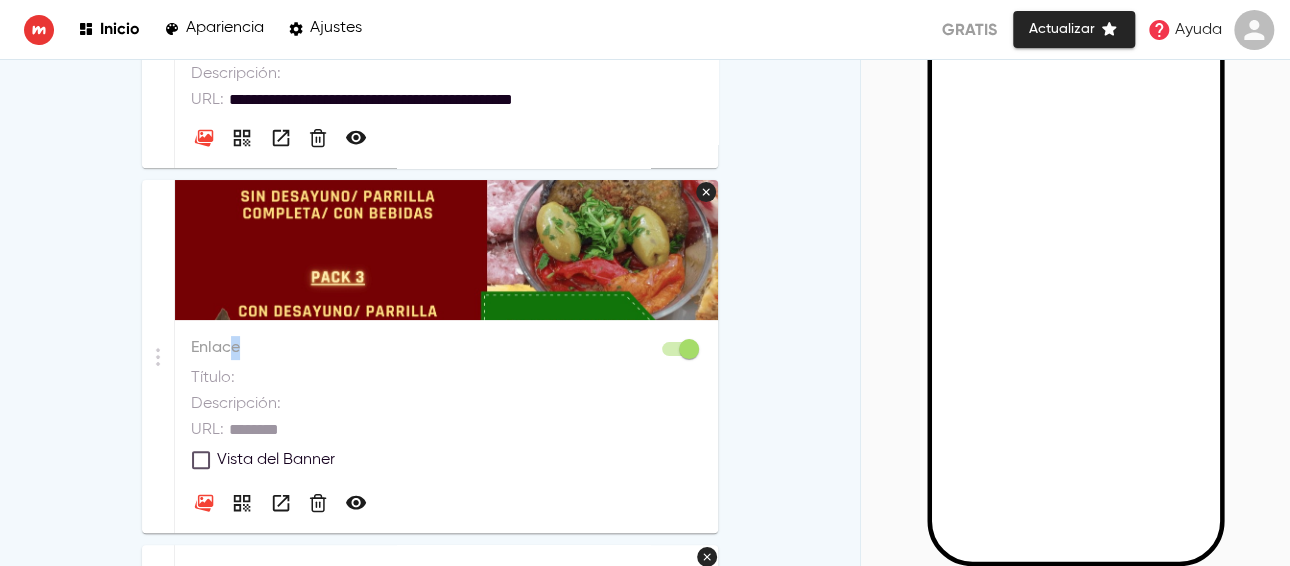 drag, startPoint x: 270, startPoint y: 356, endPoint x: 218, endPoint y: 353, distance: 52.086468 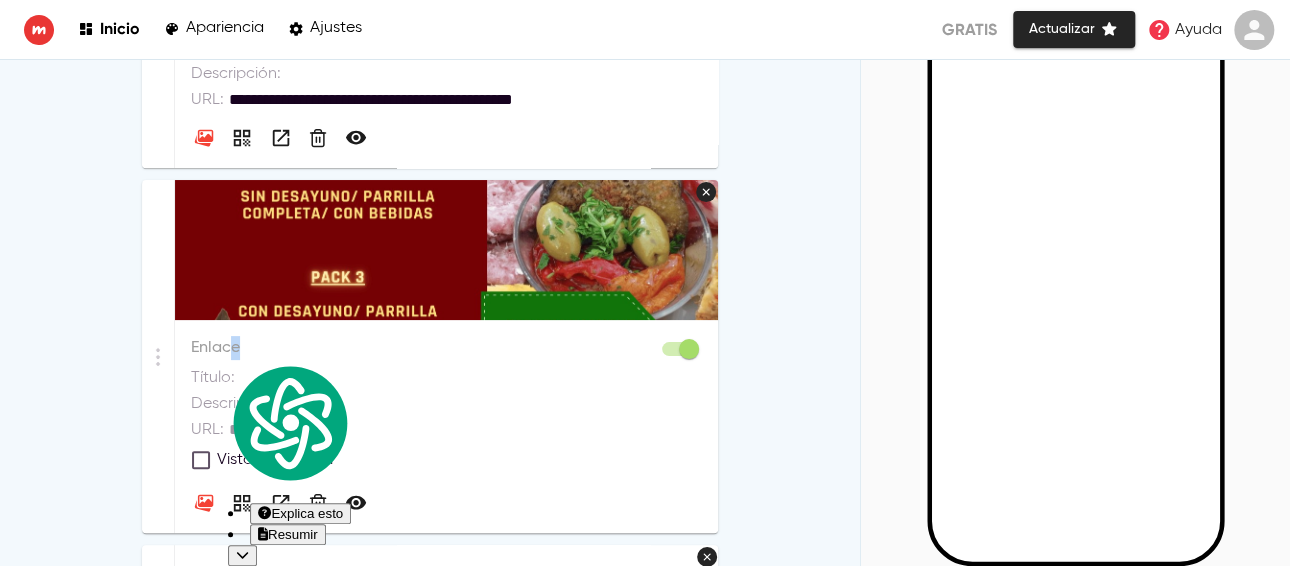 click on "Enlace" at bounding box center (446, 348) 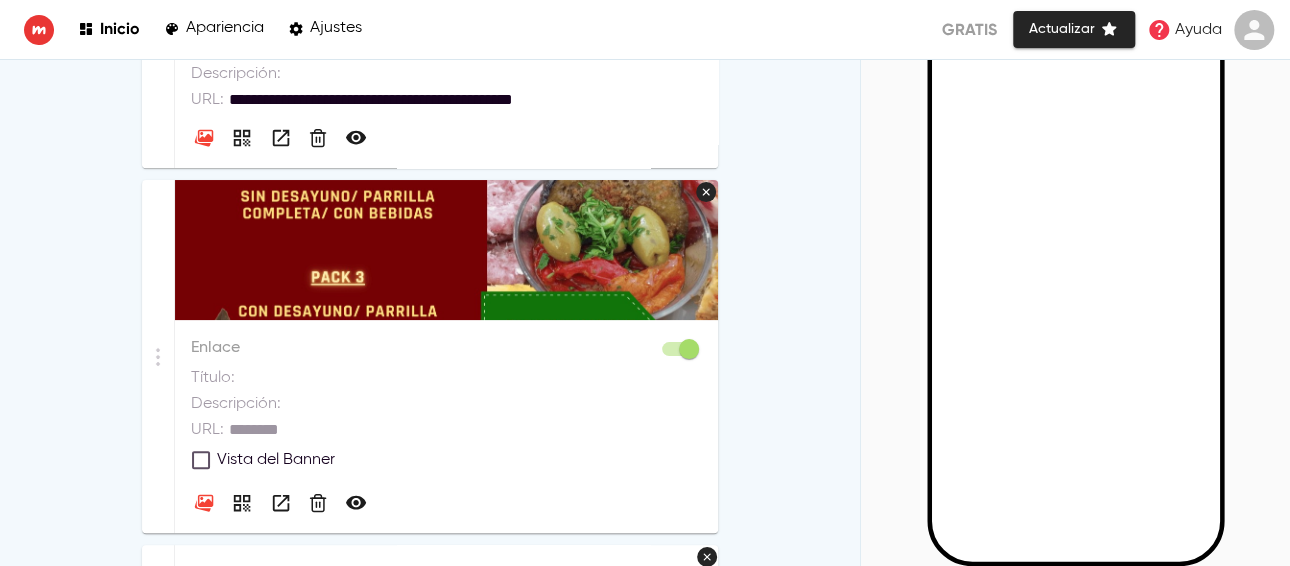 click on "Título :" at bounding box center (213, 378) 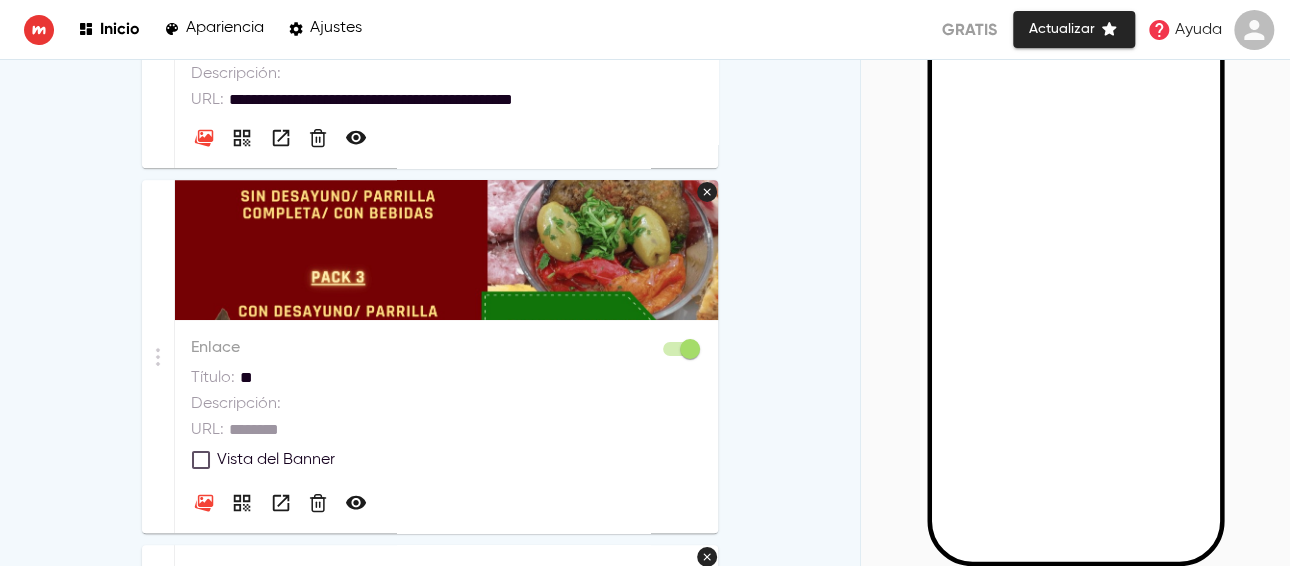 type on "*" 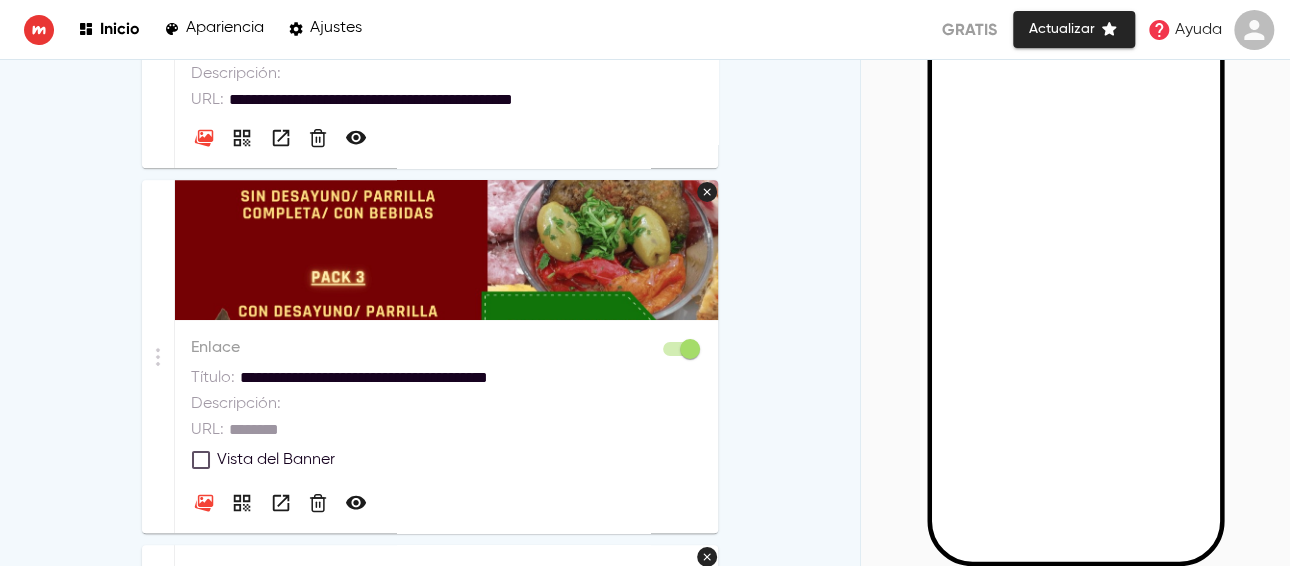 type on "**********" 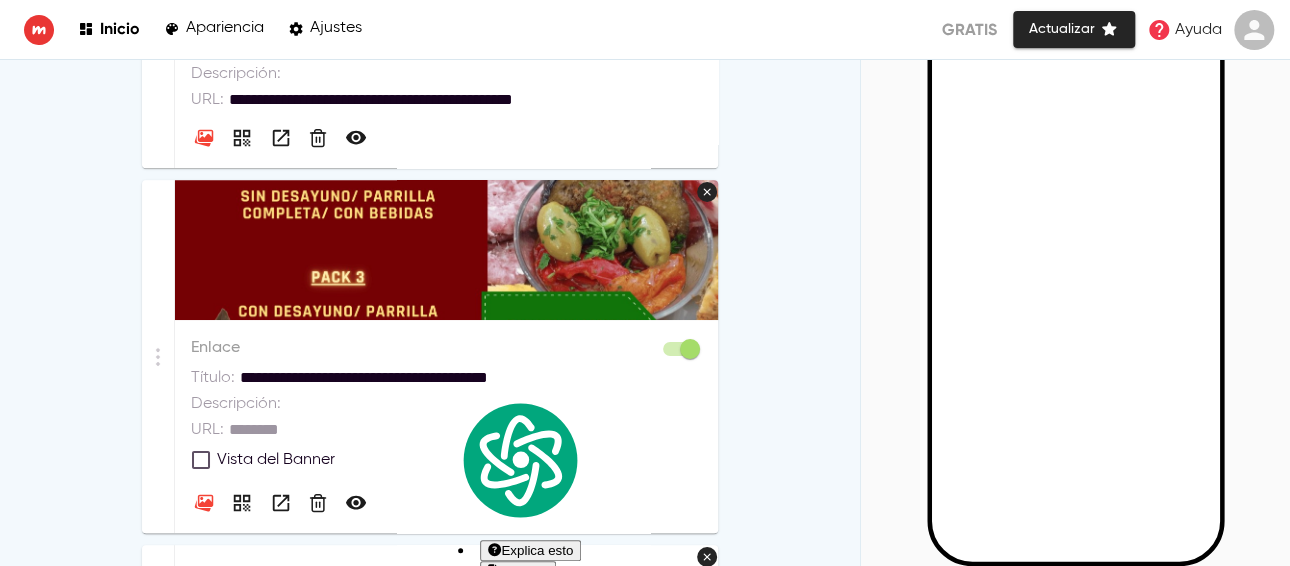 click at bounding box center (494, 404) 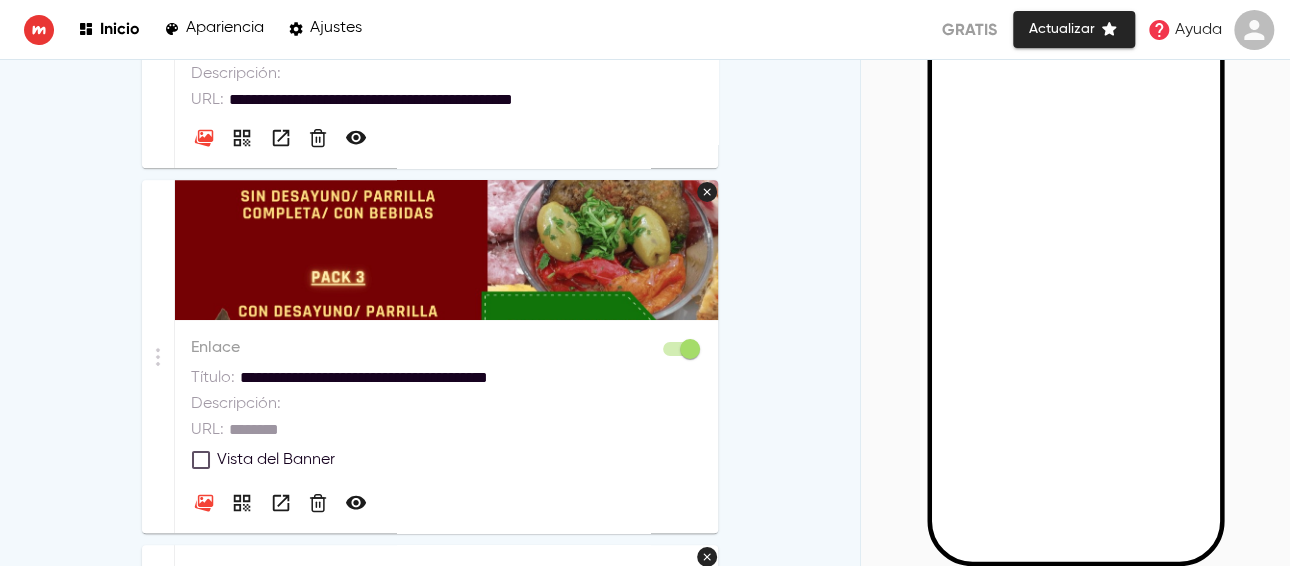 click at bounding box center (494, 404) 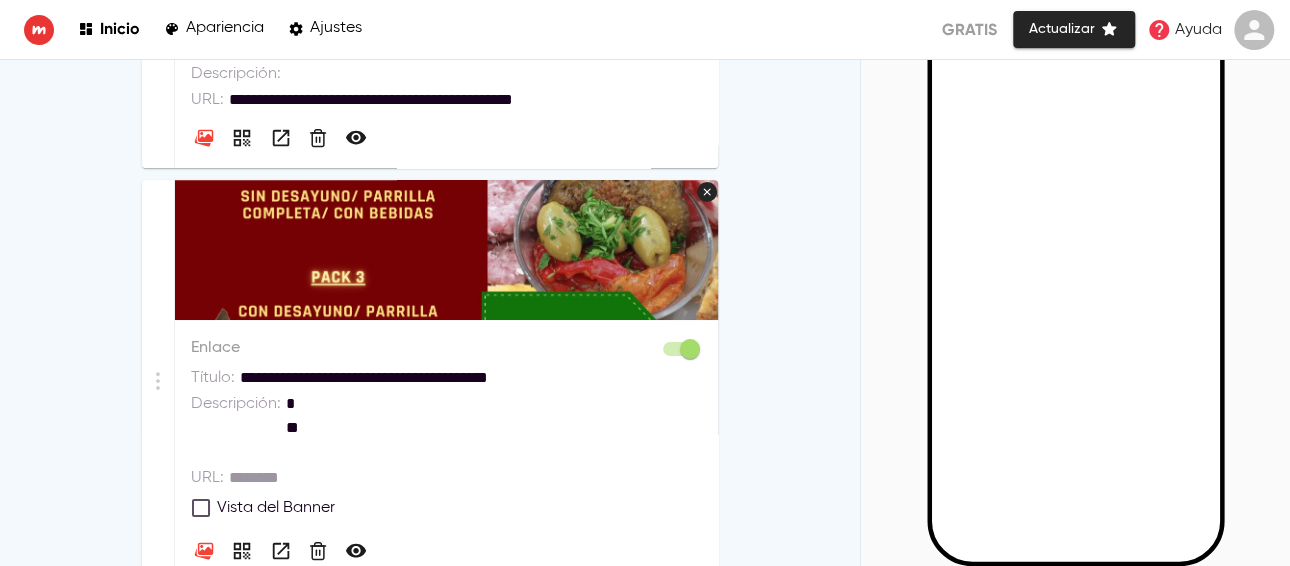 click on "*
*" at bounding box center [494, 428] 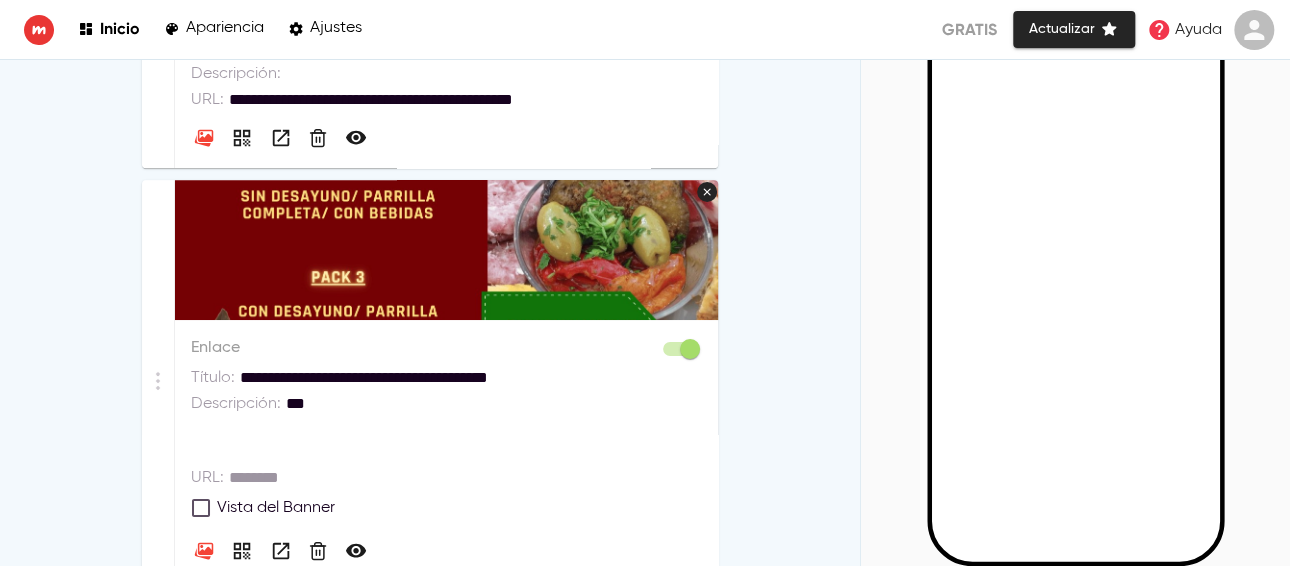 type on "*" 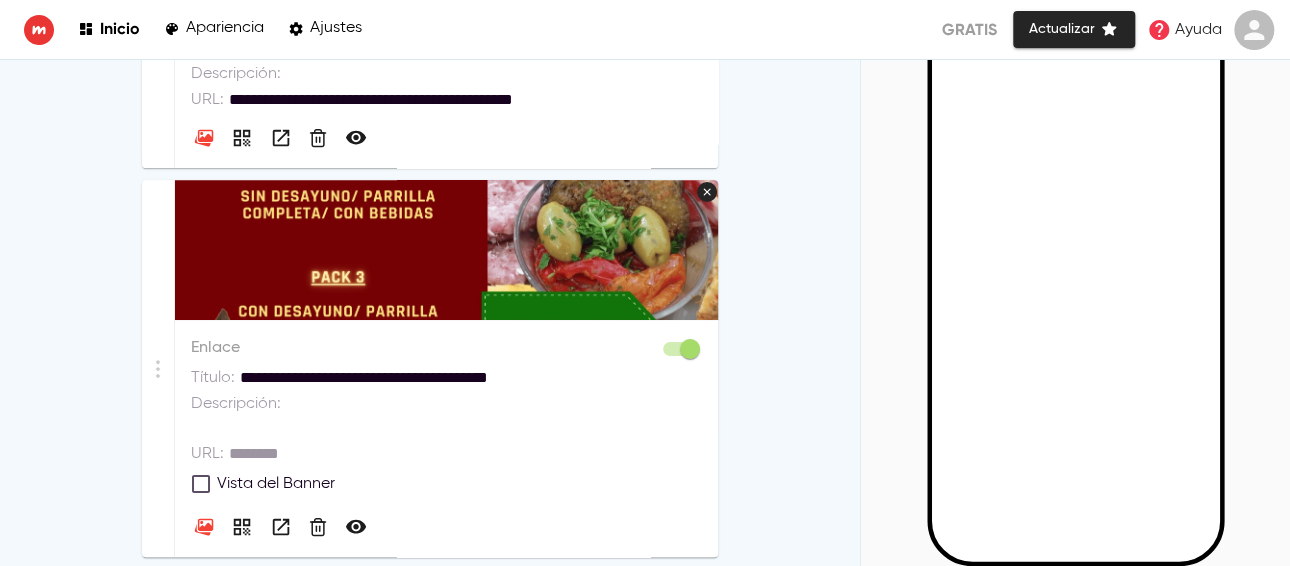 type on "*" 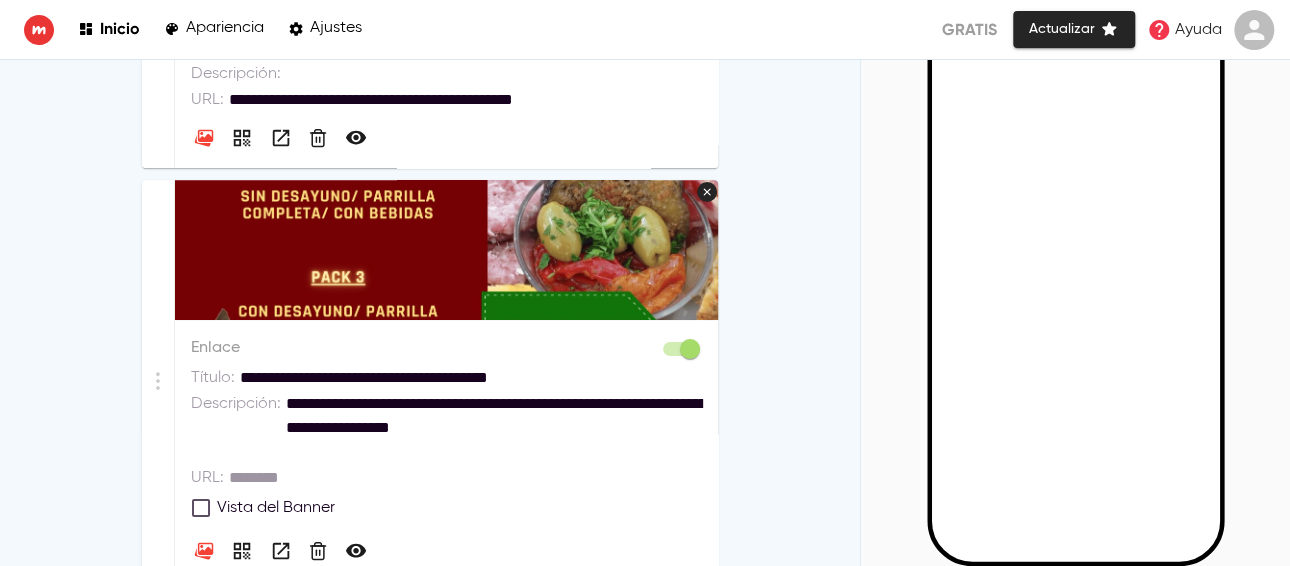 type on "**********" 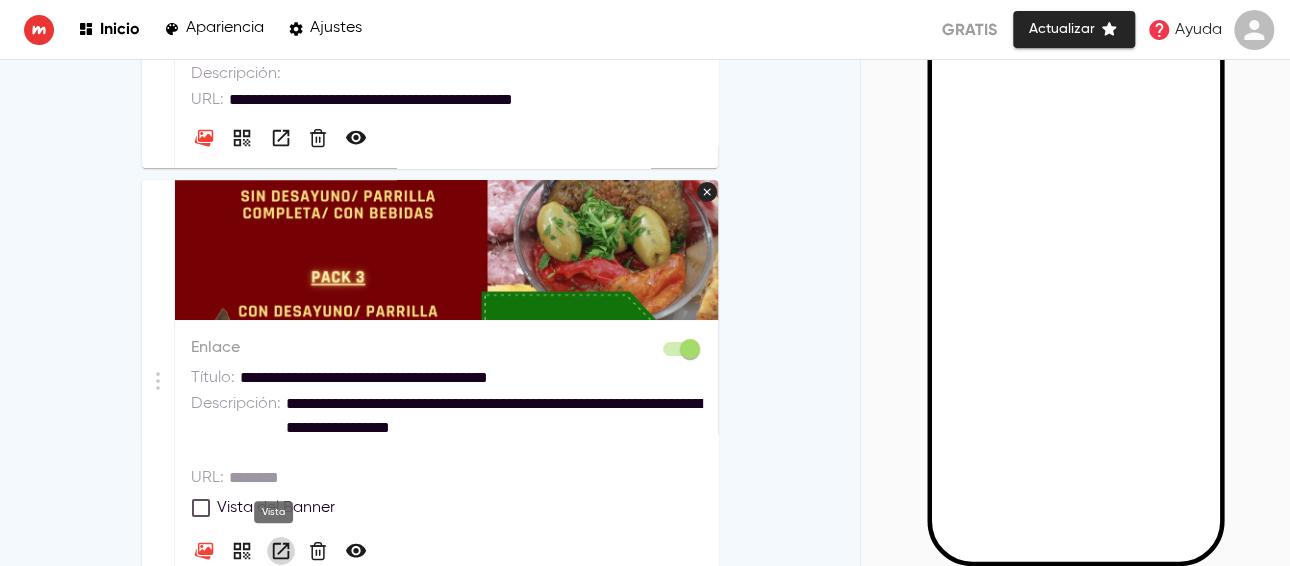 click 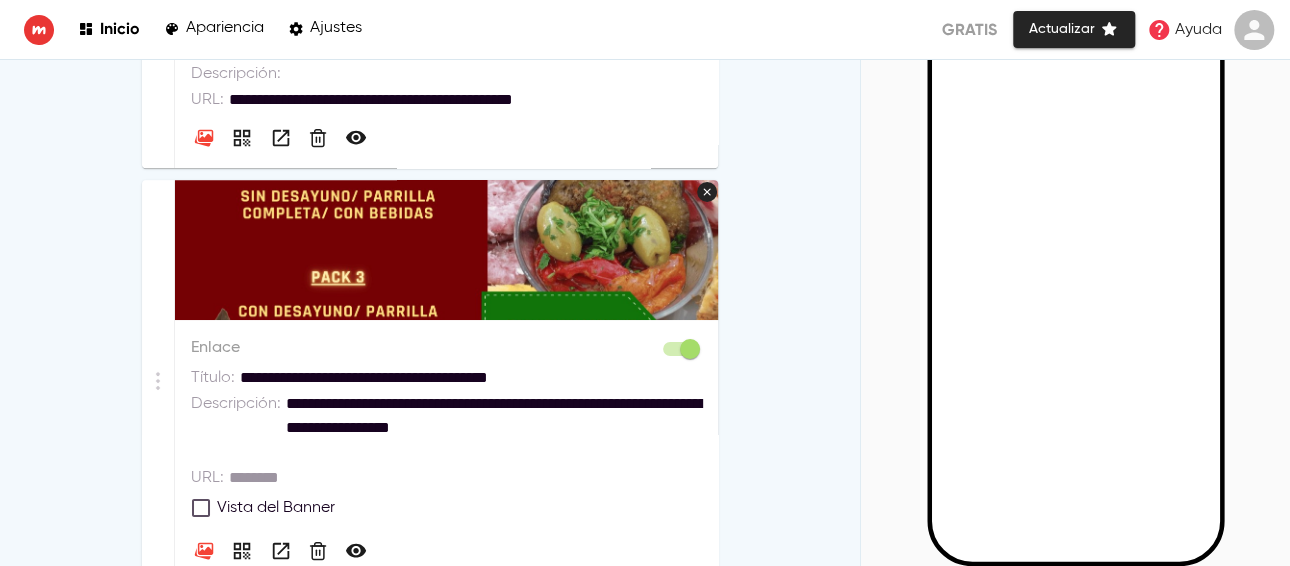 click at bounding box center (466, 478) 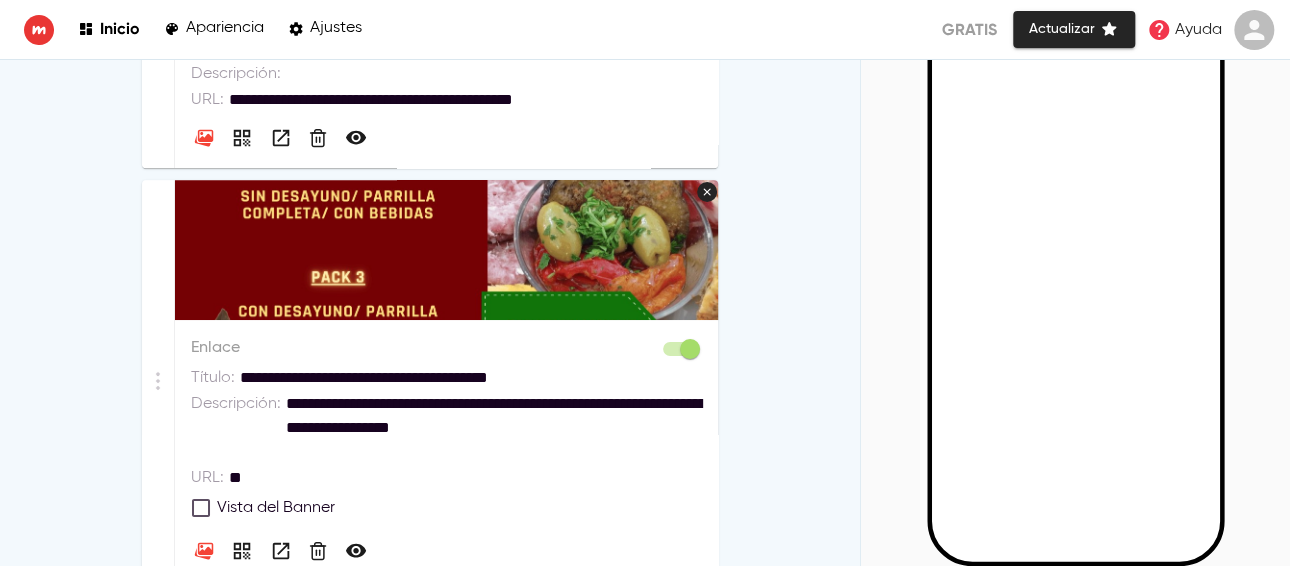 type on "*" 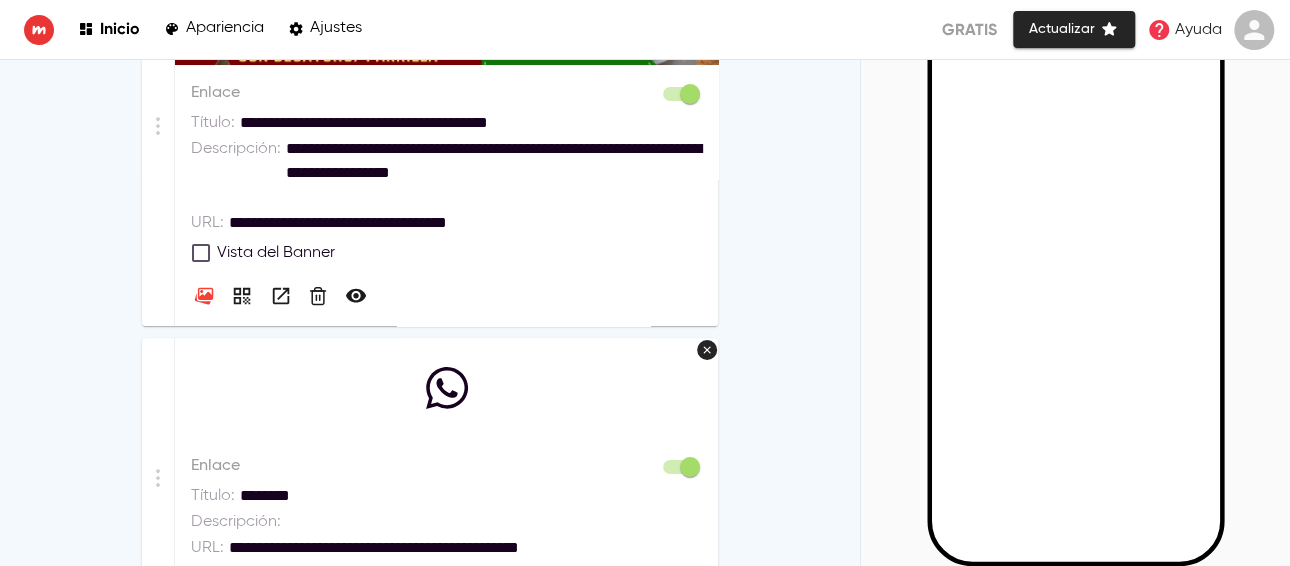 scroll, scrollTop: 971, scrollLeft: 0, axis: vertical 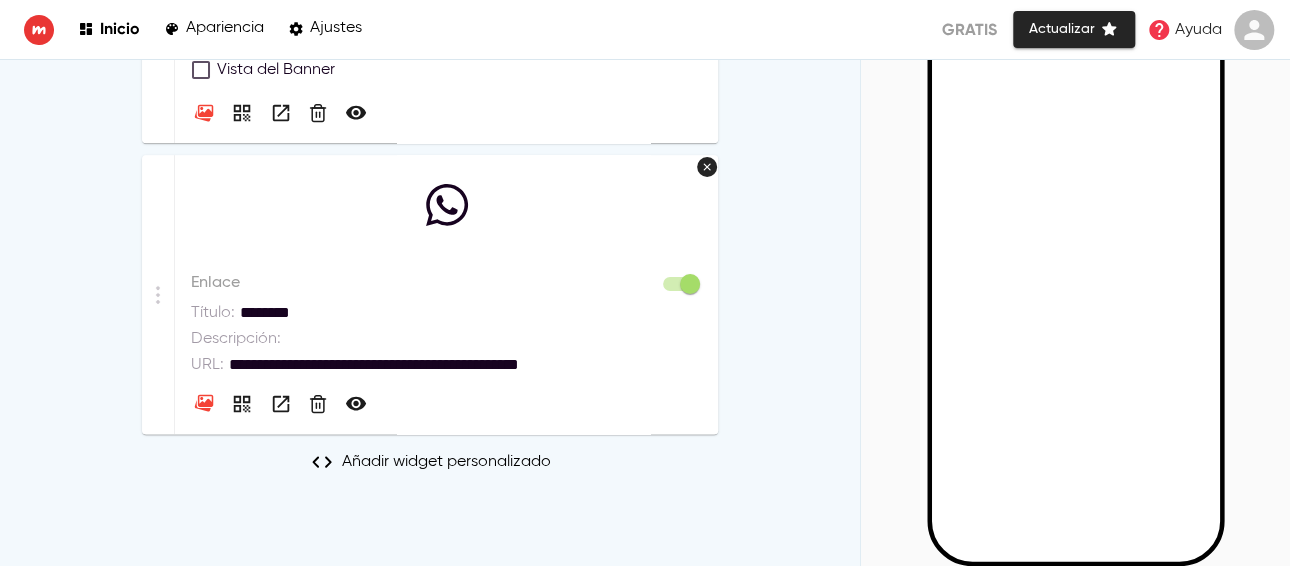 type on "**********" 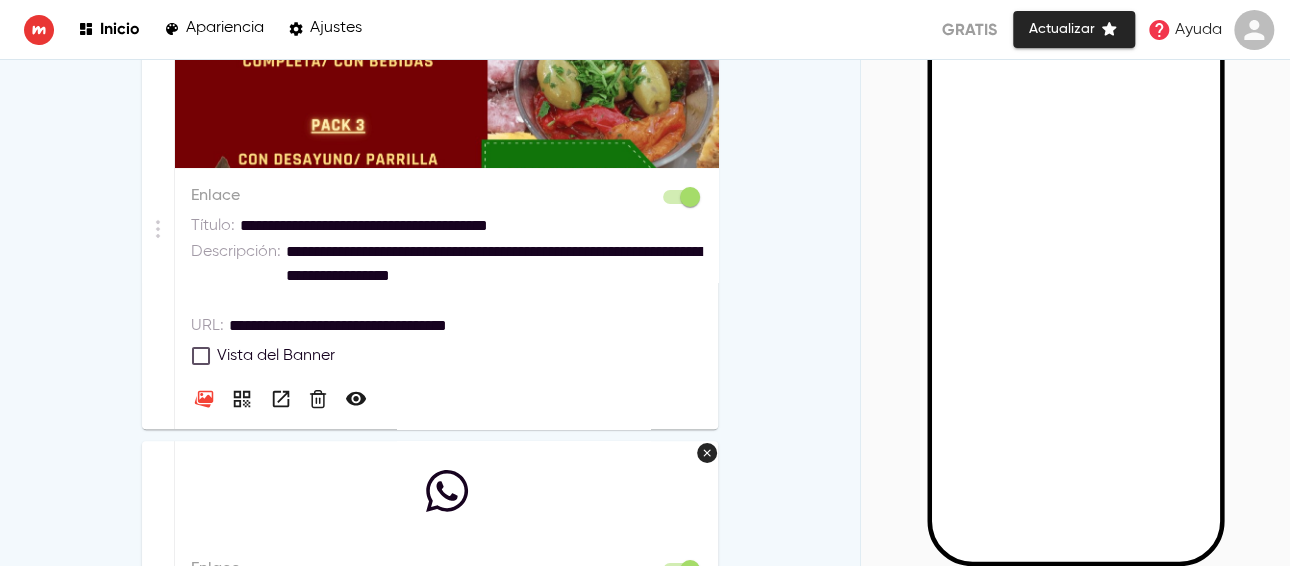 scroll, scrollTop: 849, scrollLeft: 0, axis: vertical 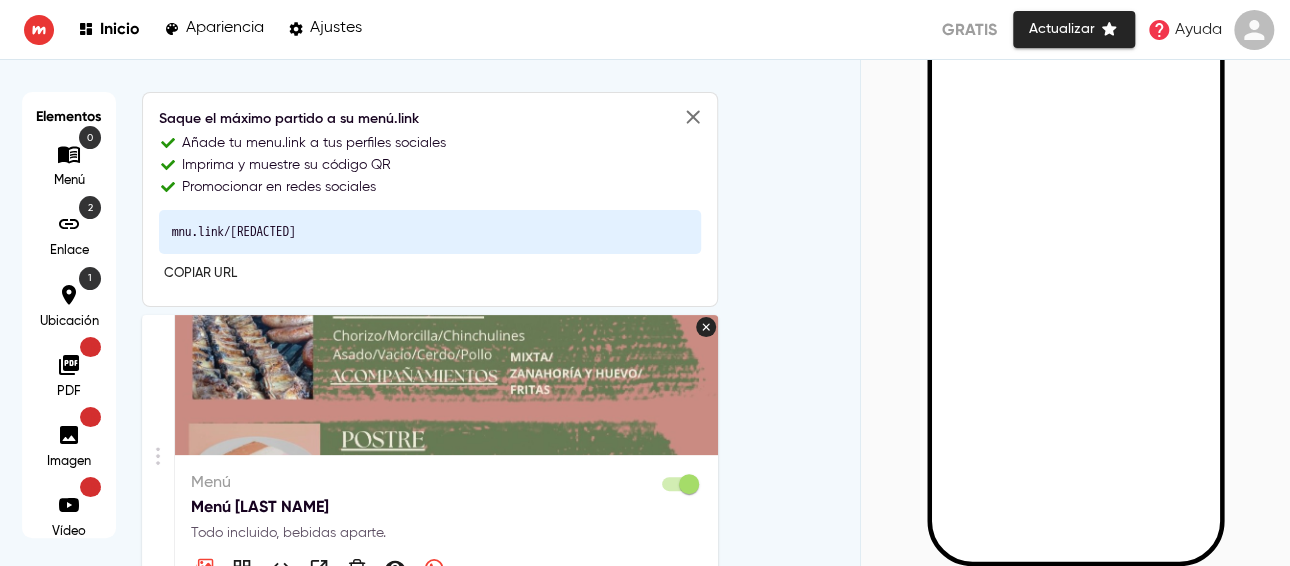 click 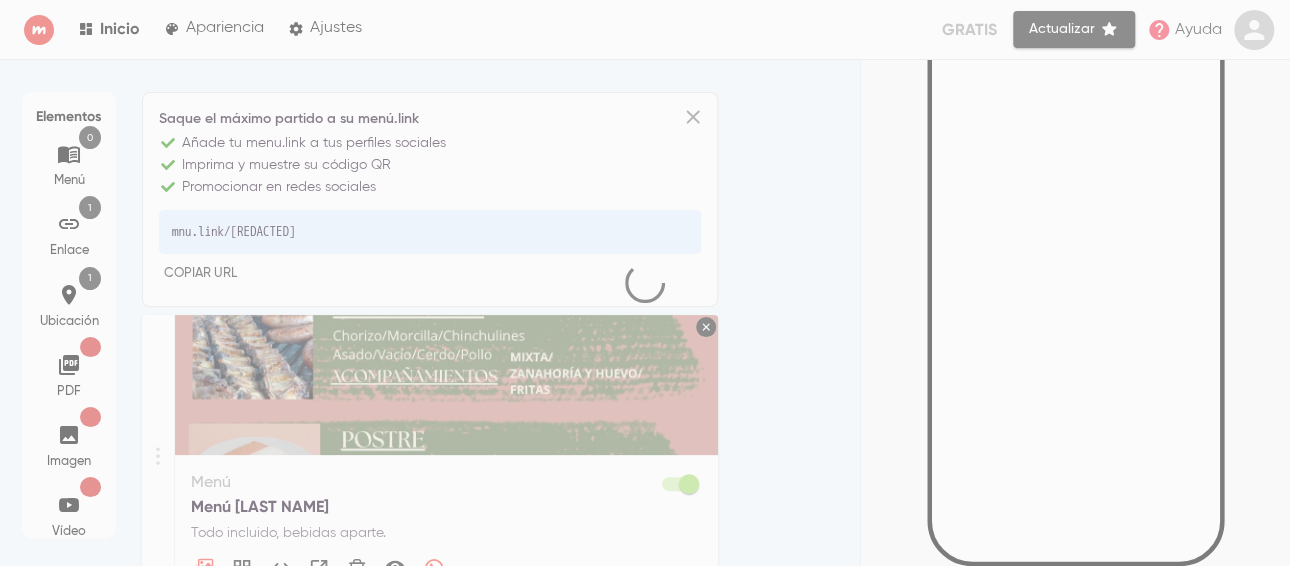 scroll, scrollTop: 1350, scrollLeft: 0, axis: vertical 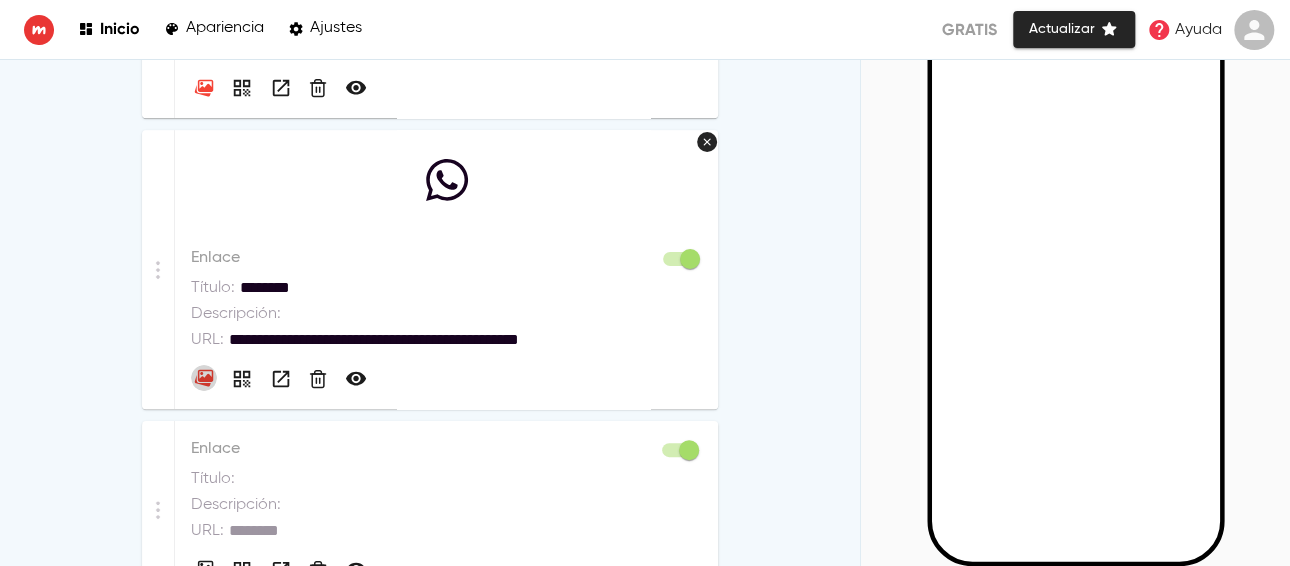 click 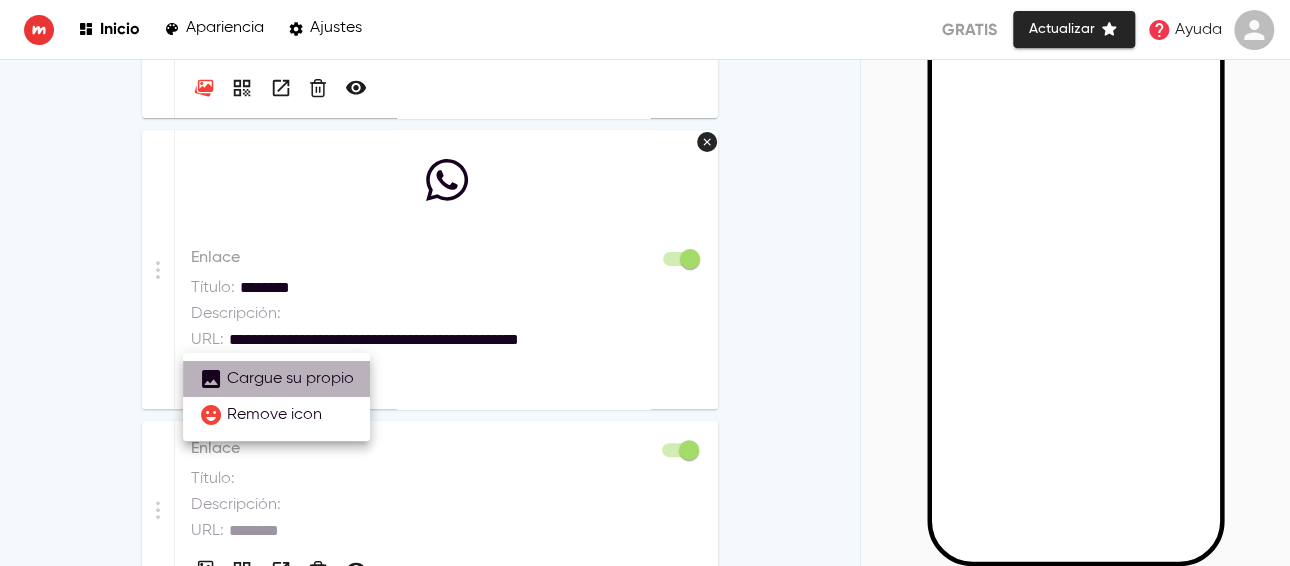click on "Cargue su propio" at bounding box center (276, 379) 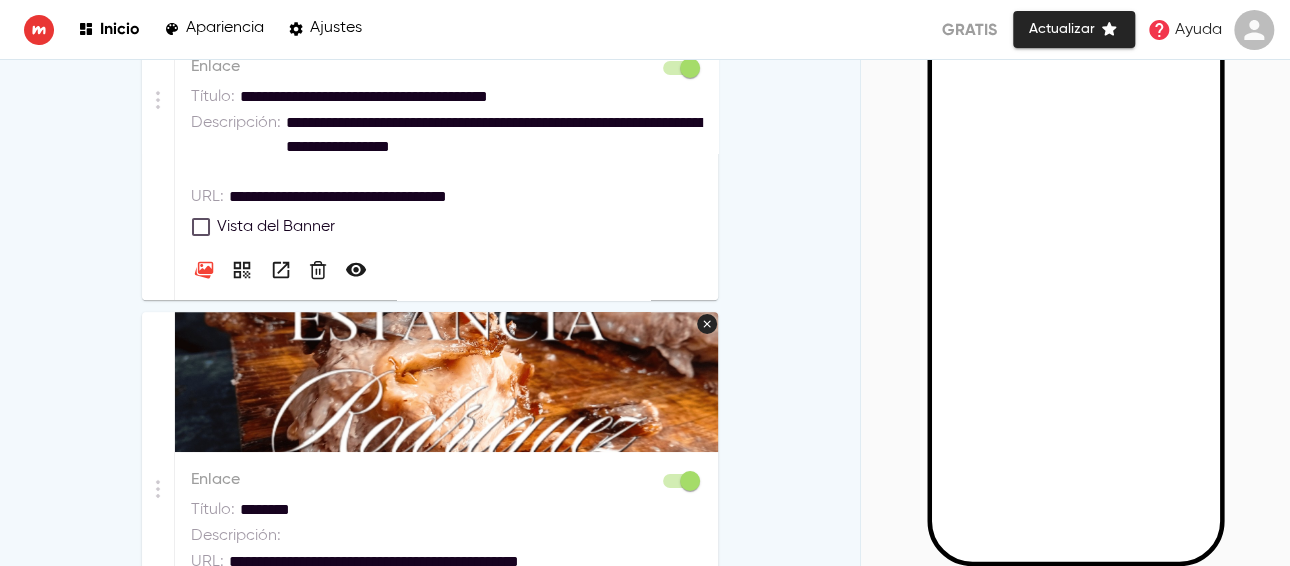 scroll, scrollTop: 1025, scrollLeft: 0, axis: vertical 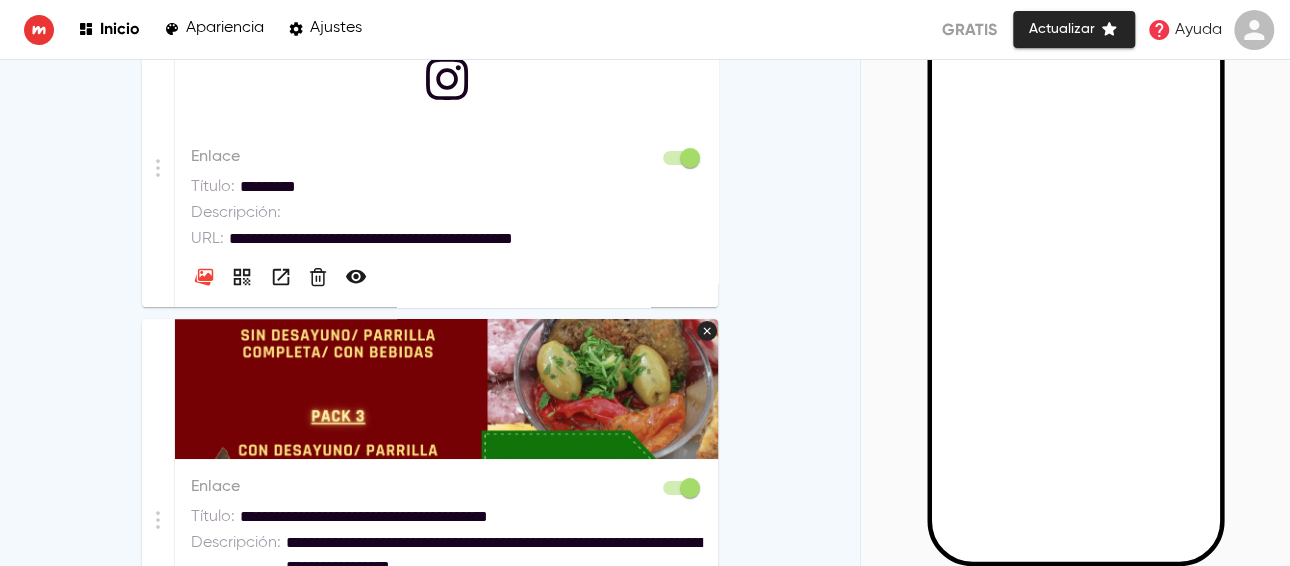 click 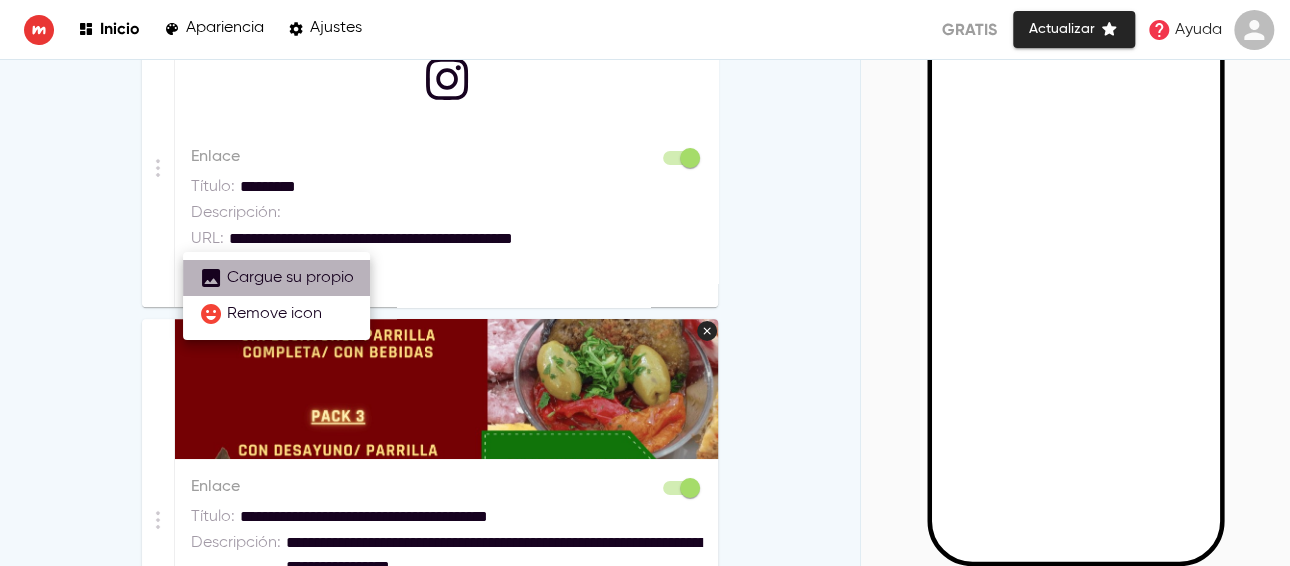 click 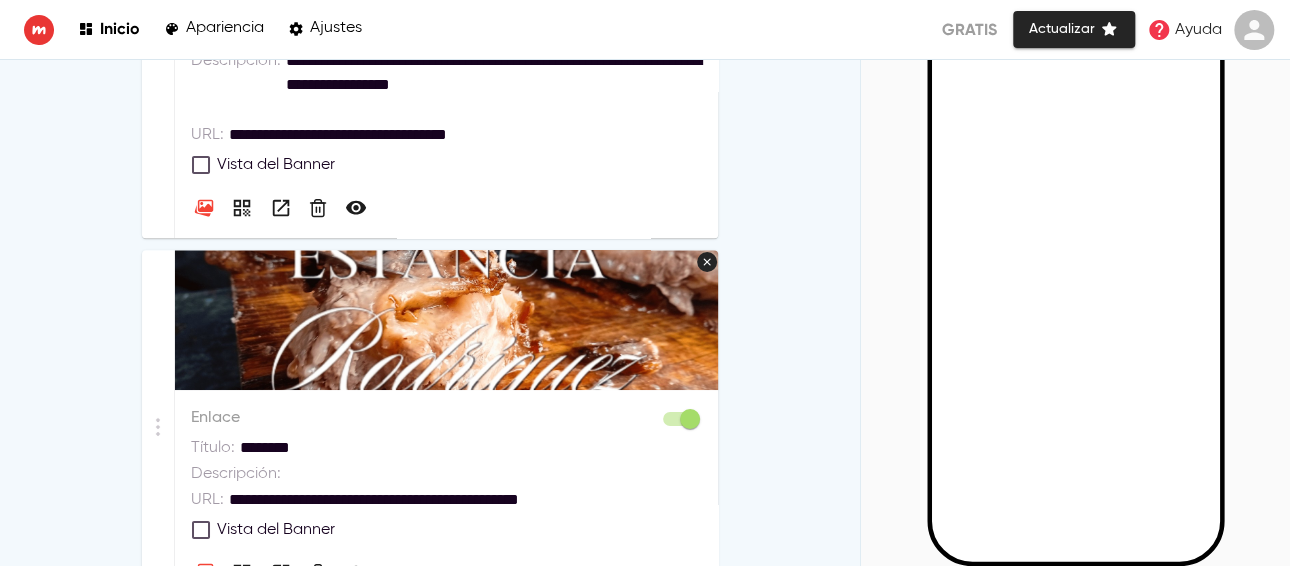 scroll, scrollTop: 1497, scrollLeft: 0, axis: vertical 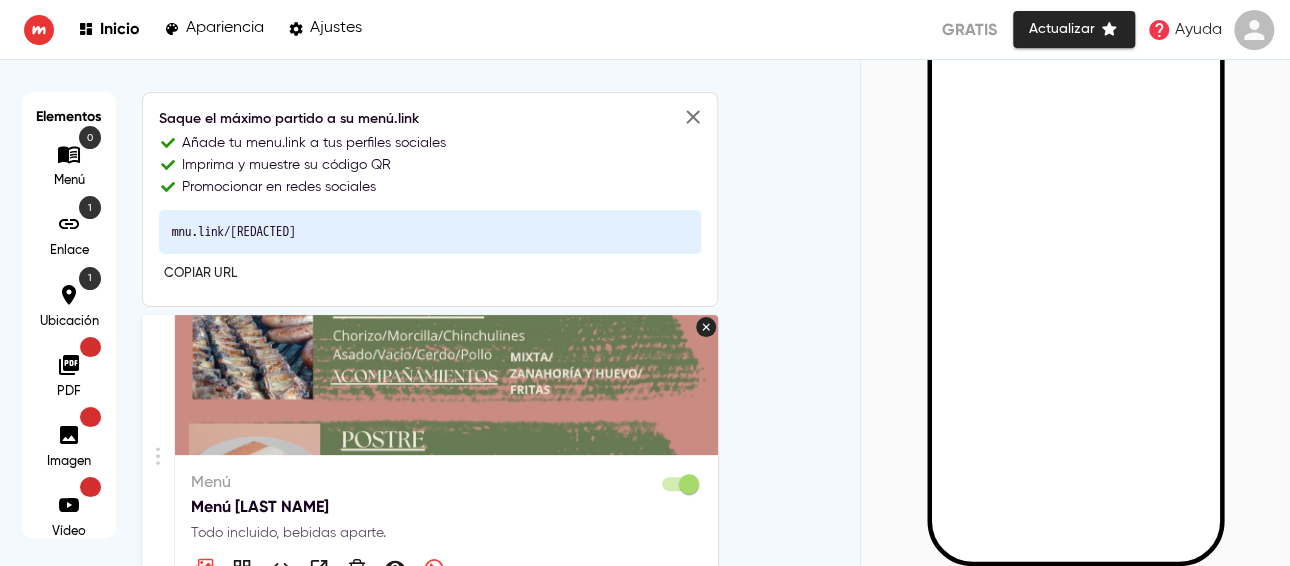 click 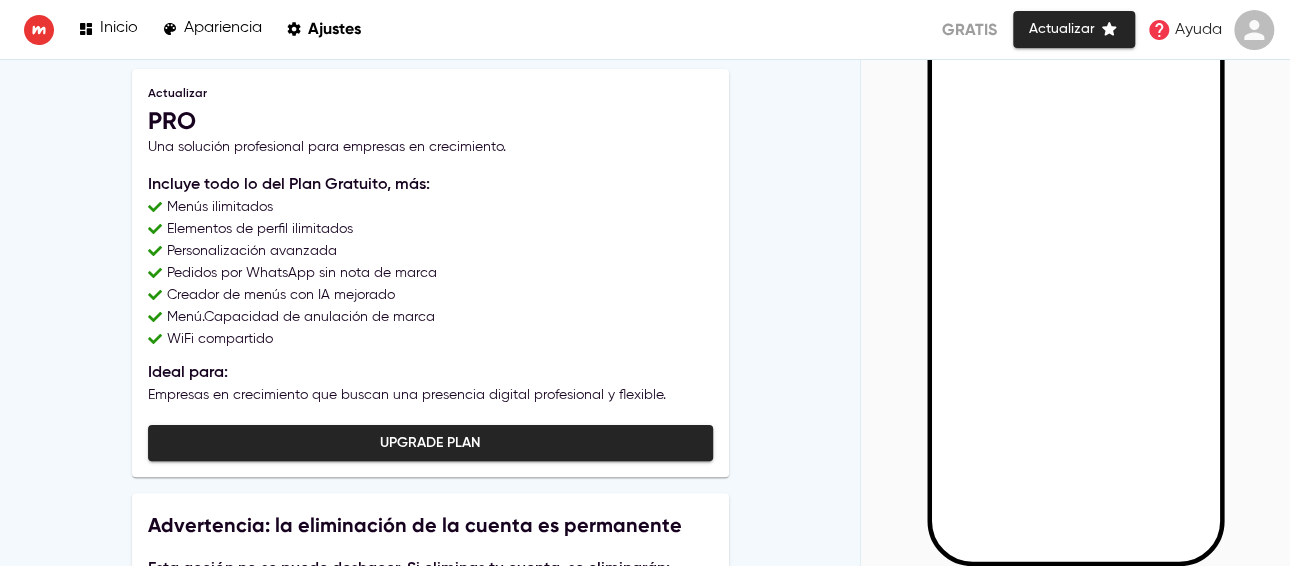 scroll, scrollTop: 368, scrollLeft: 0, axis: vertical 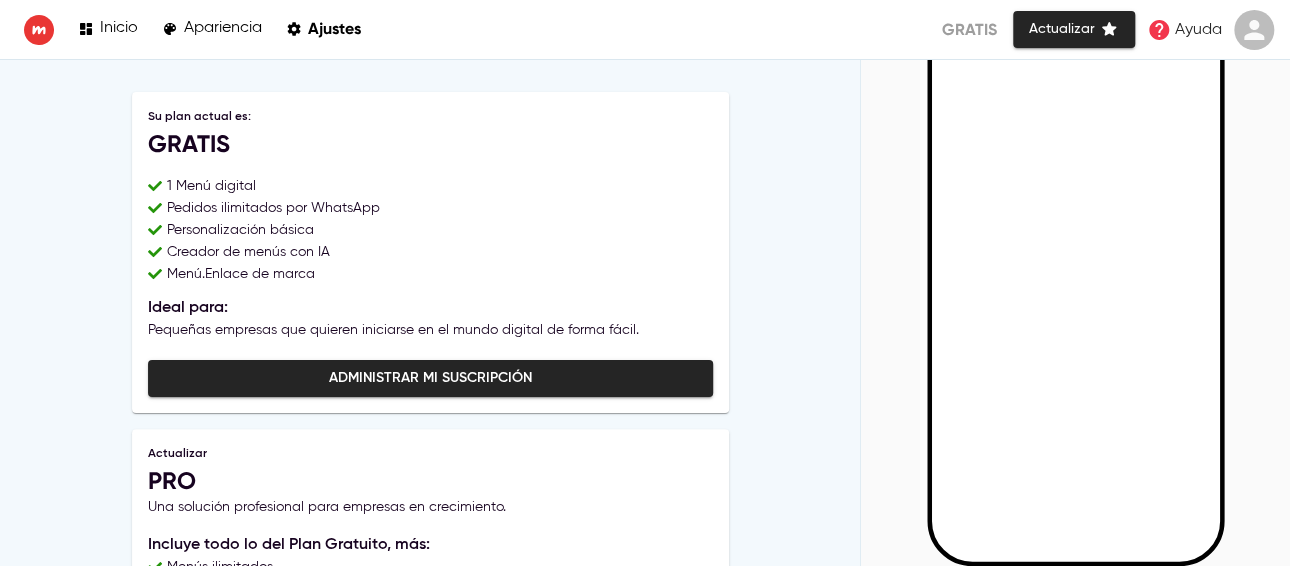 click on "Administrar mi suscripción" at bounding box center (430, 378) 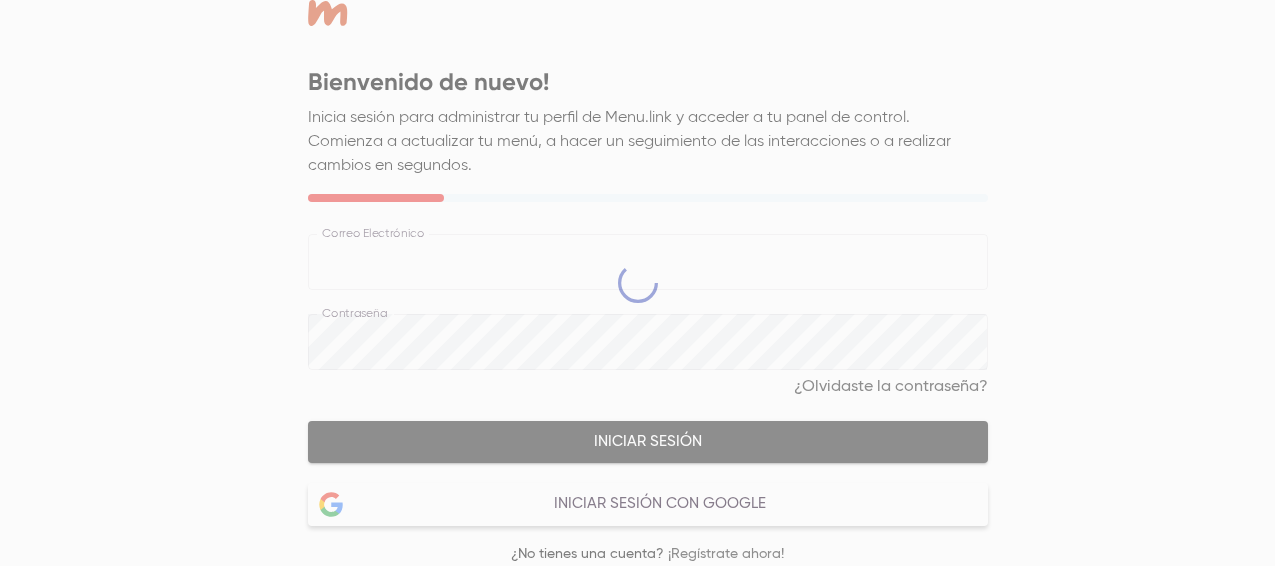 scroll, scrollTop: 0, scrollLeft: 0, axis: both 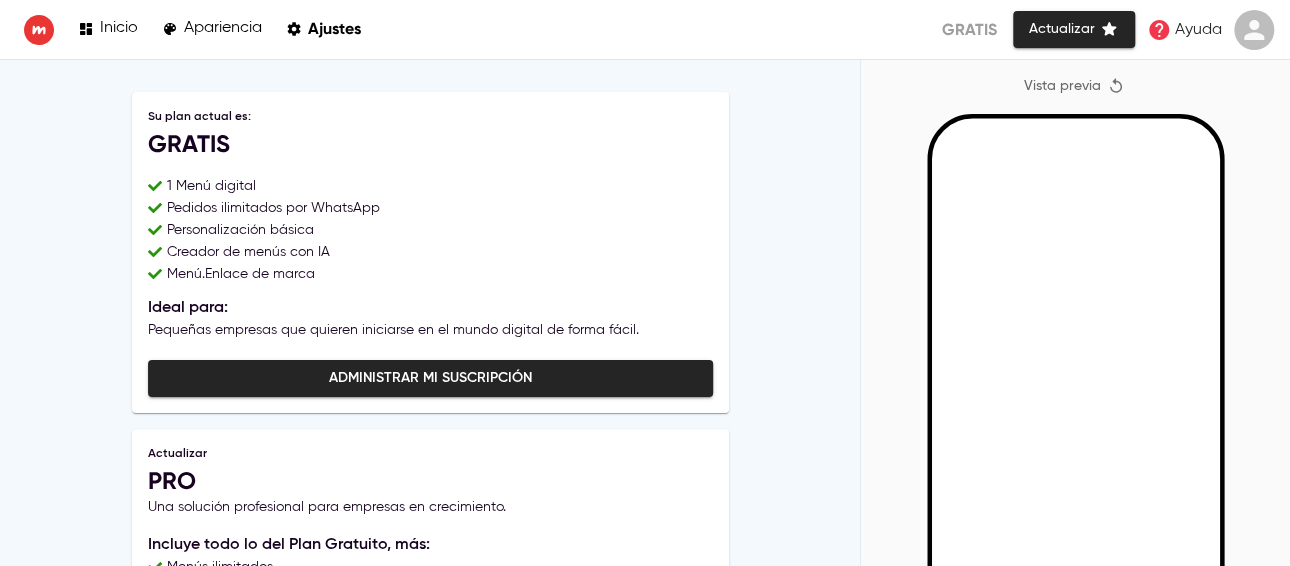 click on "Ideal para:" at bounding box center [430, 308] 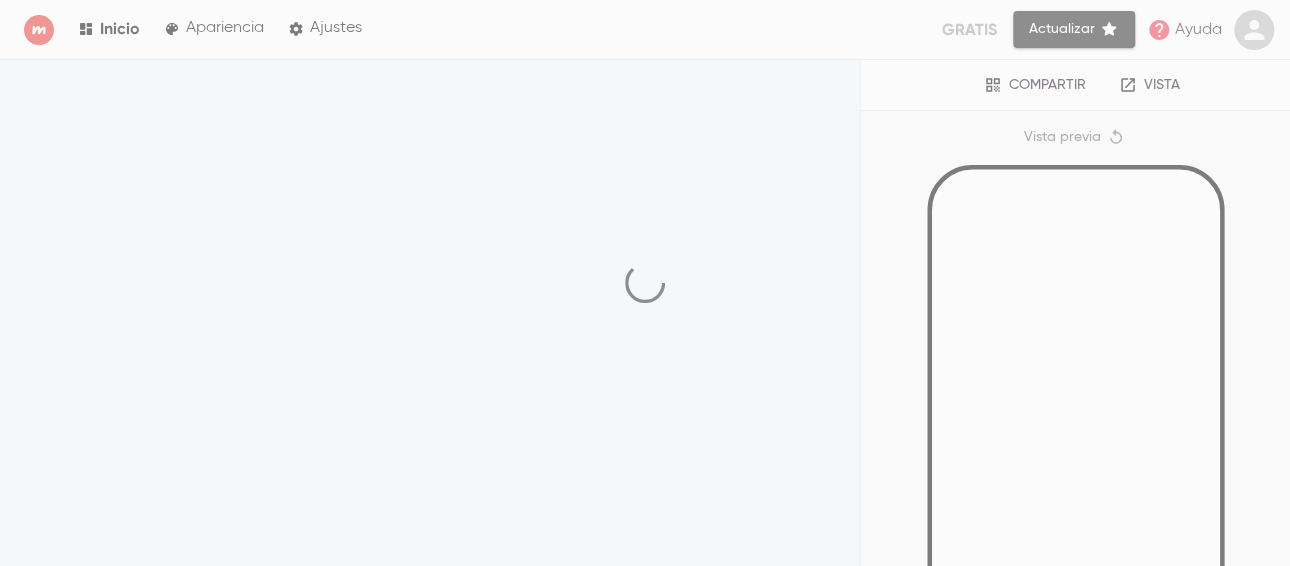 click at bounding box center (645, 283) 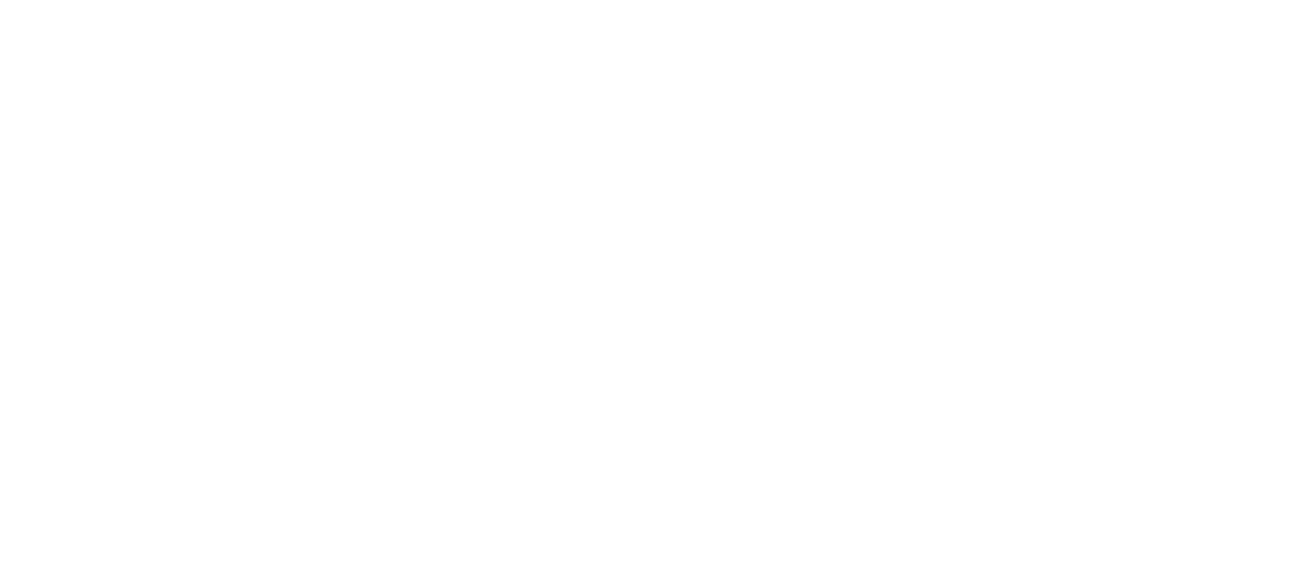 scroll, scrollTop: 0, scrollLeft: 0, axis: both 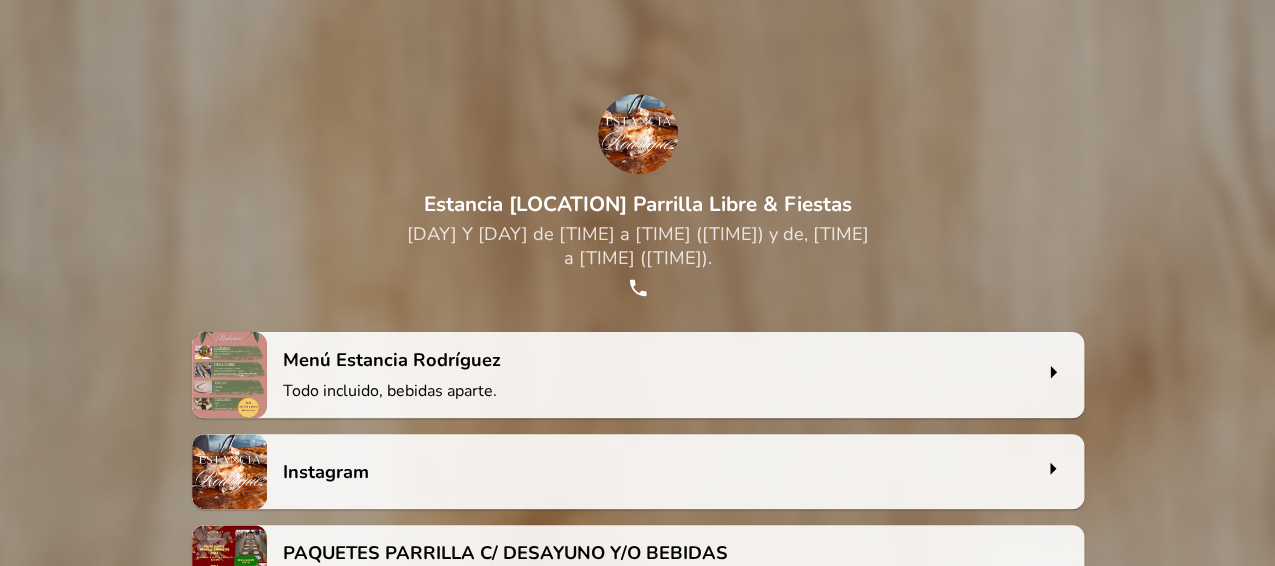 click on "PAQUETES PARRILLA C/ DESAYUNO Y/O BEBIDAS INCLUYE DESAYUNO/ENTRADAS/PARRILLA LIBRE/POSTRE/MERIENDA + CANT. DE BEBIDAS INCLUÍDAS." 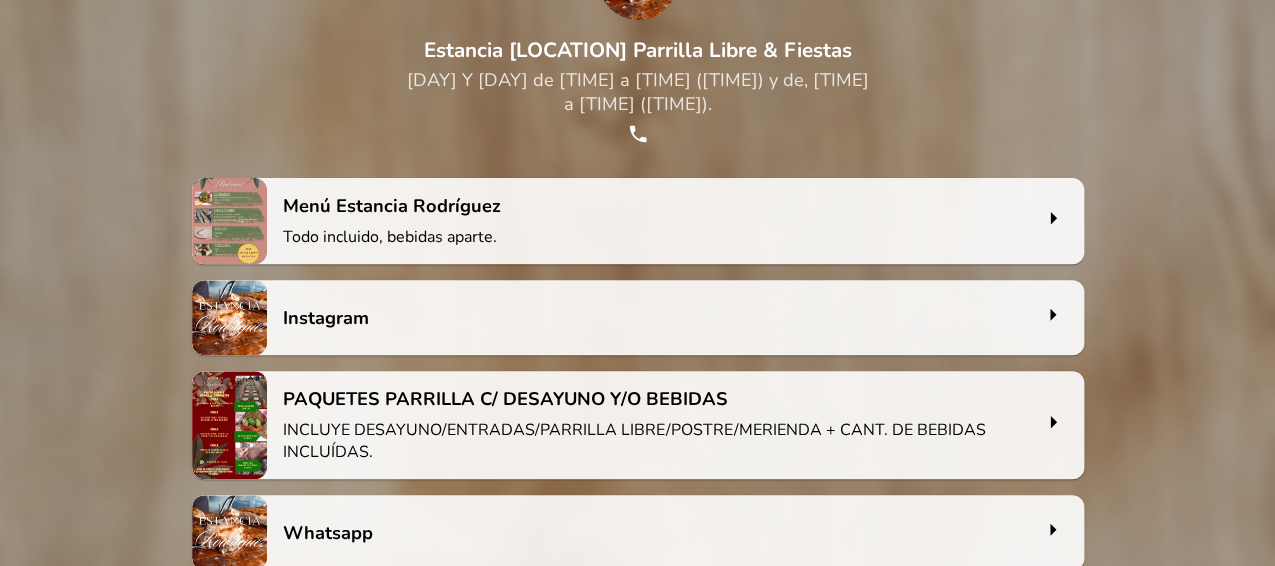 scroll, scrollTop: 175, scrollLeft: 0, axis: vertical 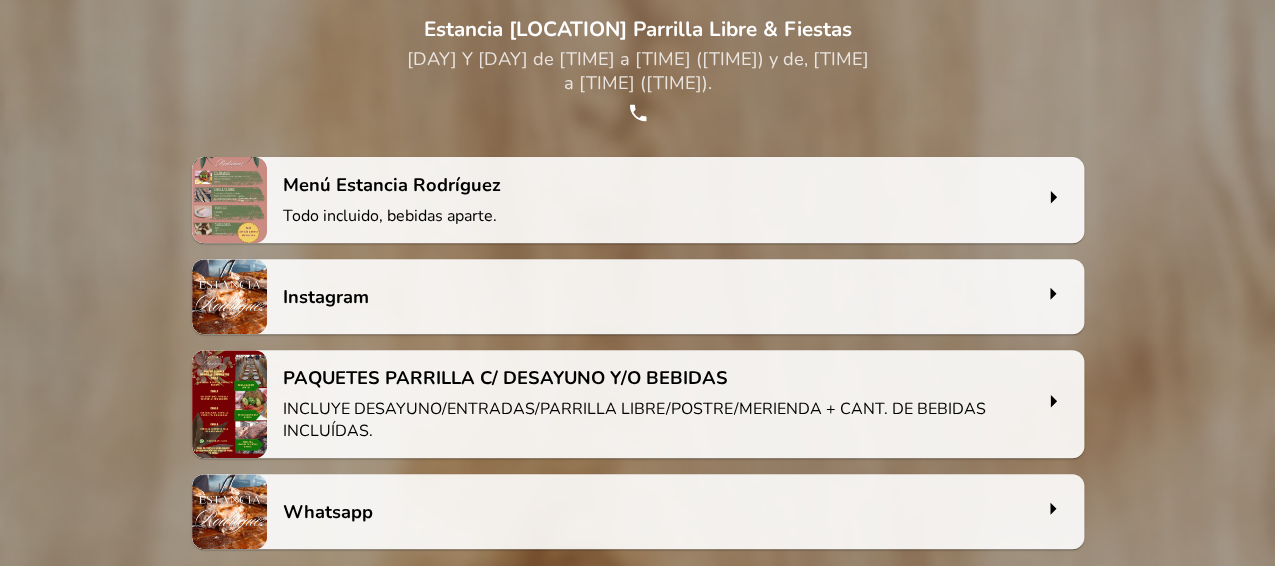 click at bounding box center (229, 404) 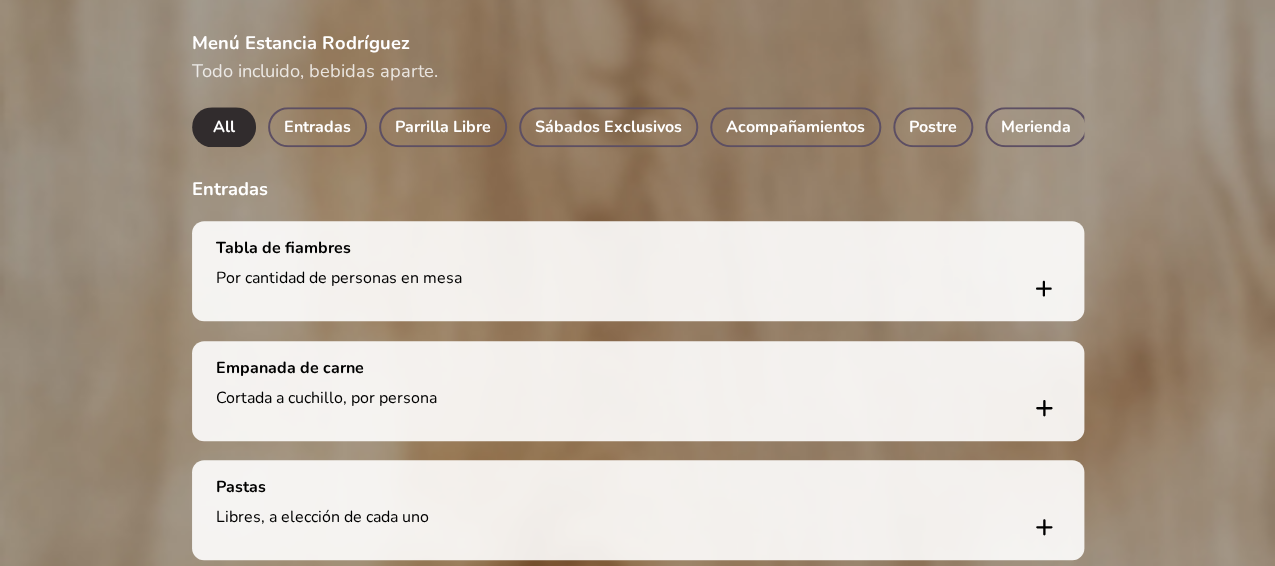 scroll, scrollTop: 0, scrollLeft: 0, axis: both 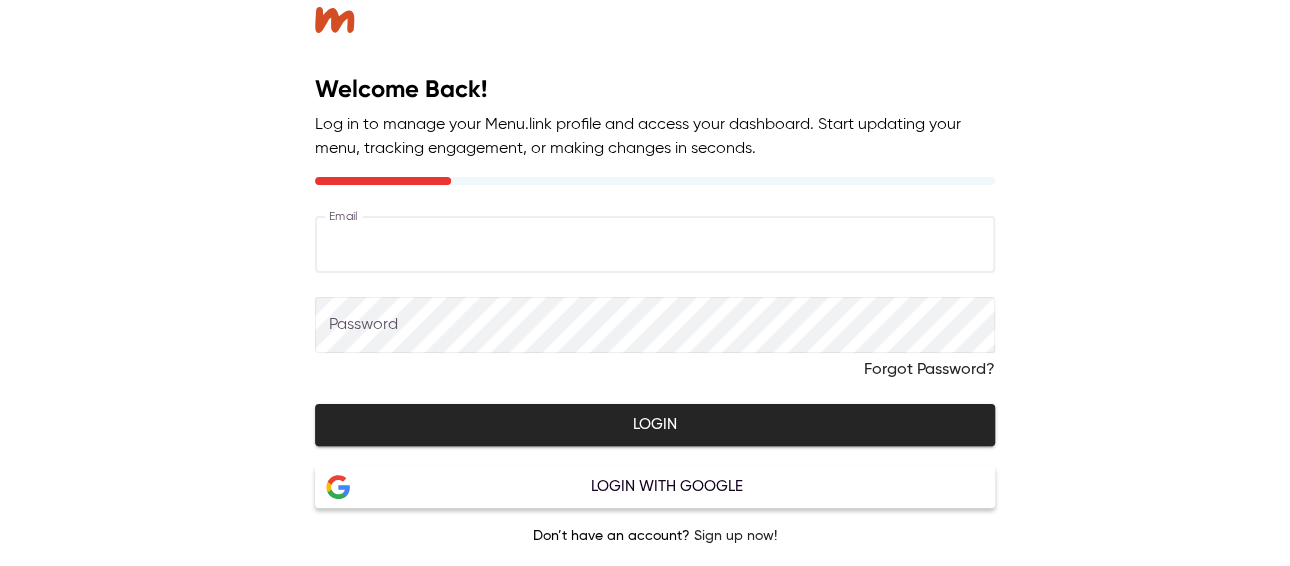 click at bounding box center [655, 245] 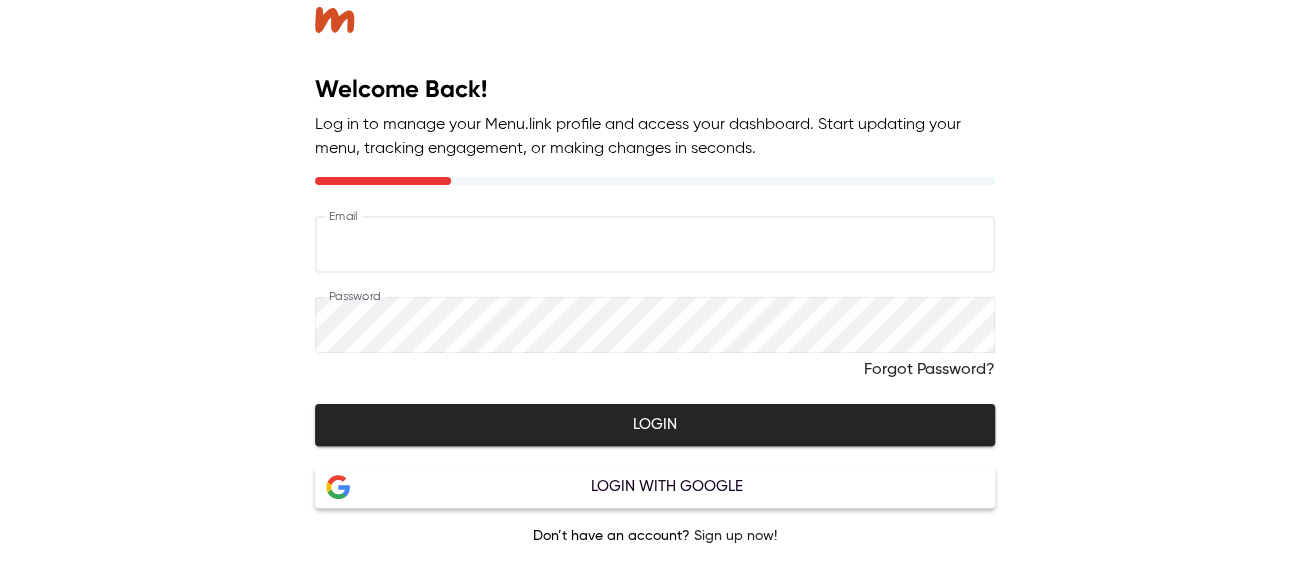 type on "**********" 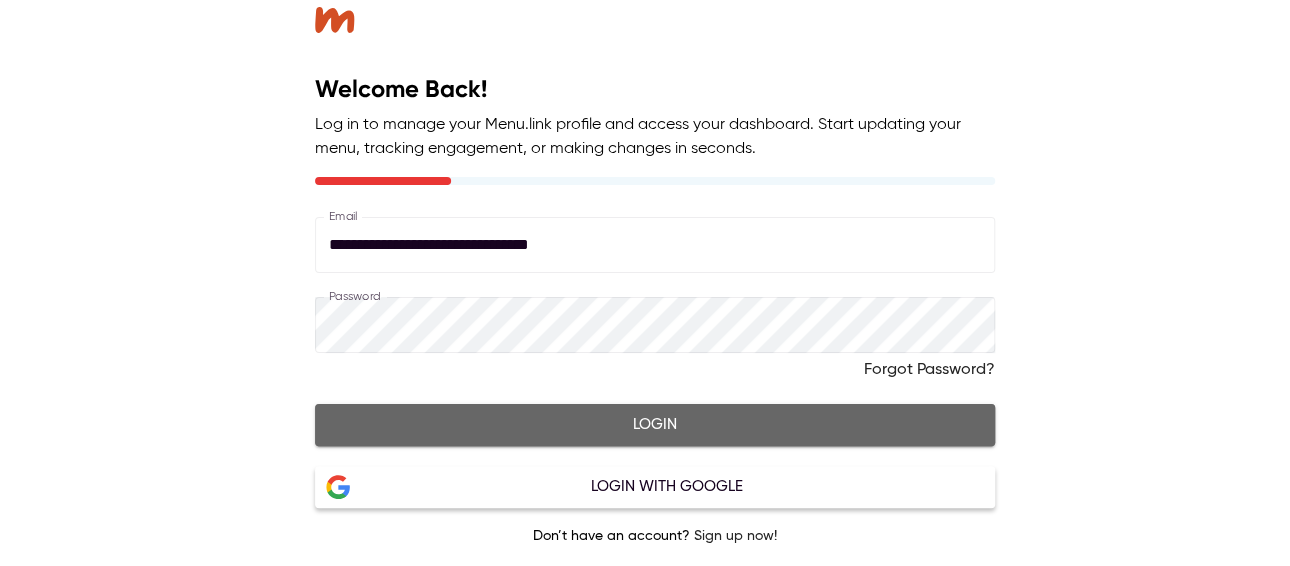 click on "Login" at bounding box center [655, 425] 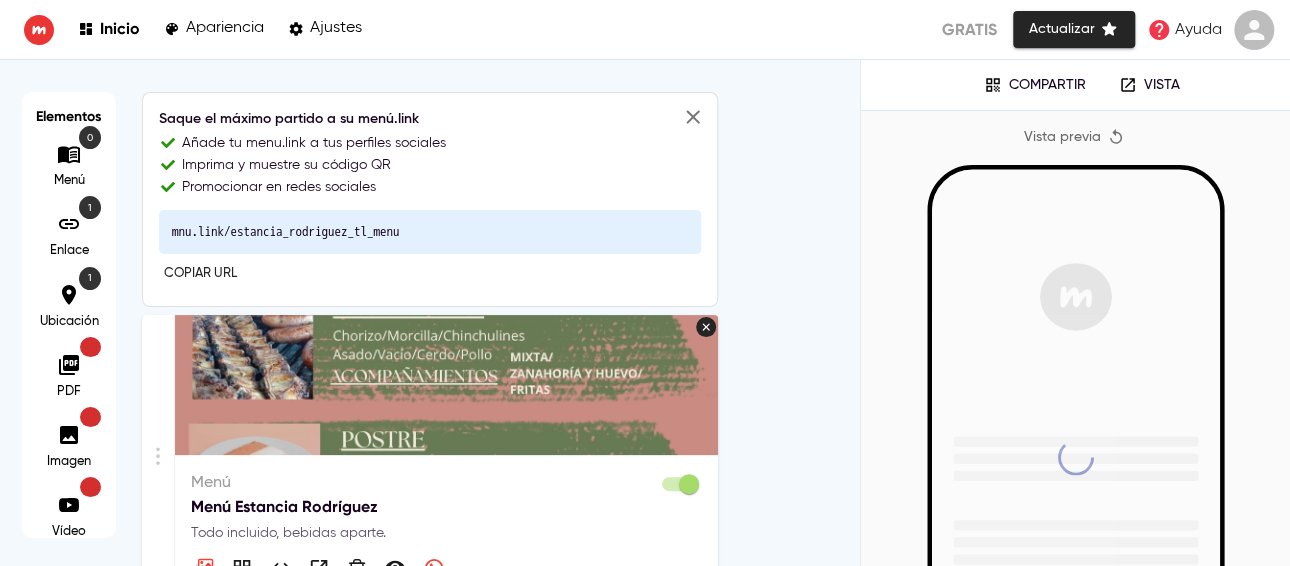 scroll, scrollTop: 0, scrollLeft: 0, axis: both 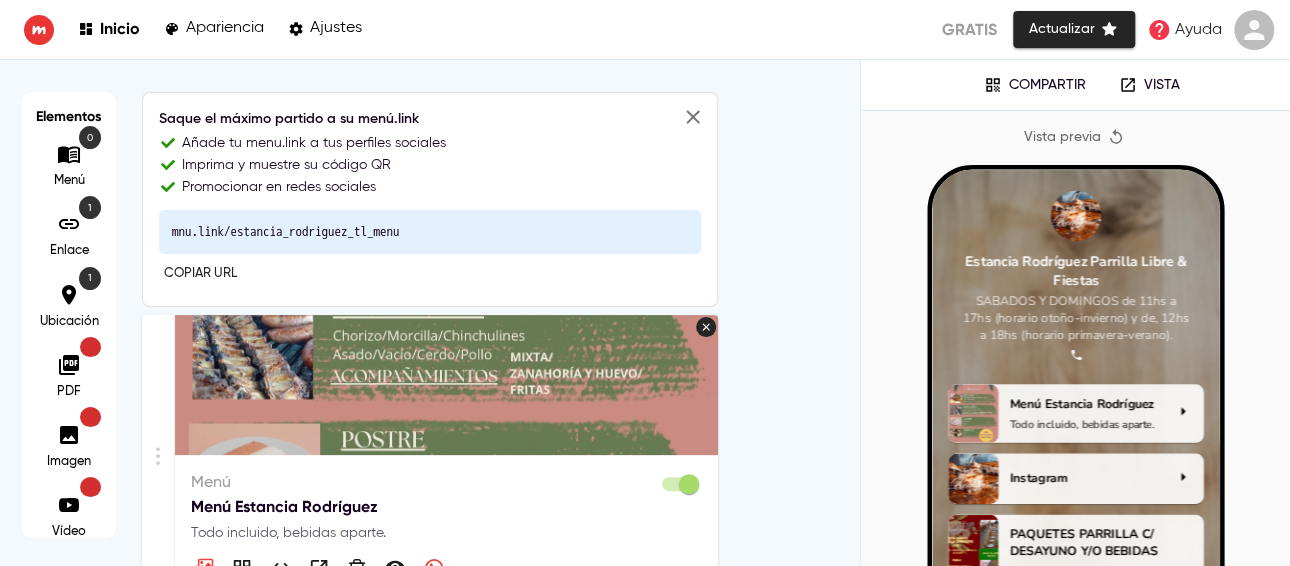 click on "mnu.link/estancia_rodriguez_tl_menu" at bounding box center (430, 232) 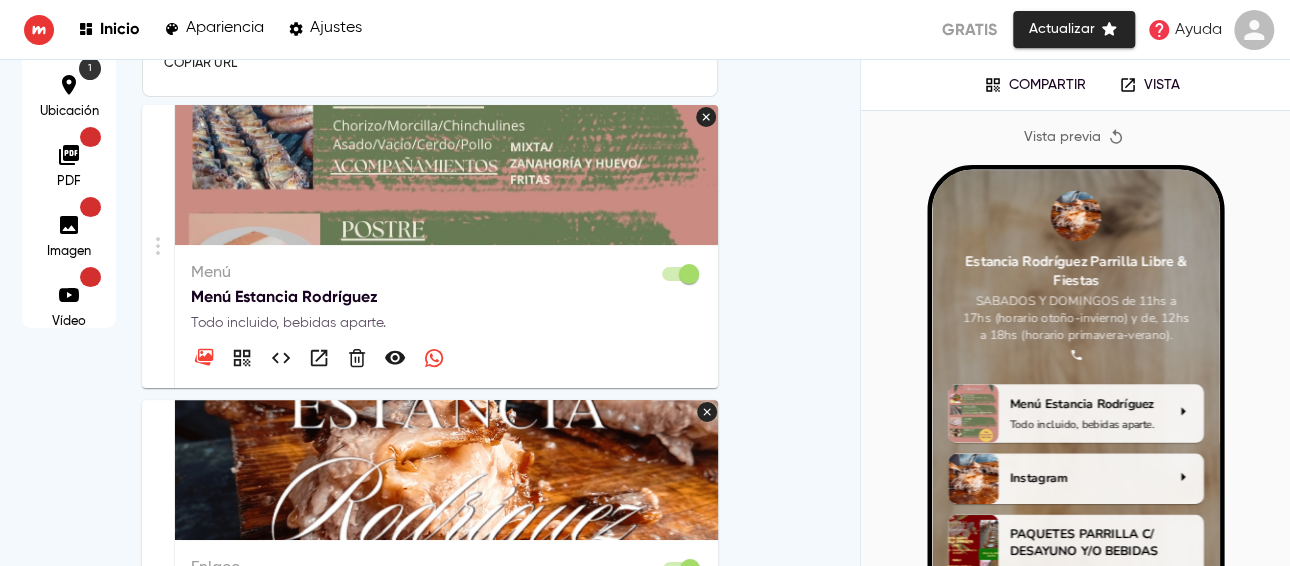 scroll, scrollTop: 0, scrollLeft: 0, axis: both 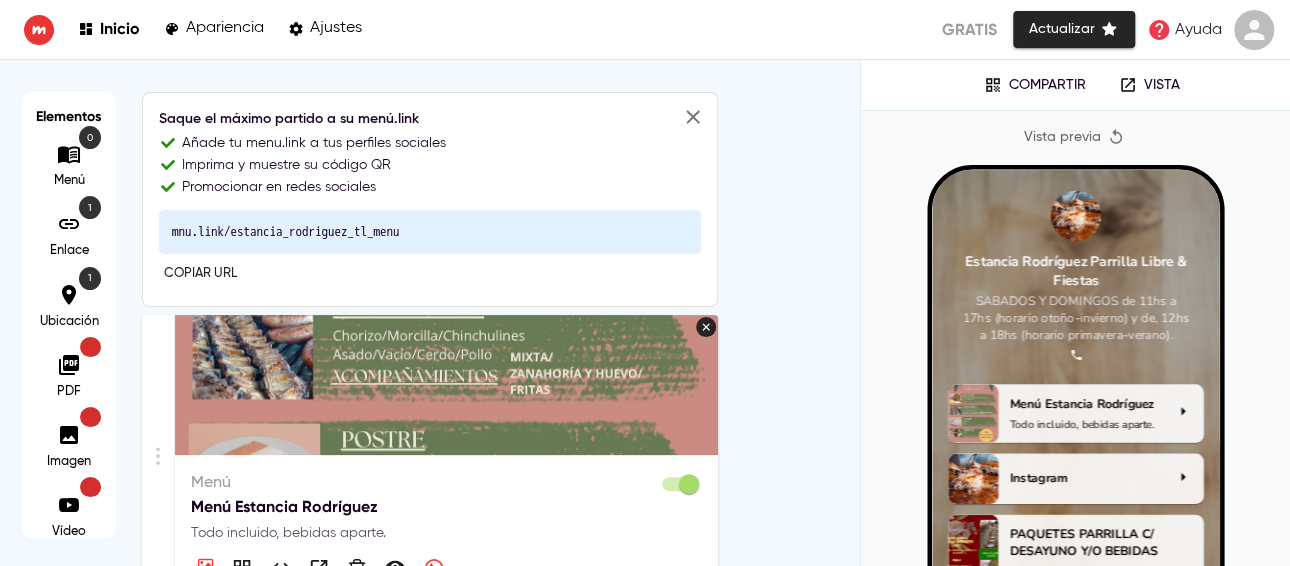 click on "mnu.link/estancia_rodriguez_tl_menu" at bounding box center (430, 232) 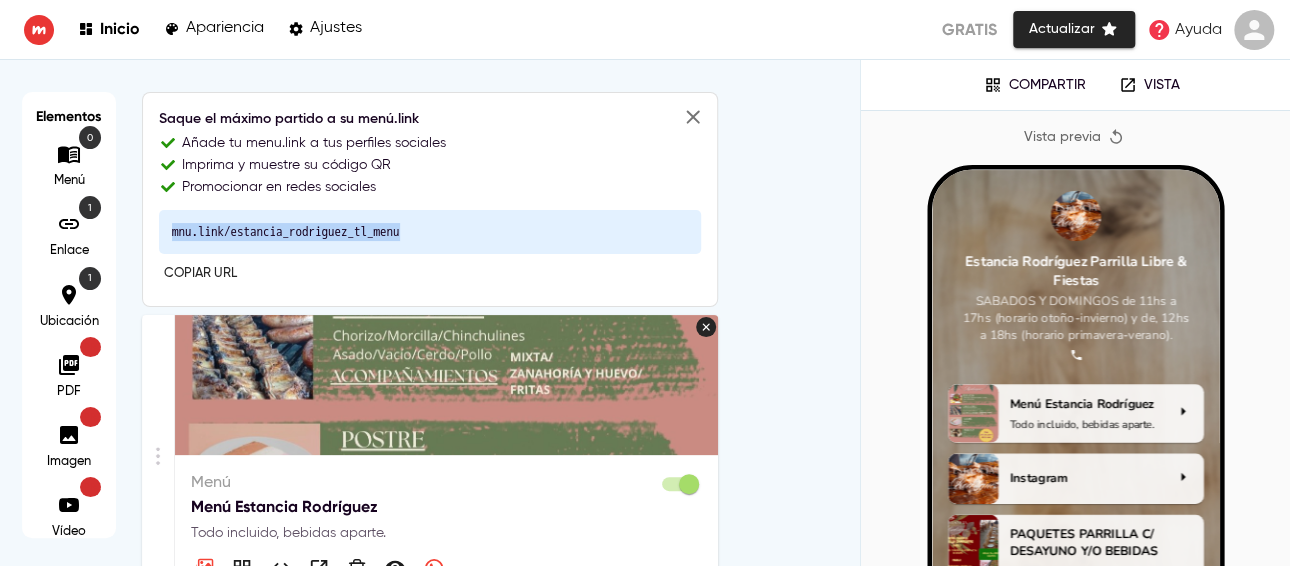 drag, startPoint x: 420, startPoint y: 235, endPoint x: 140, endPoint y: 245, distance: 280.17853 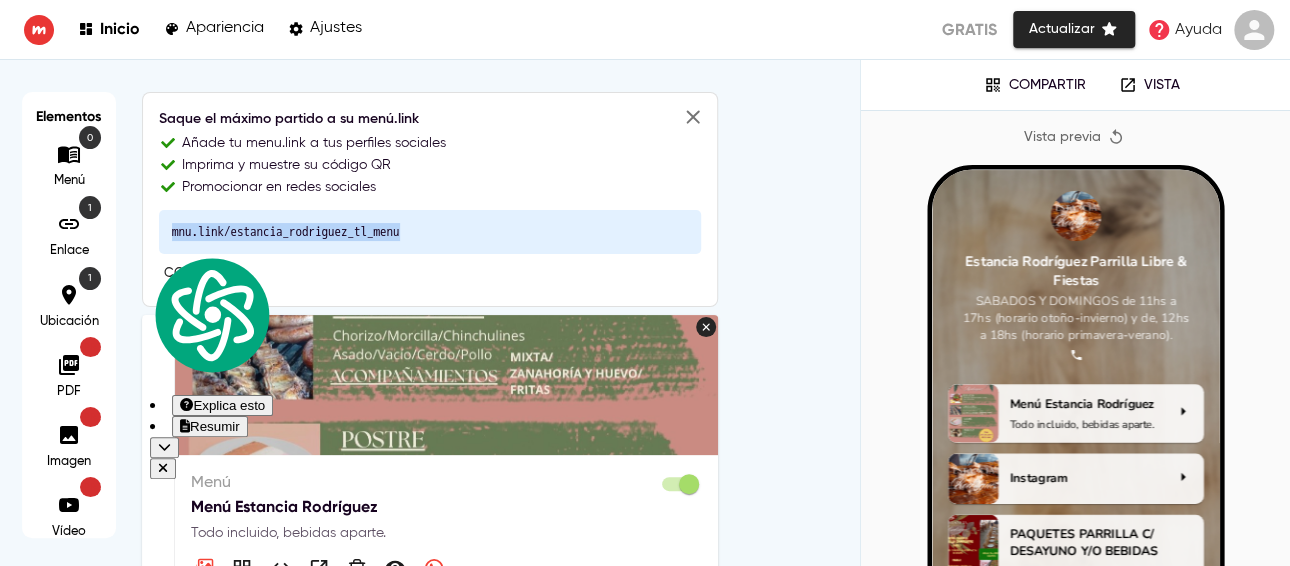 copy on "mnu.link/estancia_rodriguez_tl_menu" 